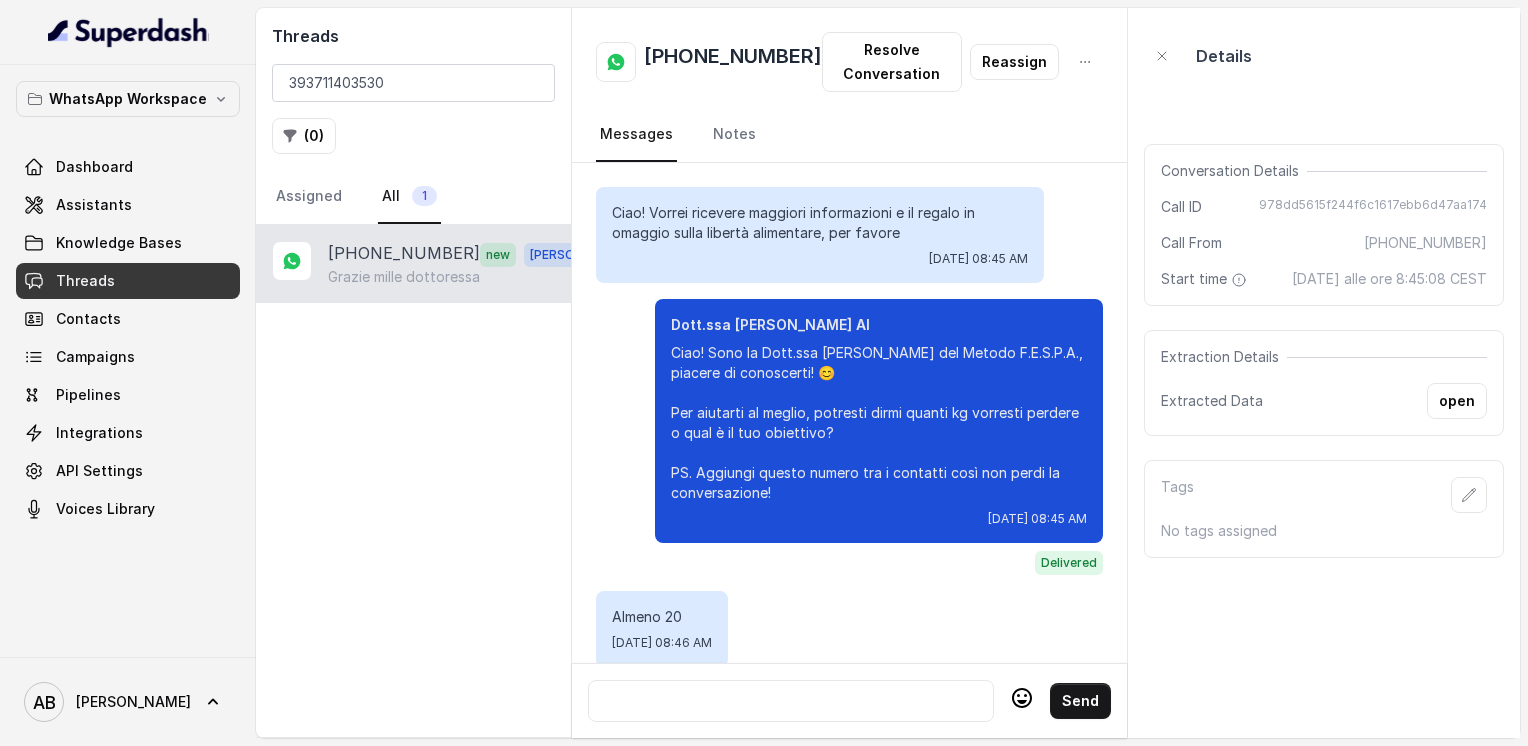 scroll, scrollTop: 0, scrollLeft: 0, axis: both 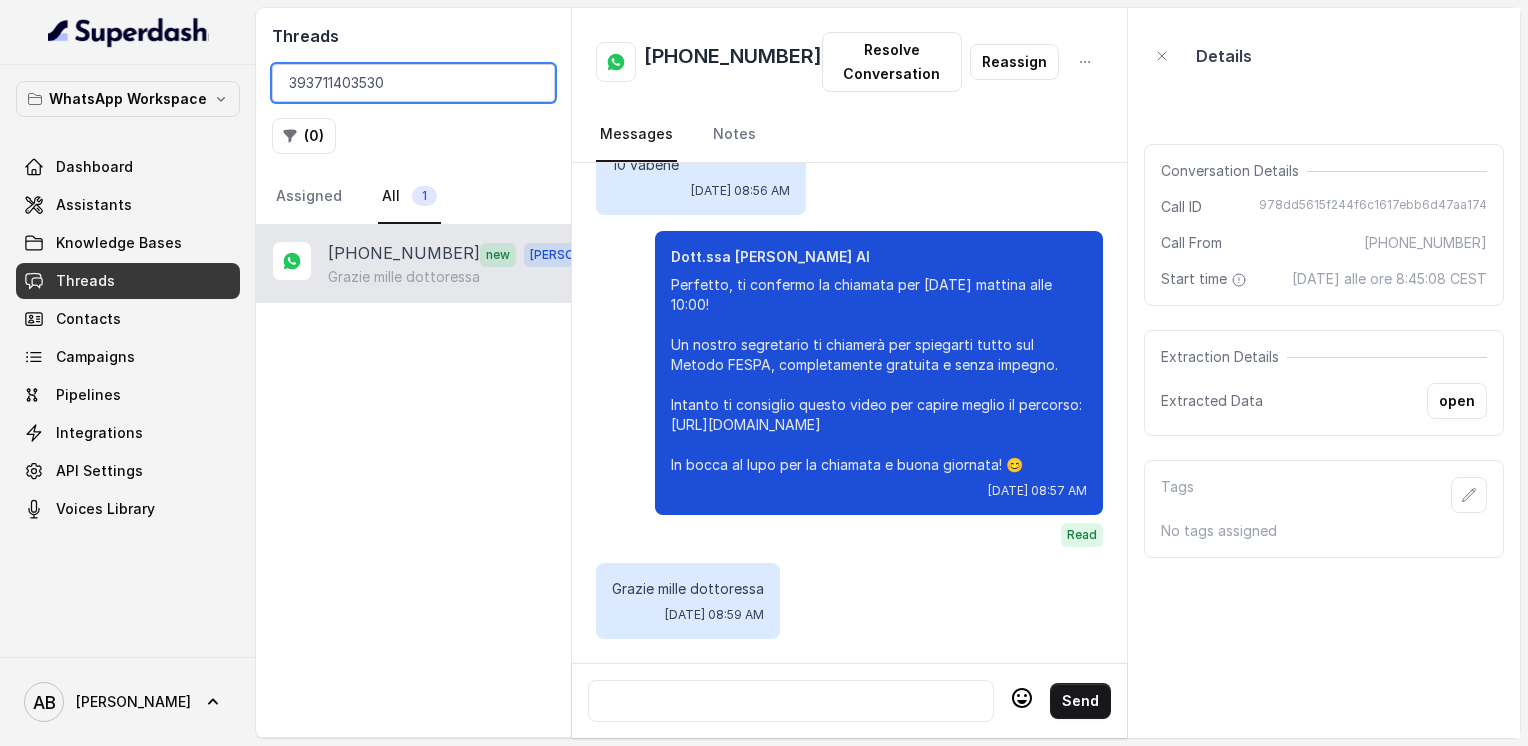 click on "393711403530" at bounding box center (413, 83) 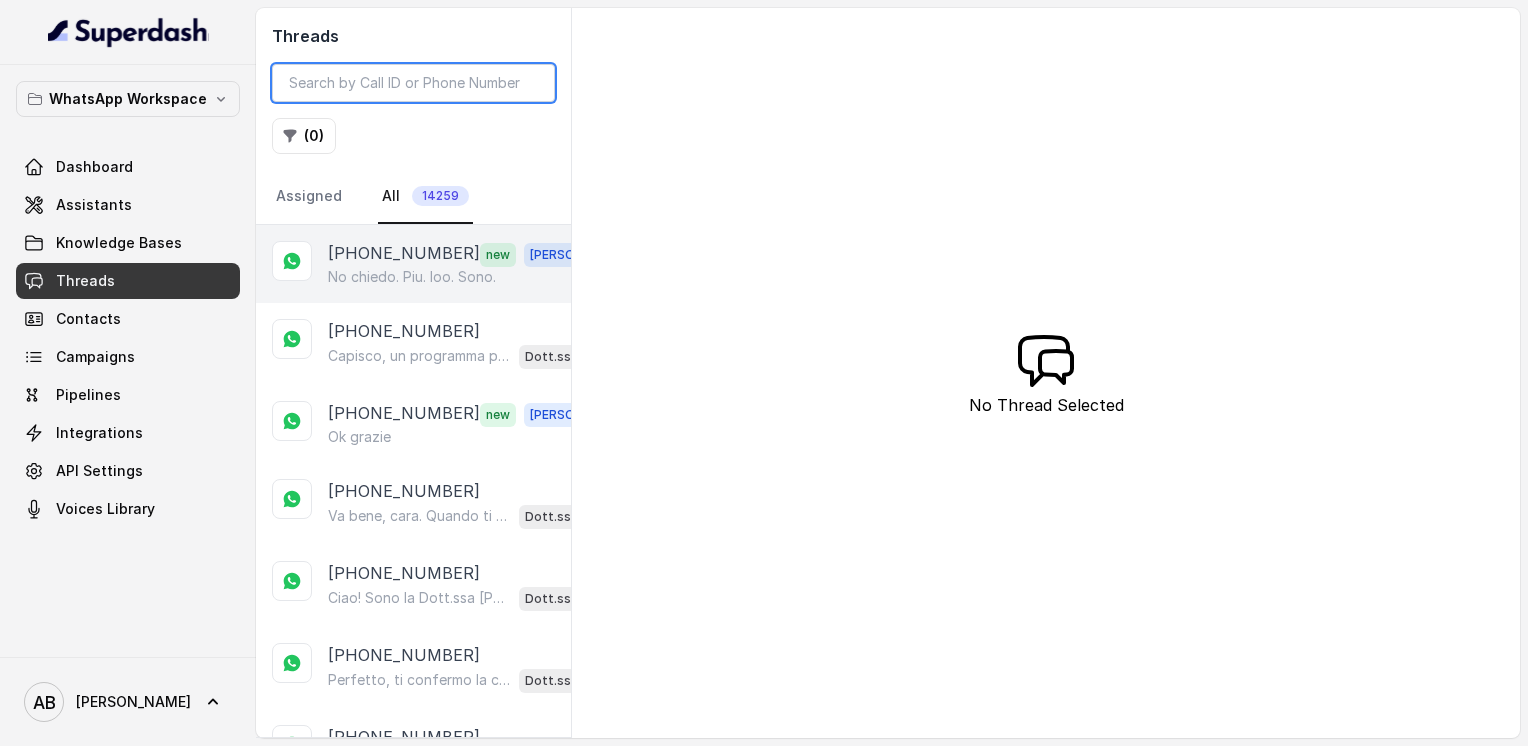 type 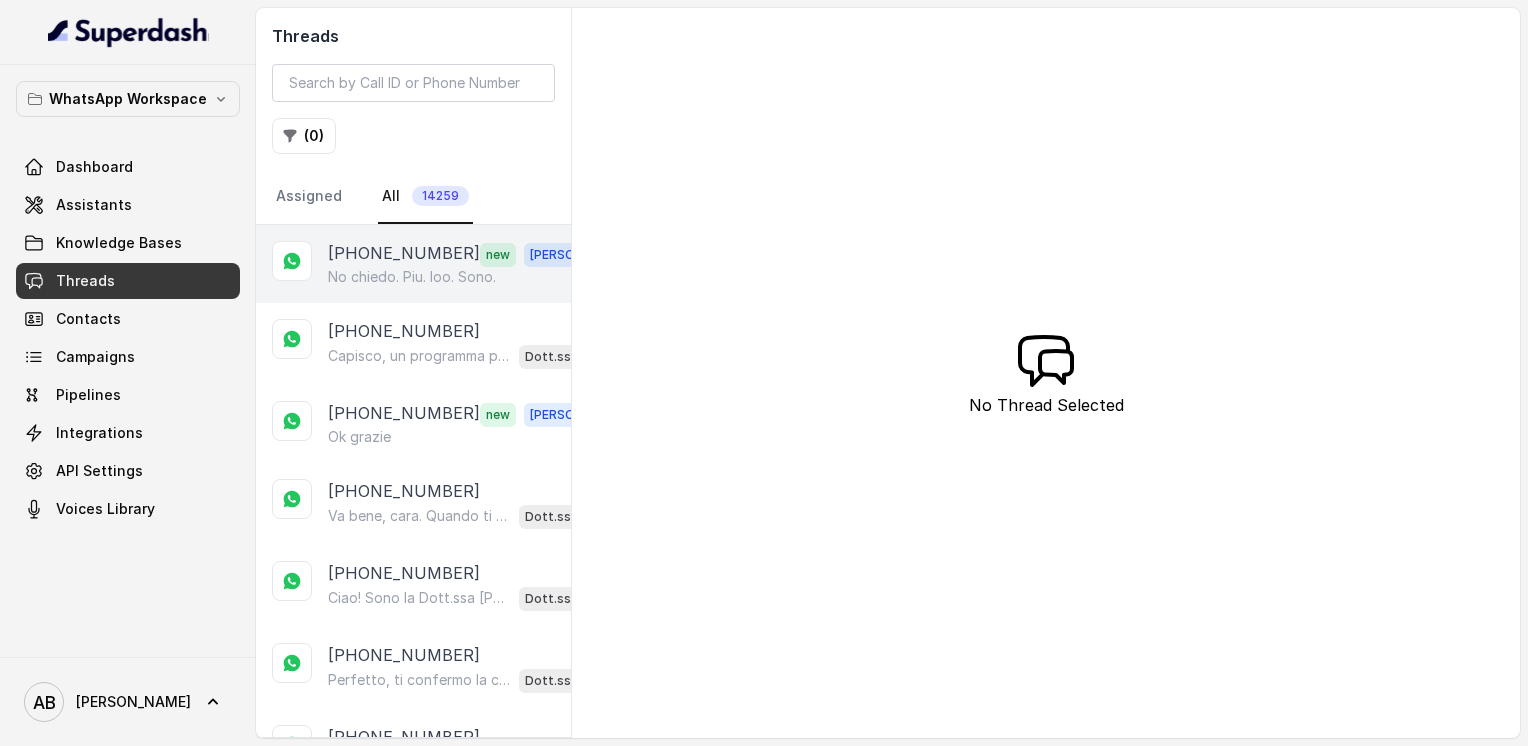 click on "No chiedo. Piu. Ioo. Sono." at bounding box center [412, 277] 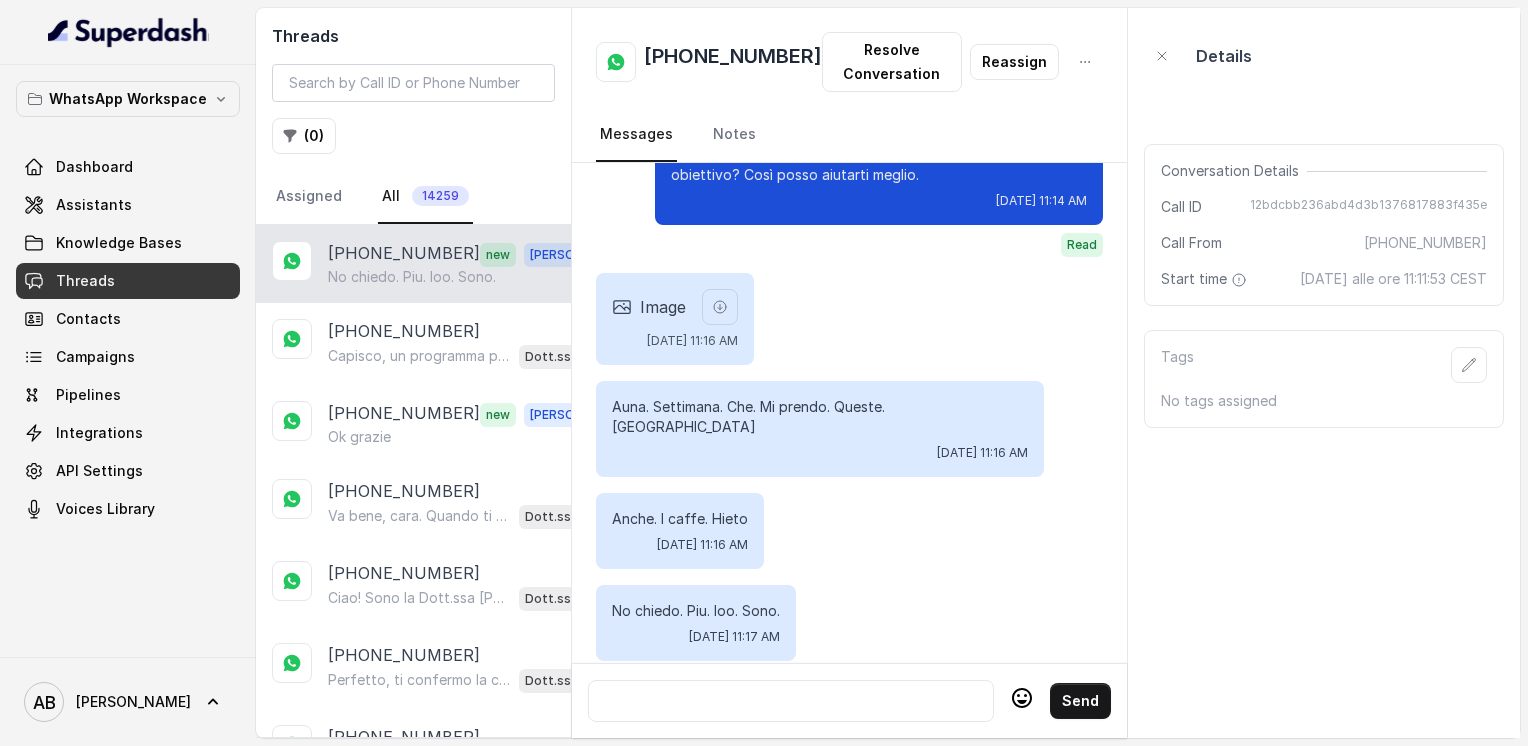 scroll, scrollTop: 748, scrollLeft: 0, axis: vertical 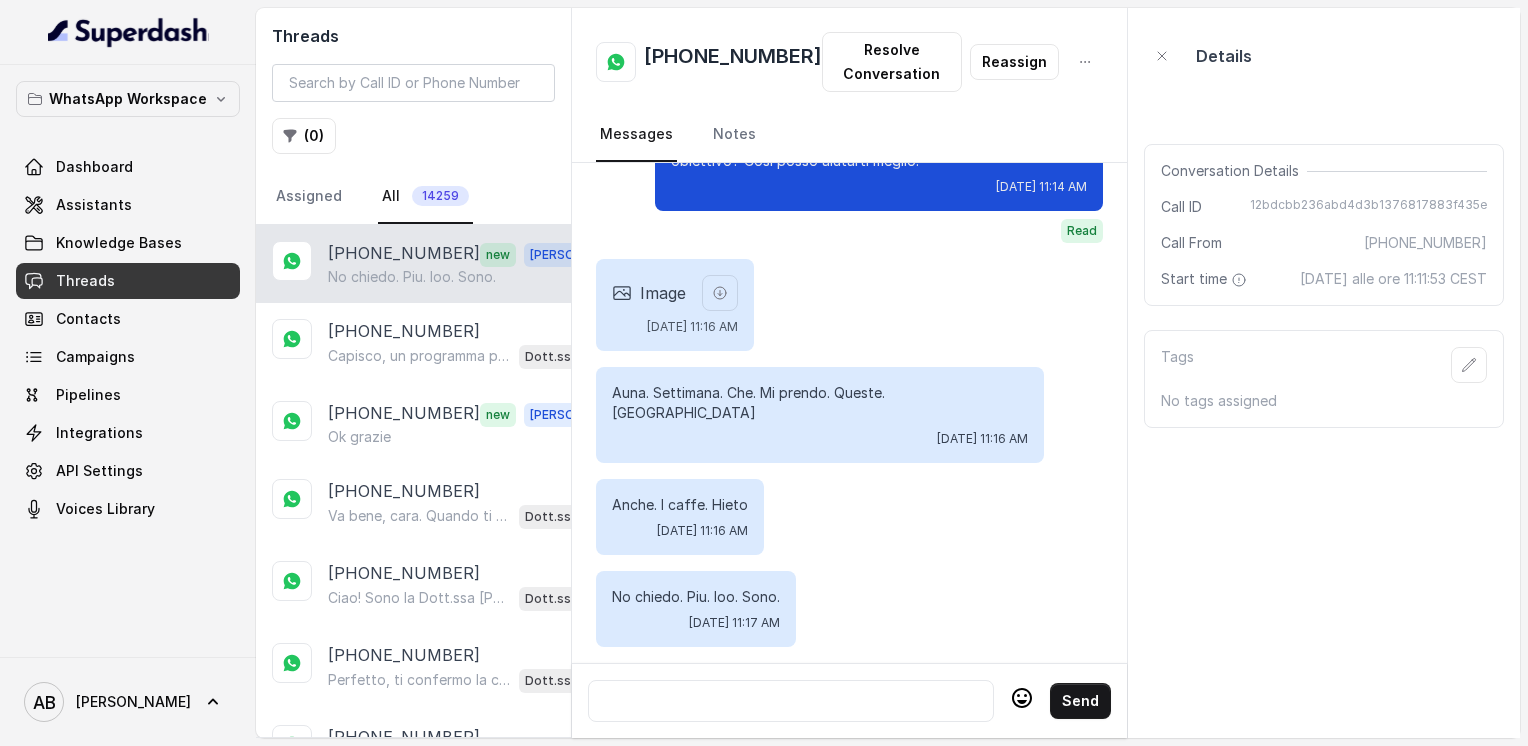 click at bounding box center [791, 701] 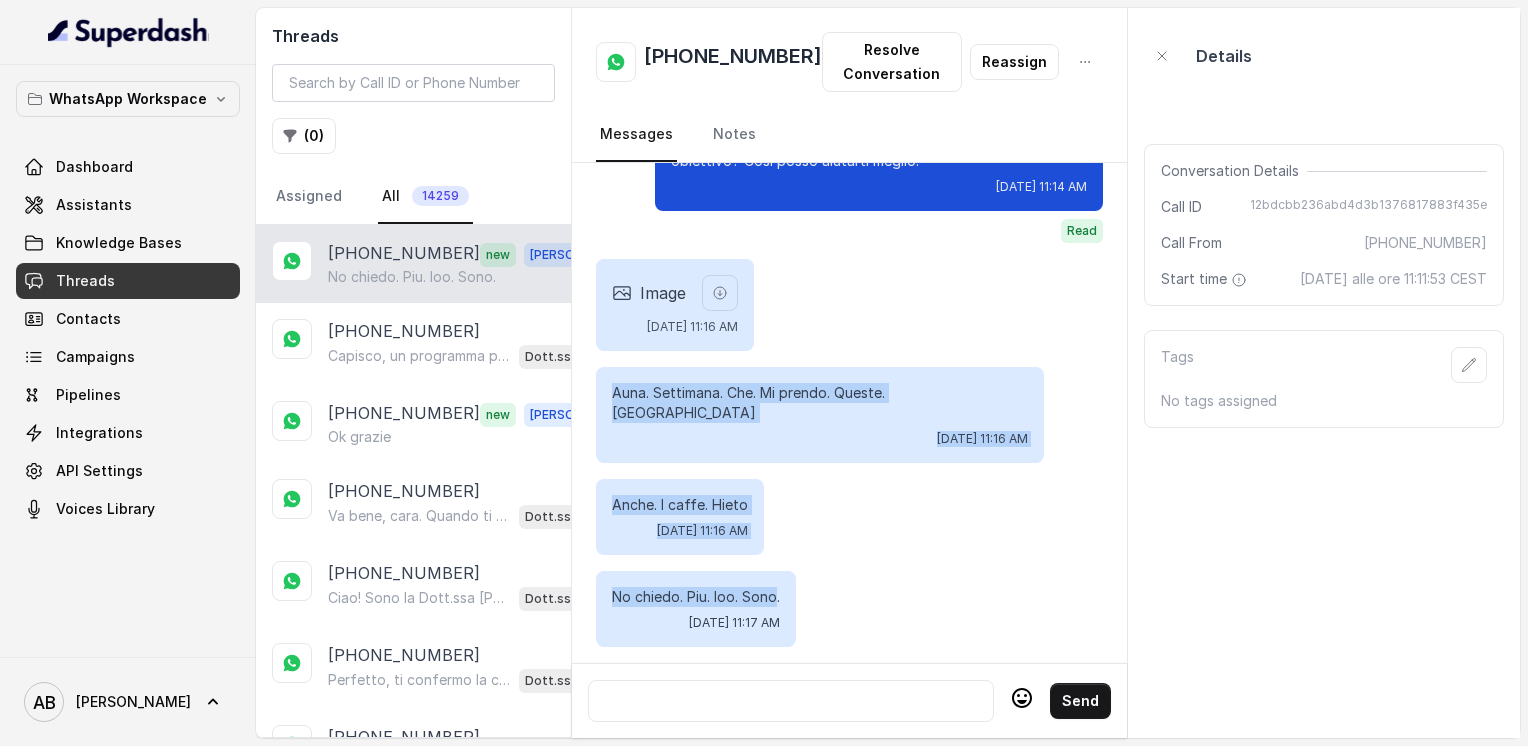 drag, startPoint x: 609, startPoint y: 387, endPoint x: 776, endPoint y: 552, distance: 234.76372 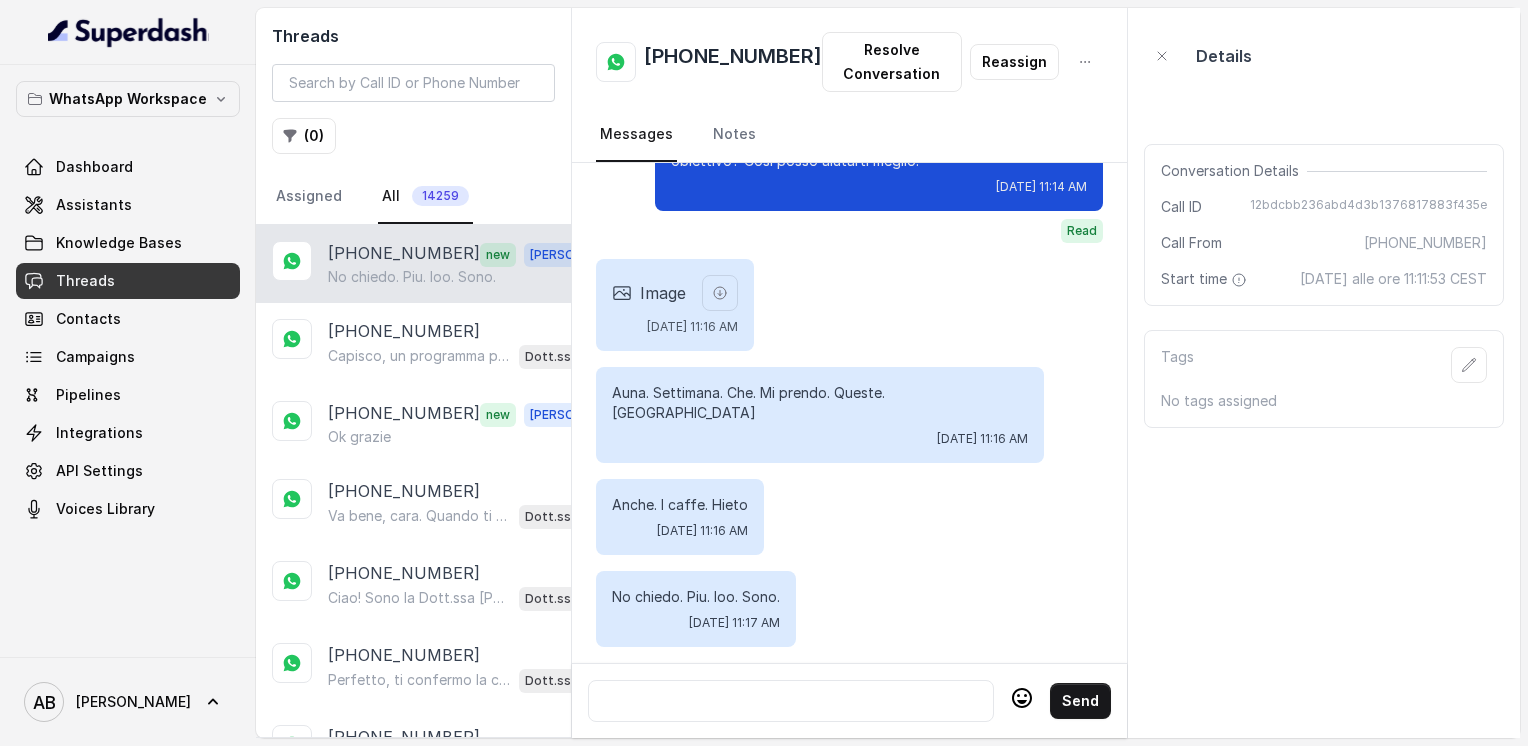 click at bounding box center [791, 701] 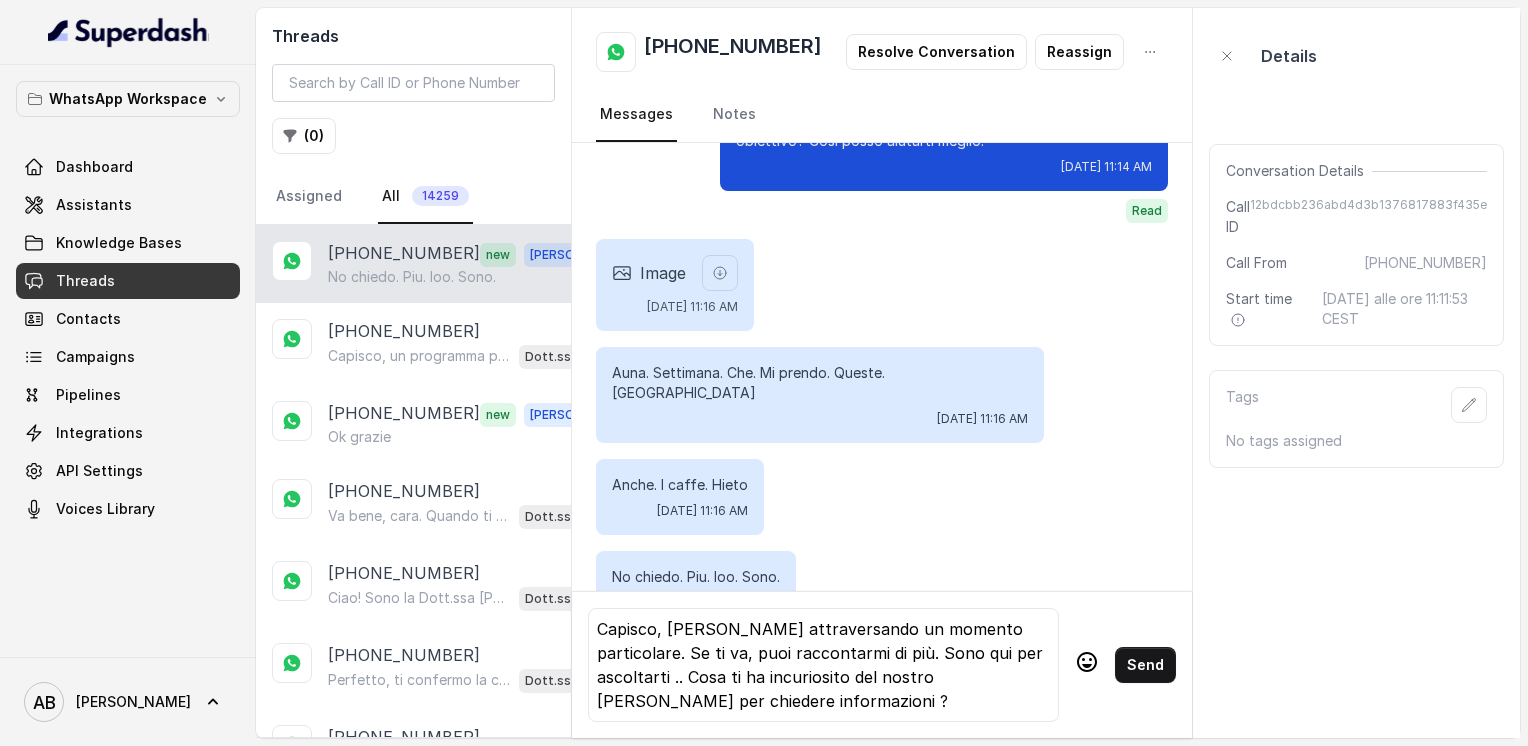 click on "Send" at bounding box center (1145, 665) 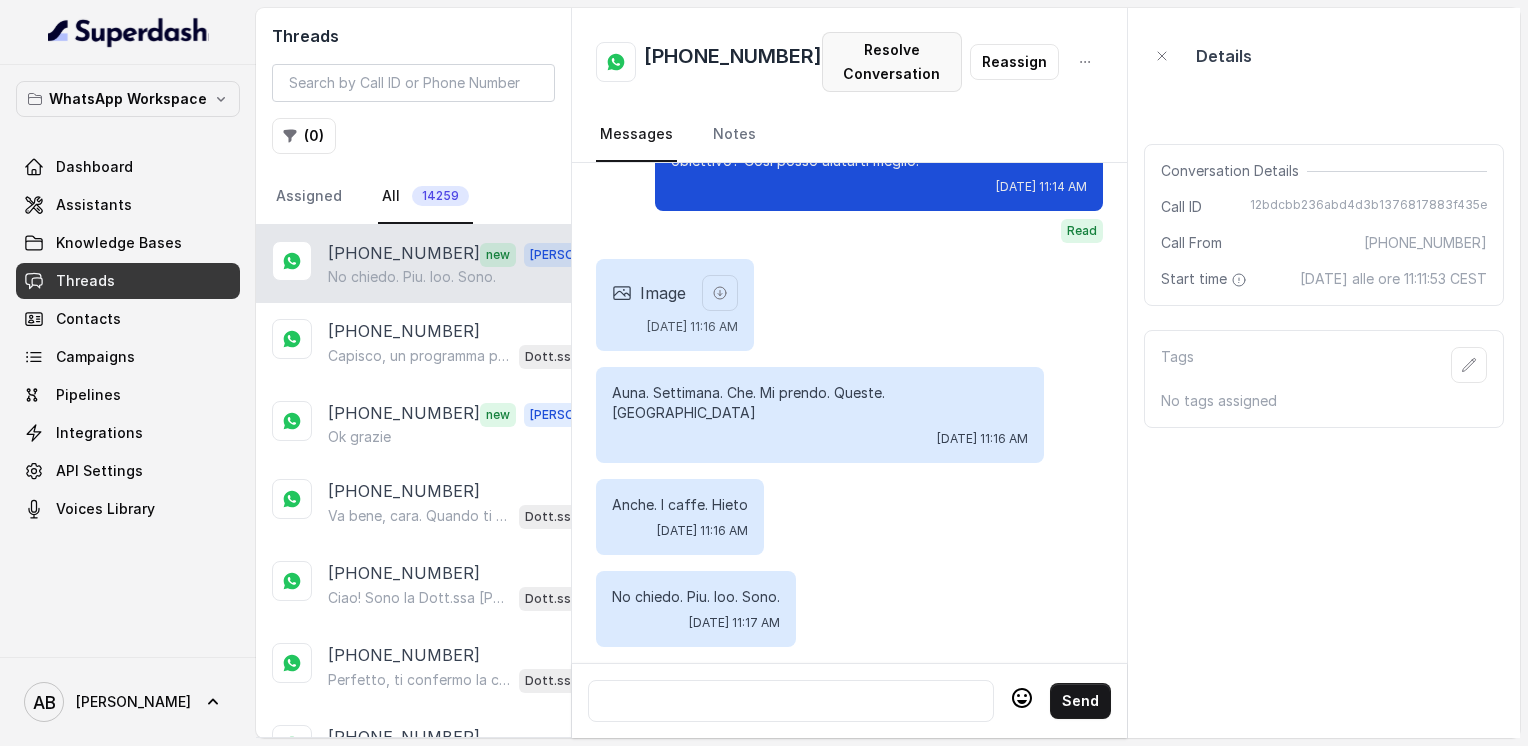 click on "Resolve Conversation" at bounding box center (892, 62) 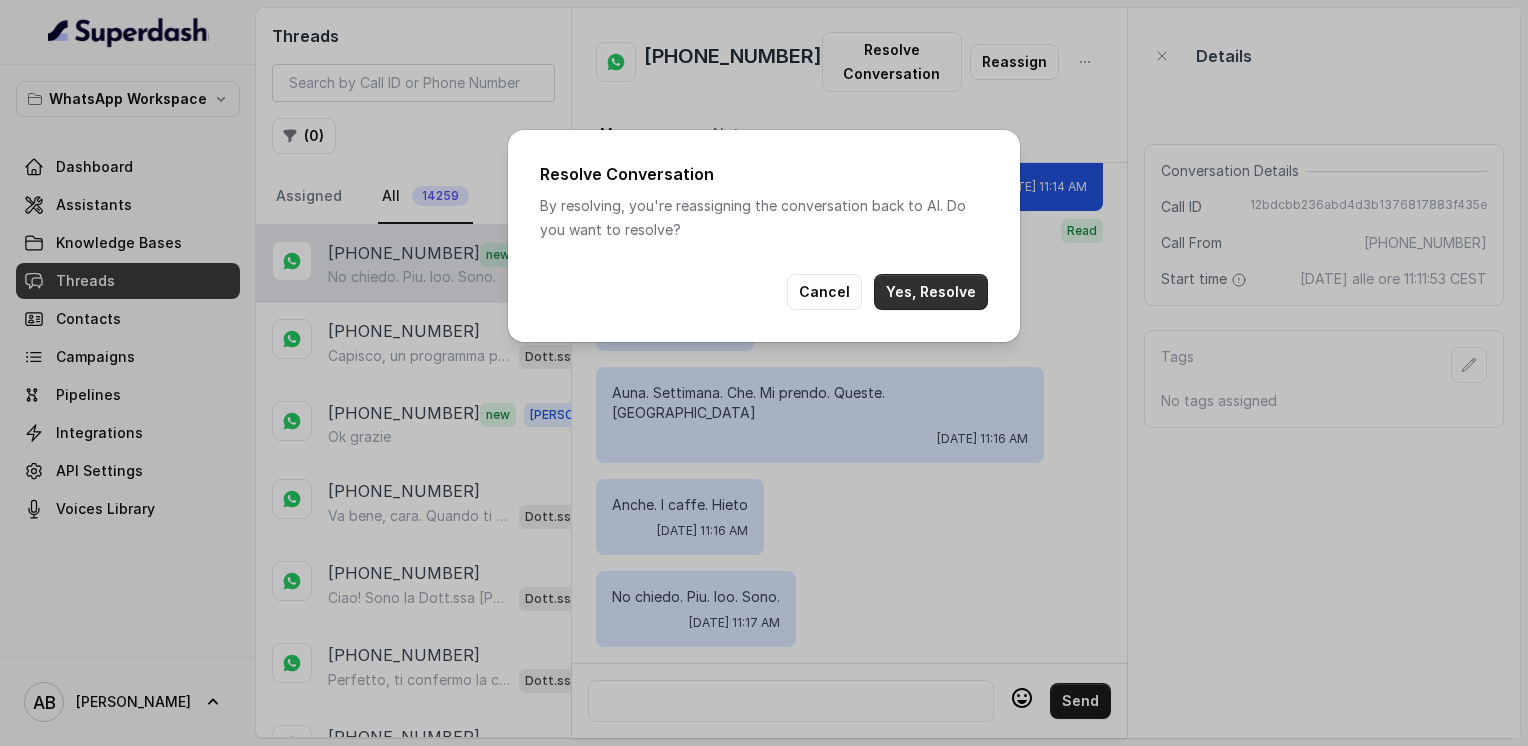 click on "Yes, Resolve" at bounding box center [931, 292] 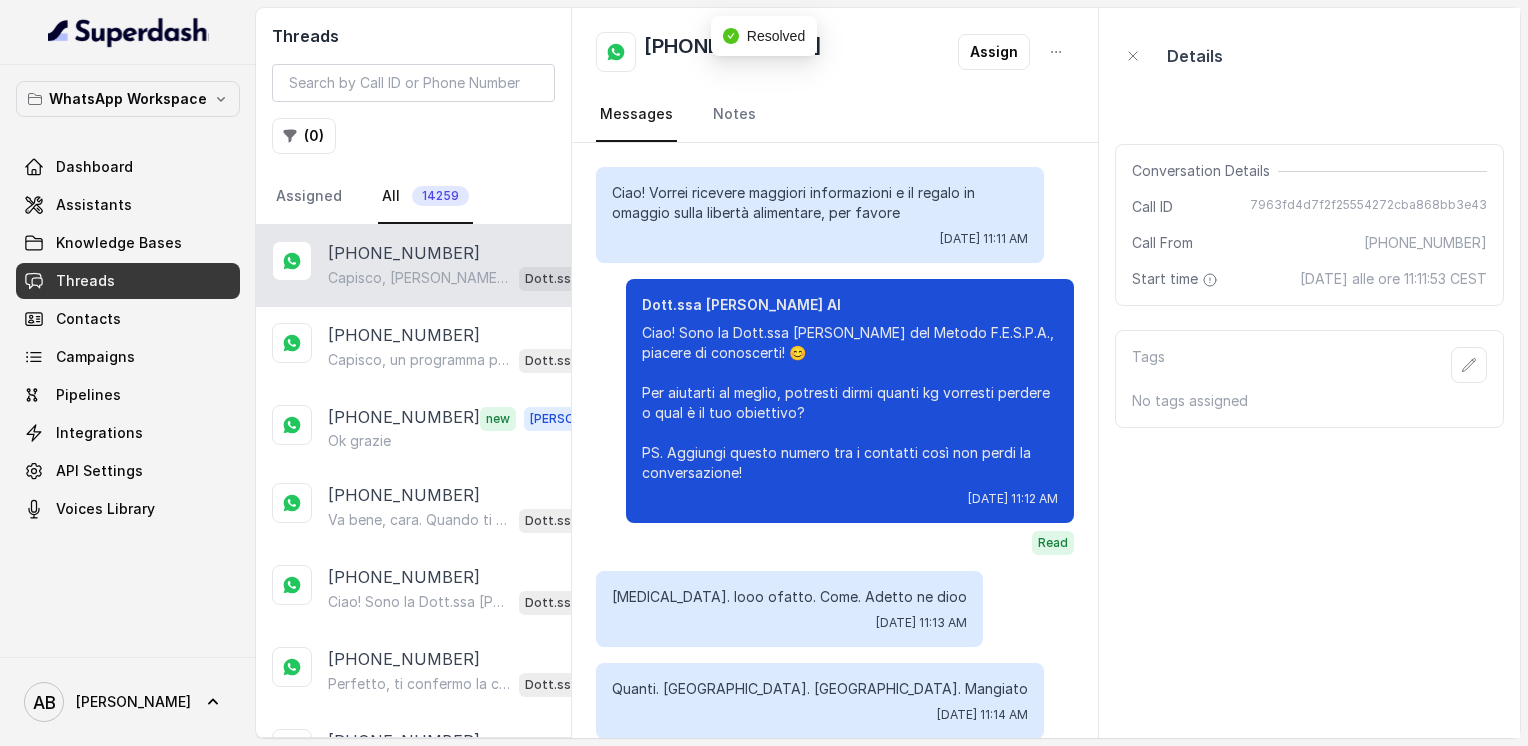 scroll, scrollTop: 896, scrollLeft: 0, axis: vertical 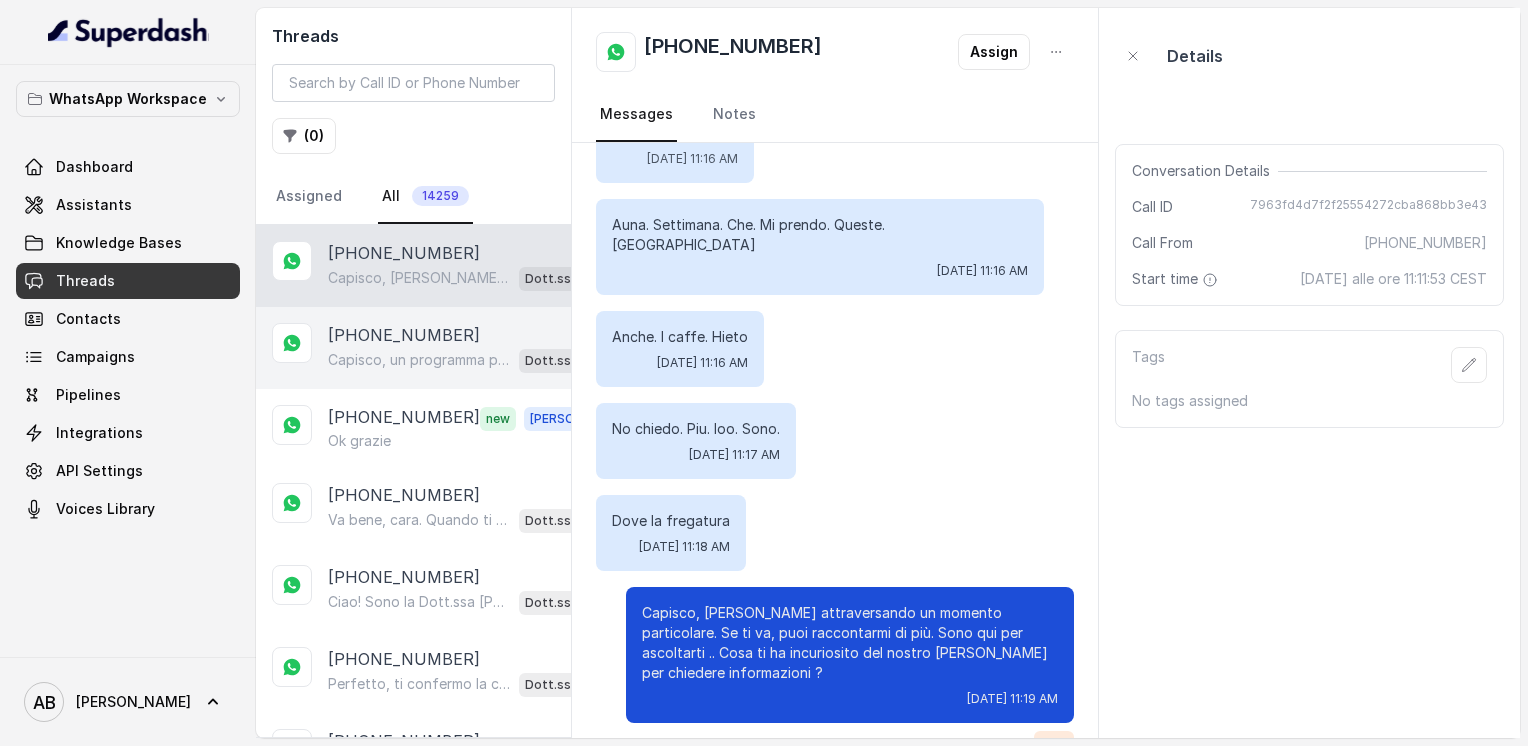click on "Capisco, un programma personalizzato che non vuoi più seguire può essere davvero pesante.
Guarda, spesso i programmi troppo rigidi non aiutano a mantenere la libertà alimentare e a velocizzare il metabolismo come serve.
Il Metodo FESPA punta proprio a questo: un percorso sostenibile per un corpo magro, tonico ed armonico, senza stress.
Se ti fa piacere, possiamo fare una breve chiamata gratuita di 5 minuti per spiegarti come funziona e vedere se fa al caso tuo. Pensi possa essere utile? 😊" at bounding box center (419, 360) 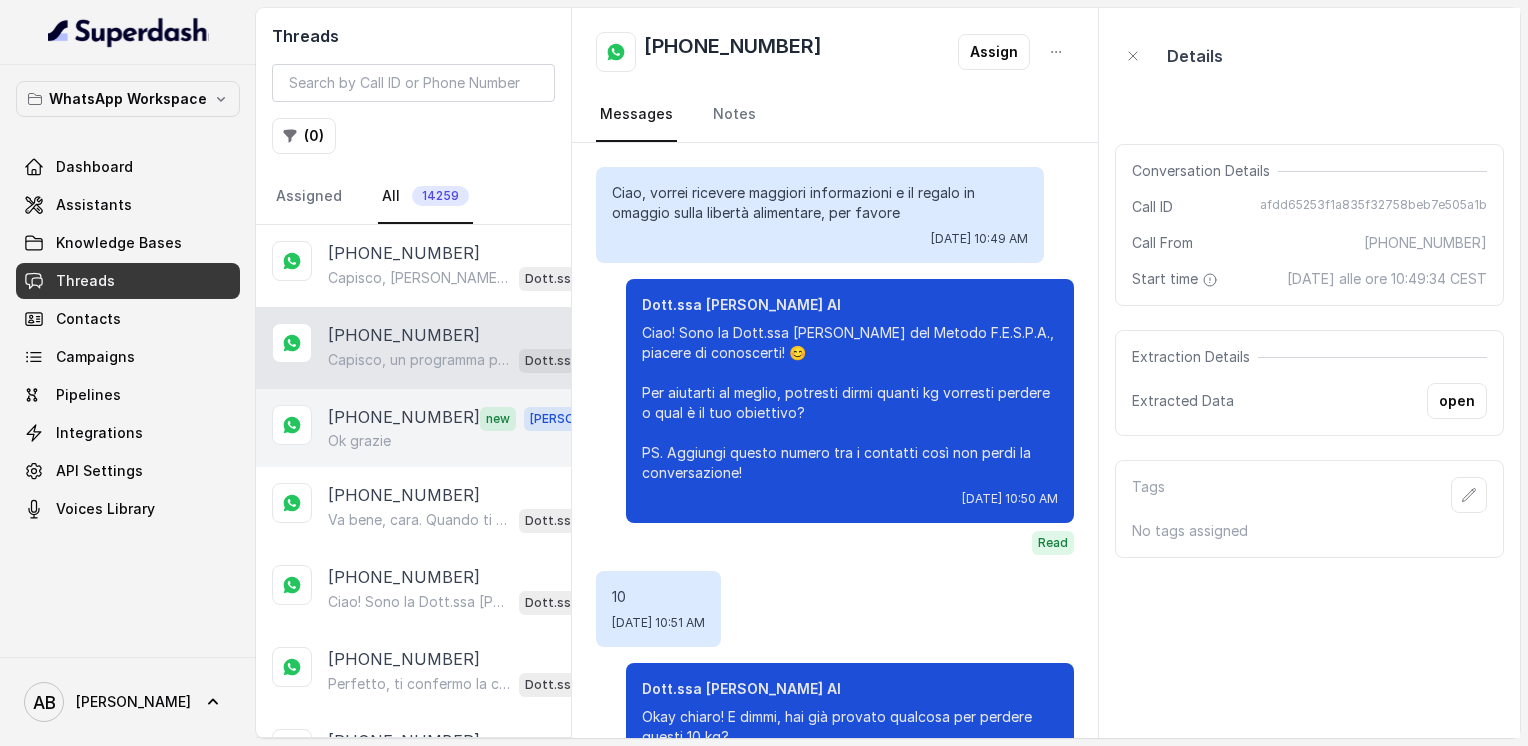 scroll, scrollTop: 1236, scrollLeft: 0, axis: vertical 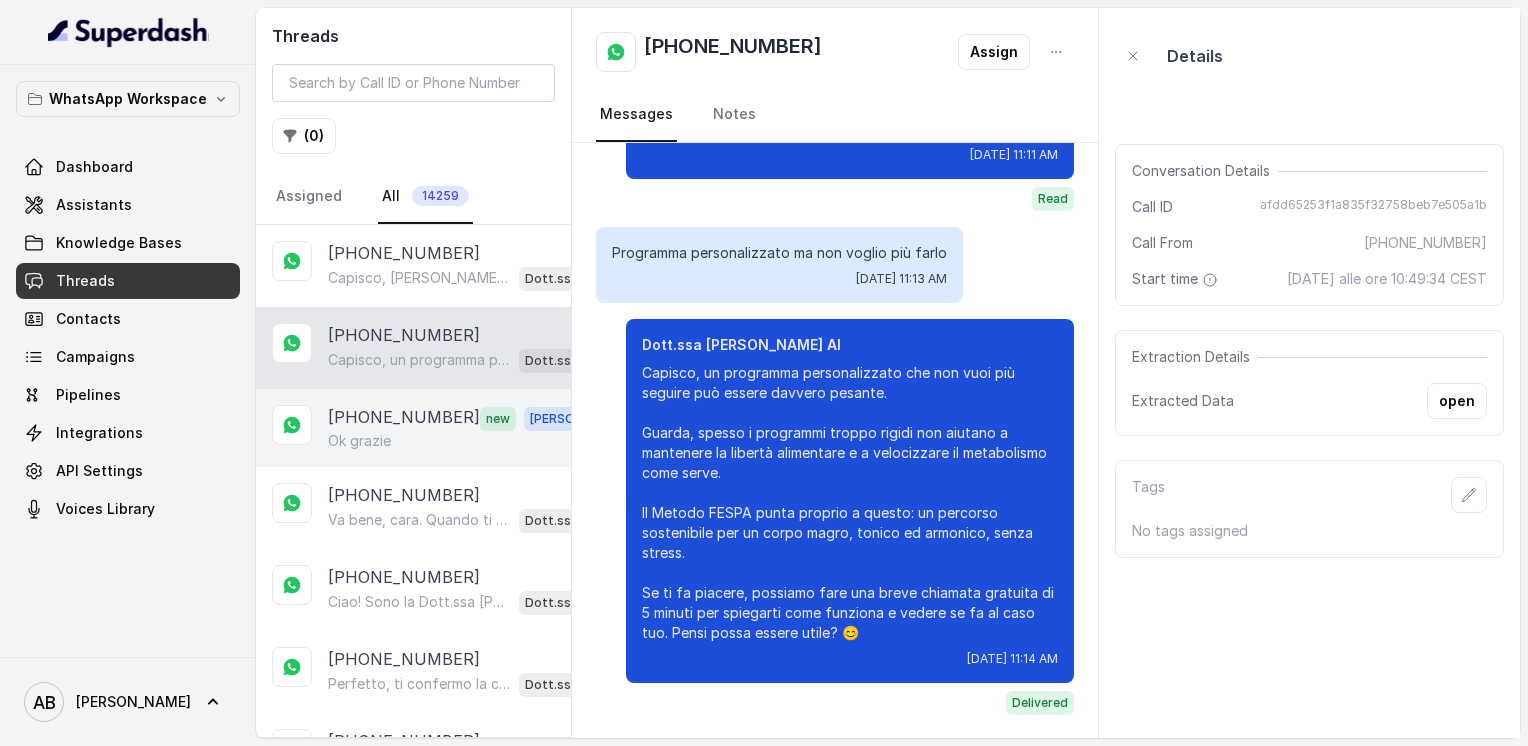 click on "[PHONE_NUMBER]" at bounding box center (404, 418) 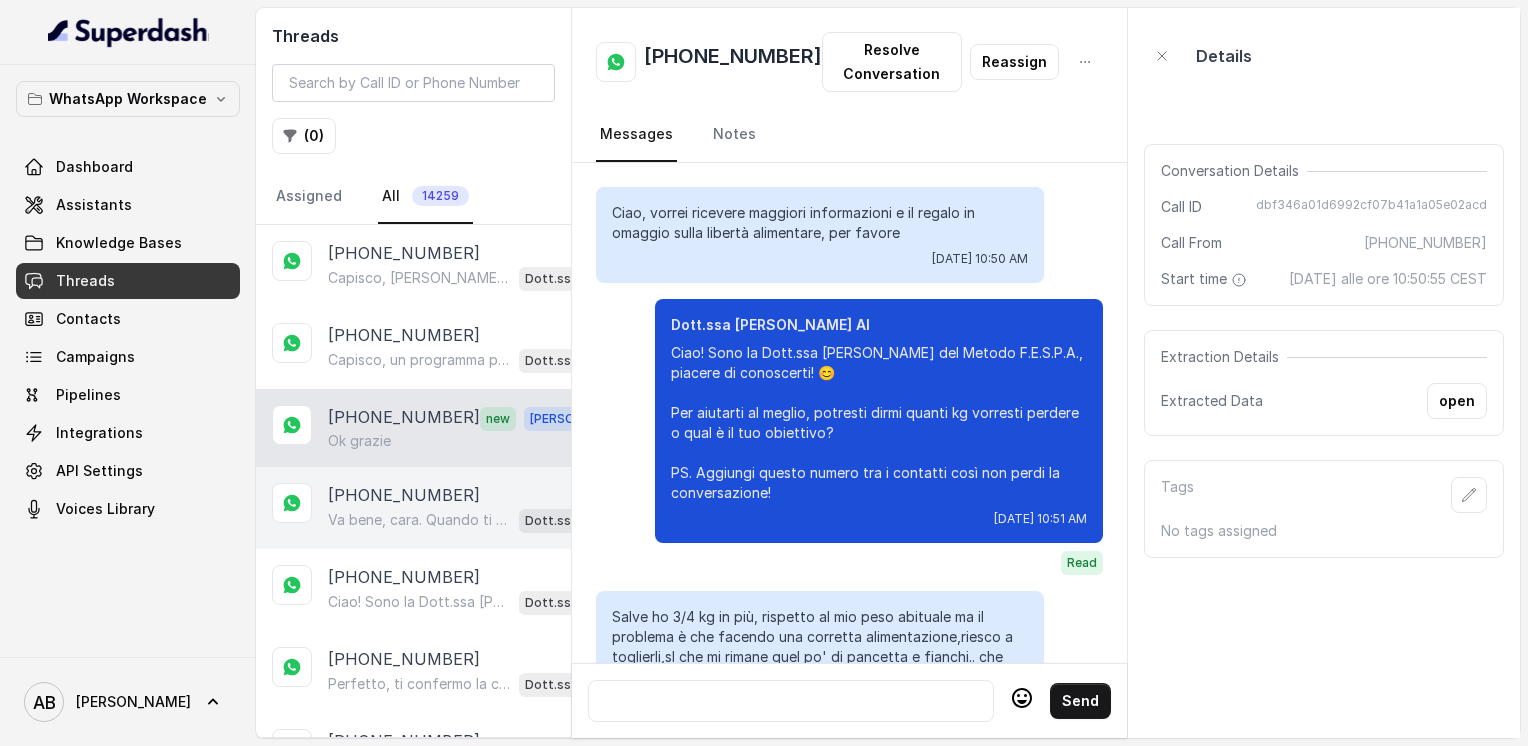 scroll, scrollTop: 3488, scrollLeft: 0, axis: vertical 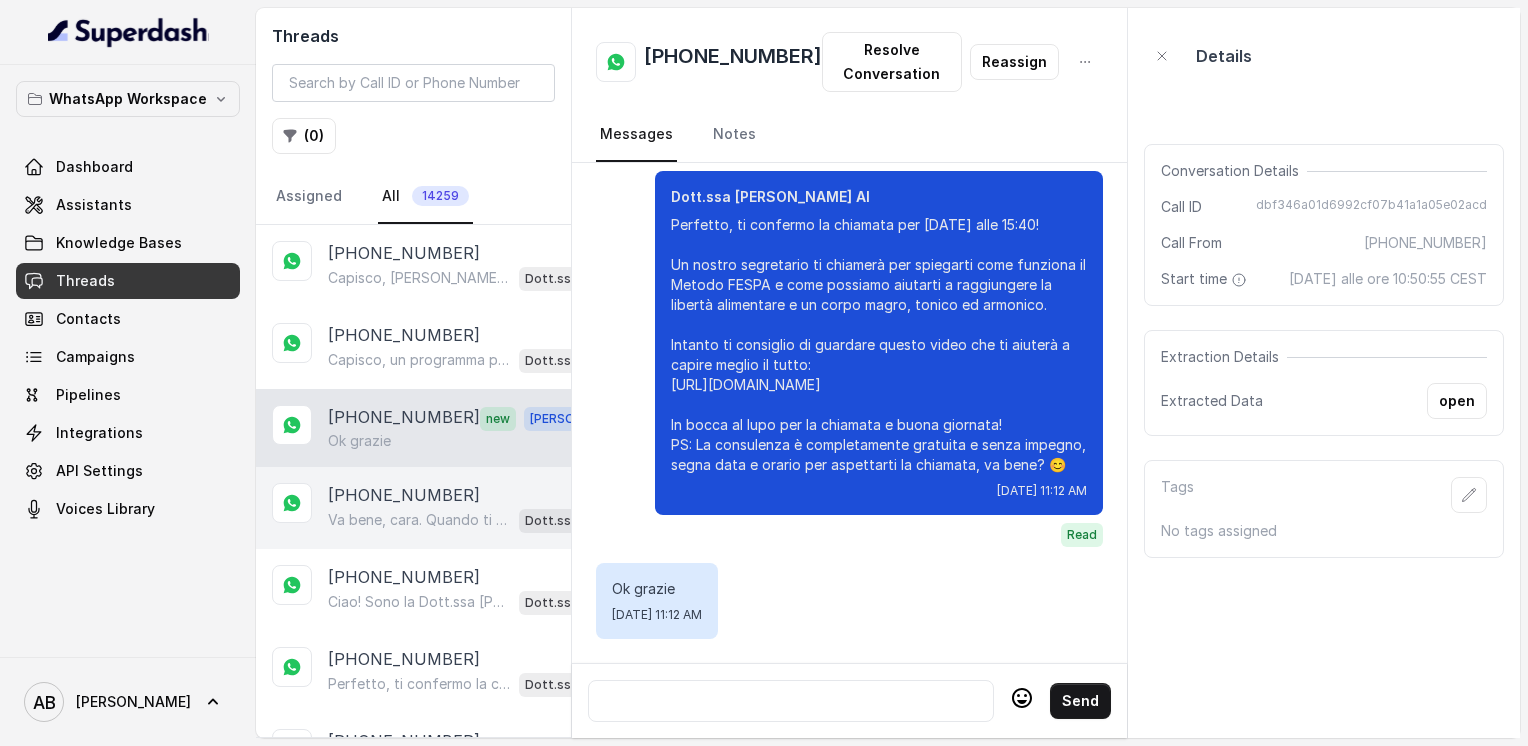 click on "Va bene, cara. Quando ti sentirai pronta, scrivimi pure e organizziamo la chiamata gratuita di 5 minuti per scoprire come raggiungere la libertà alimentare e un corpo magro, tonico ed armonico. A presto! 😊" at bounding box center [419, 520] 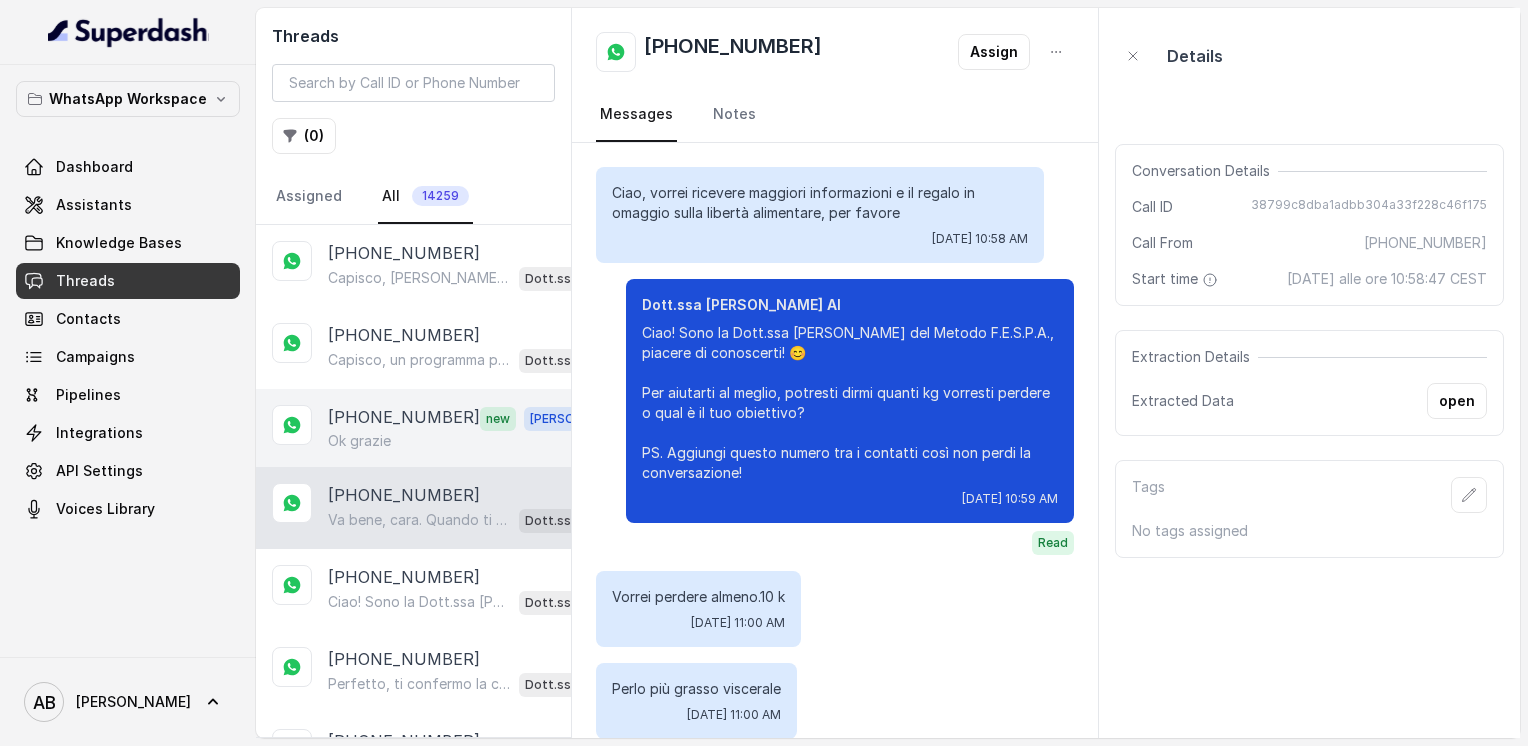 scroll, scrollTop: 2060, scrollLeft: 0, axis: vertical 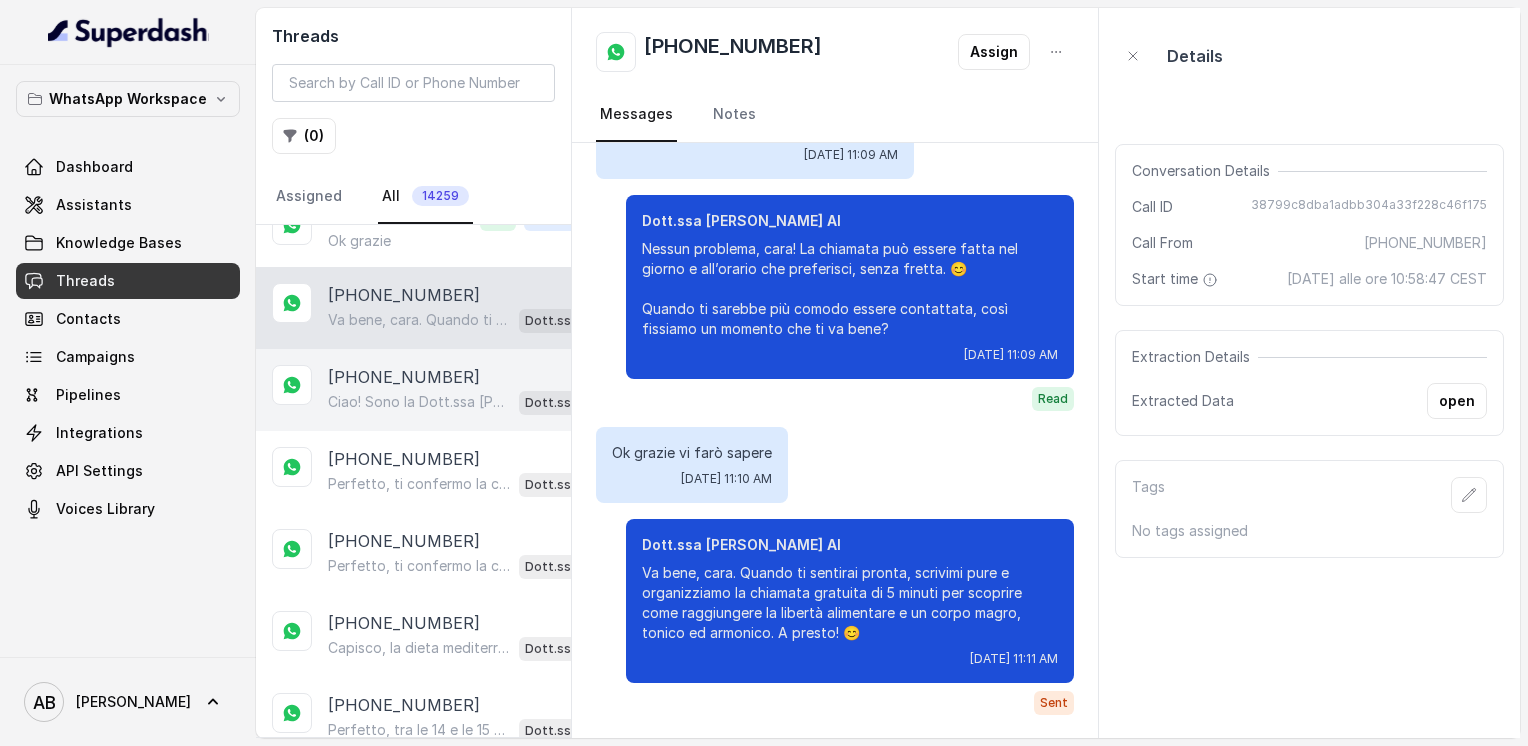click on "Ciao! Sono la Dott.ssa [PERSON_NAME] del Metodo F.E.S.P.A., piacere di conoscerti! 😊
Per aiutarti al meglio, potresti dirmi quanti kg vorresti perdere o qual è il tuo obiettivo?
PS. Aggiungi questo numero tra i contatti così non perdi la conversazione! Dott.ssa [PERSON_NAME] AI" at bounding box center (469, 402) 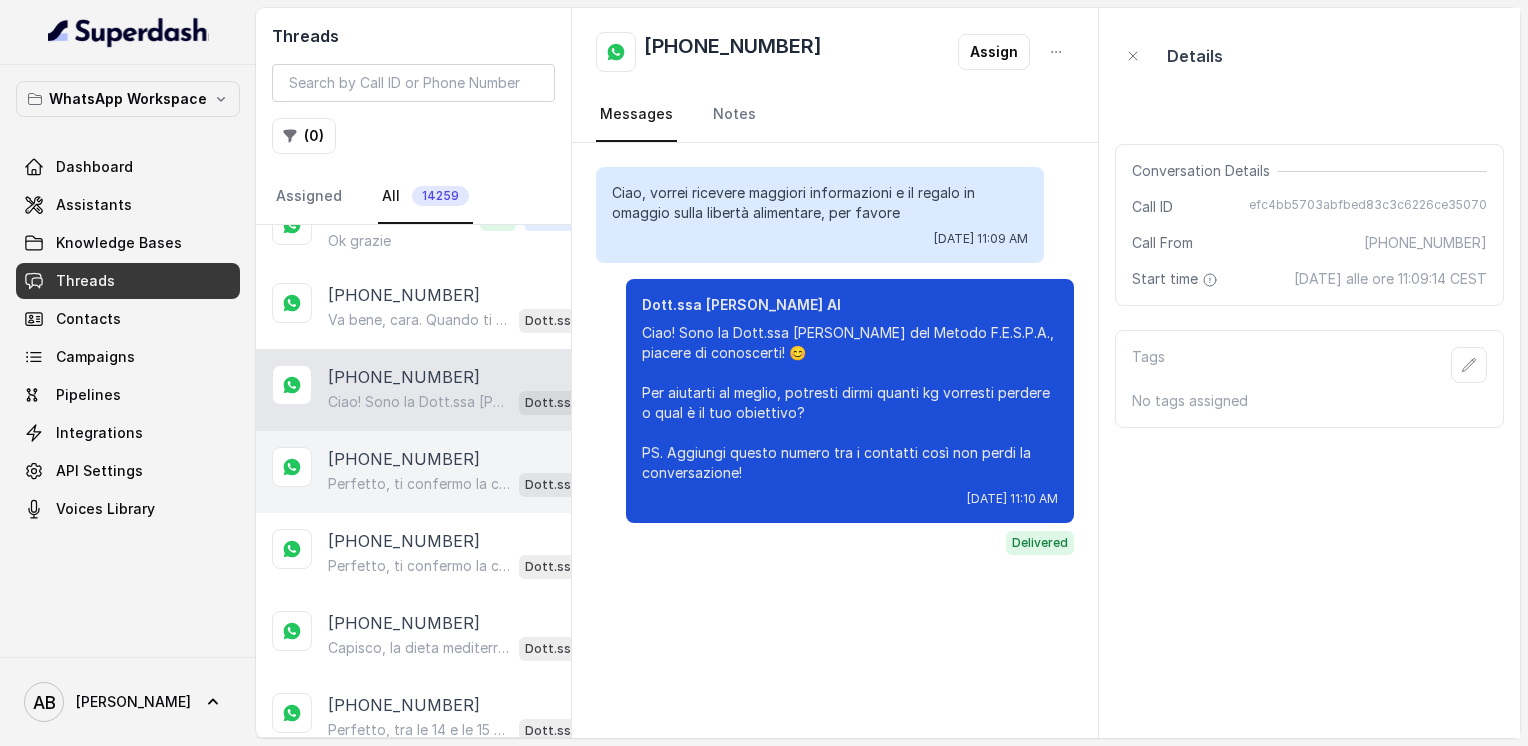 click on "[PHONE_NUMBER]   Perfetto, ti confermo la chiamata per [DATE] alle 8:00! 📞
Un nostro segretario ti chiamerà per spiegarti il Metodo FESPA e come raggiungere la libertà alimentare e un corpo magro, tonico ed armonico.
Intanto ti consiglio questo video per capire meglio: [URL][DOMAIN_NAME]
In bocca al lupo per la chiamata! 😊
PS: la consulenza è gratuita e senza impegno, segna data e orario per aspettarti la chiamata. Dott.ssa [PERSON_NAME] AI" at bounding box center [413, 472] 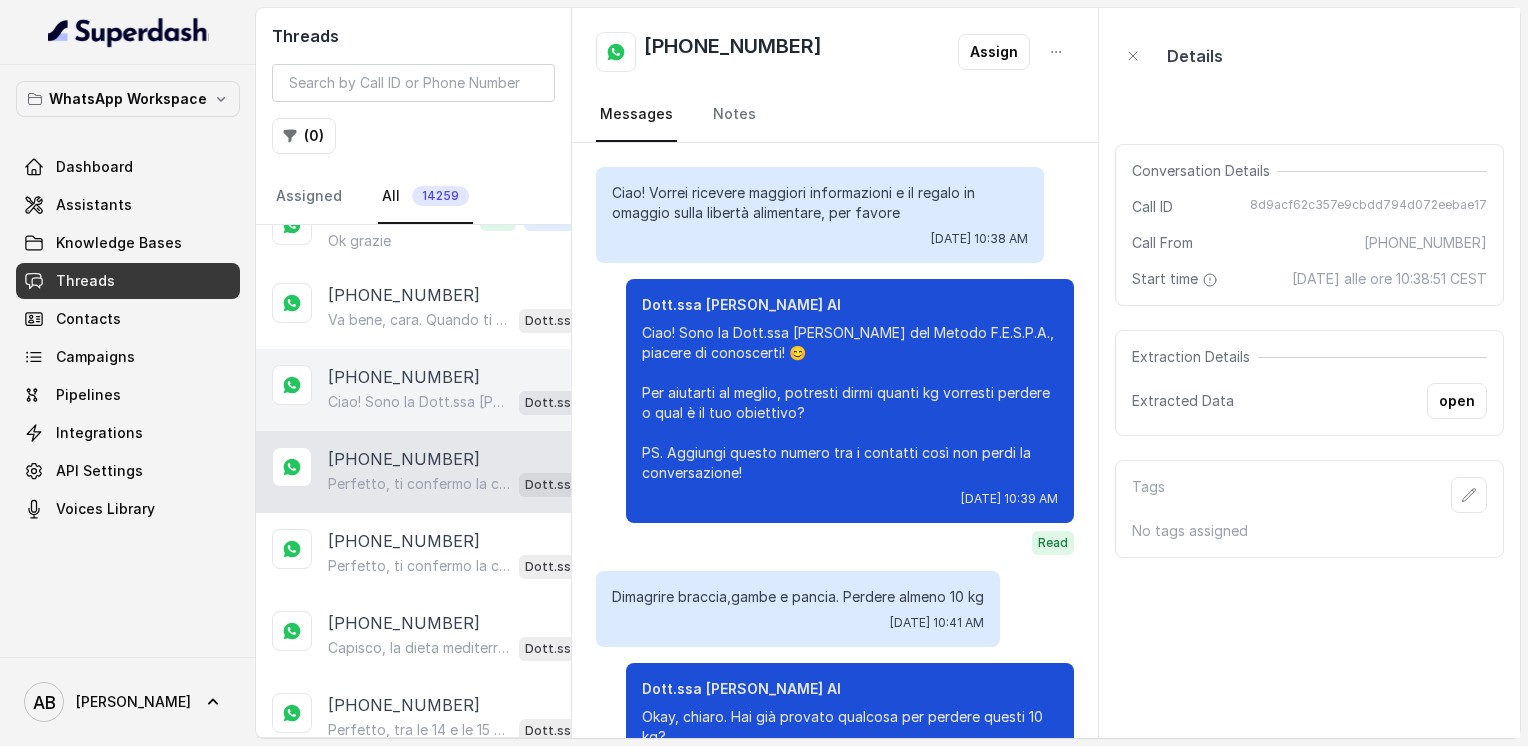 scroll, scrollTop: 1620, scrollLeft: 0, axis: vertical 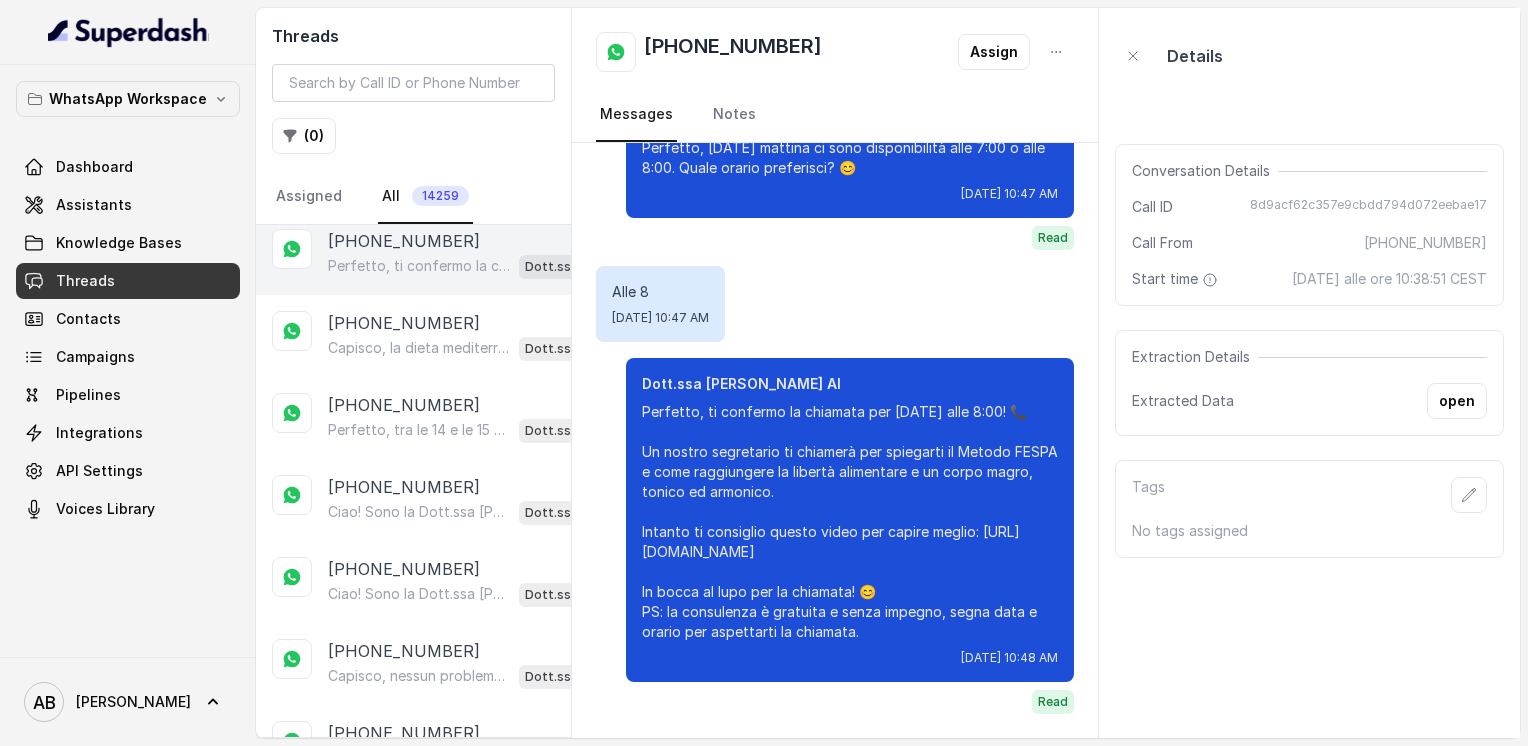 click on "[PHONE_NUMBER]   Perfetto, ti confermo la chiamata per [DATE] alle 17:10!
Un nostro segretario ti chiamerà per spiegarti come funziona il Metodo FESPA e come possiamo aiutarti a raggiungere la libertà alimentare e un corpo magro, tonico ed armonico.
Intanto ti consiglio di guardare questo video che ti aiuterà a capire meglio il tutto:
[URL][DOMAIN_NAME]
In bocca al lupo per la chiamata e buona giornata!
PS: La consulenza è completamente gratuita e senza impegno, segna data e orario per aspettarti la chiamata, va bene? 😊 Dott.ssa [PERSON_NAME] AI" at bounding box center [413, 254] 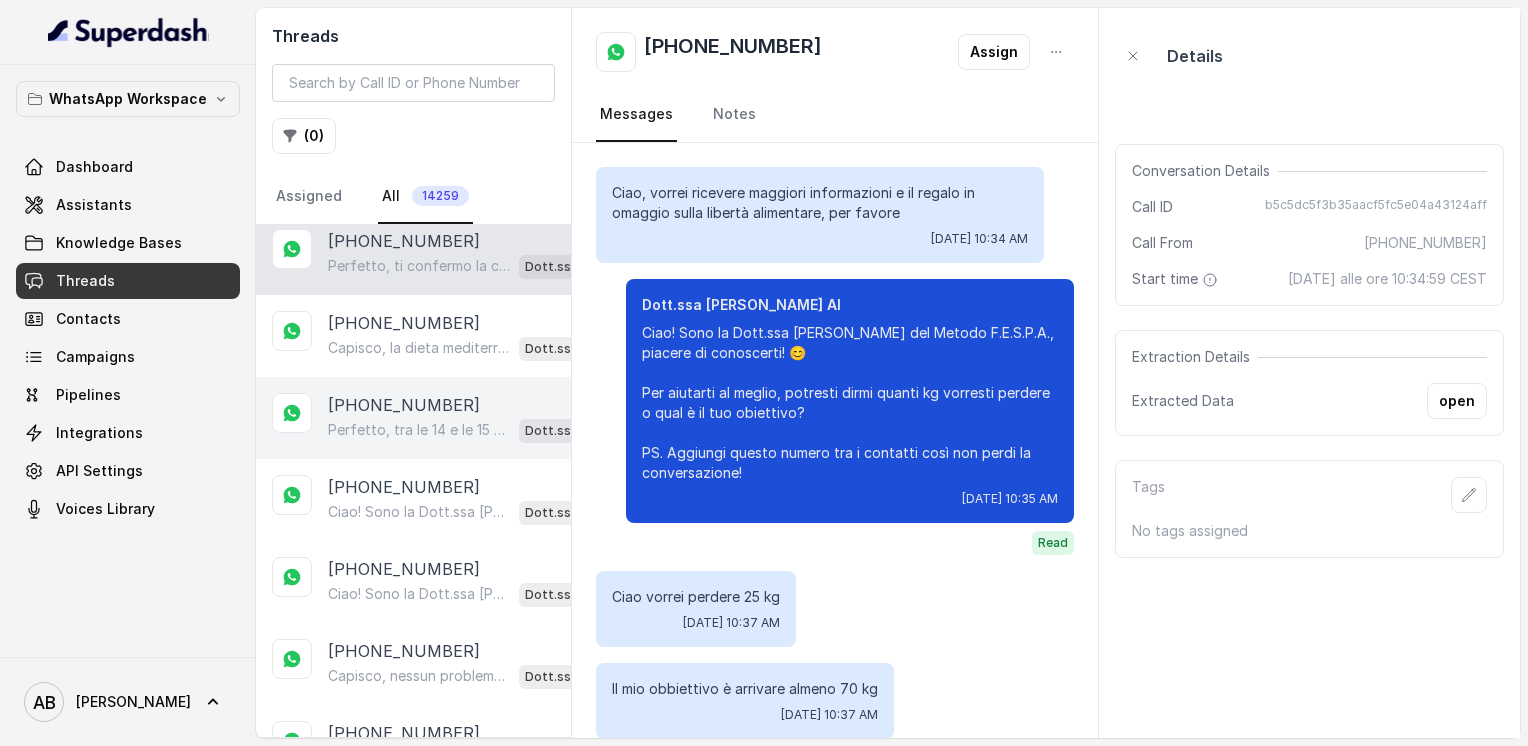 scroll, scrollTop: 2816, scrollLeft: 0, axis: vertical 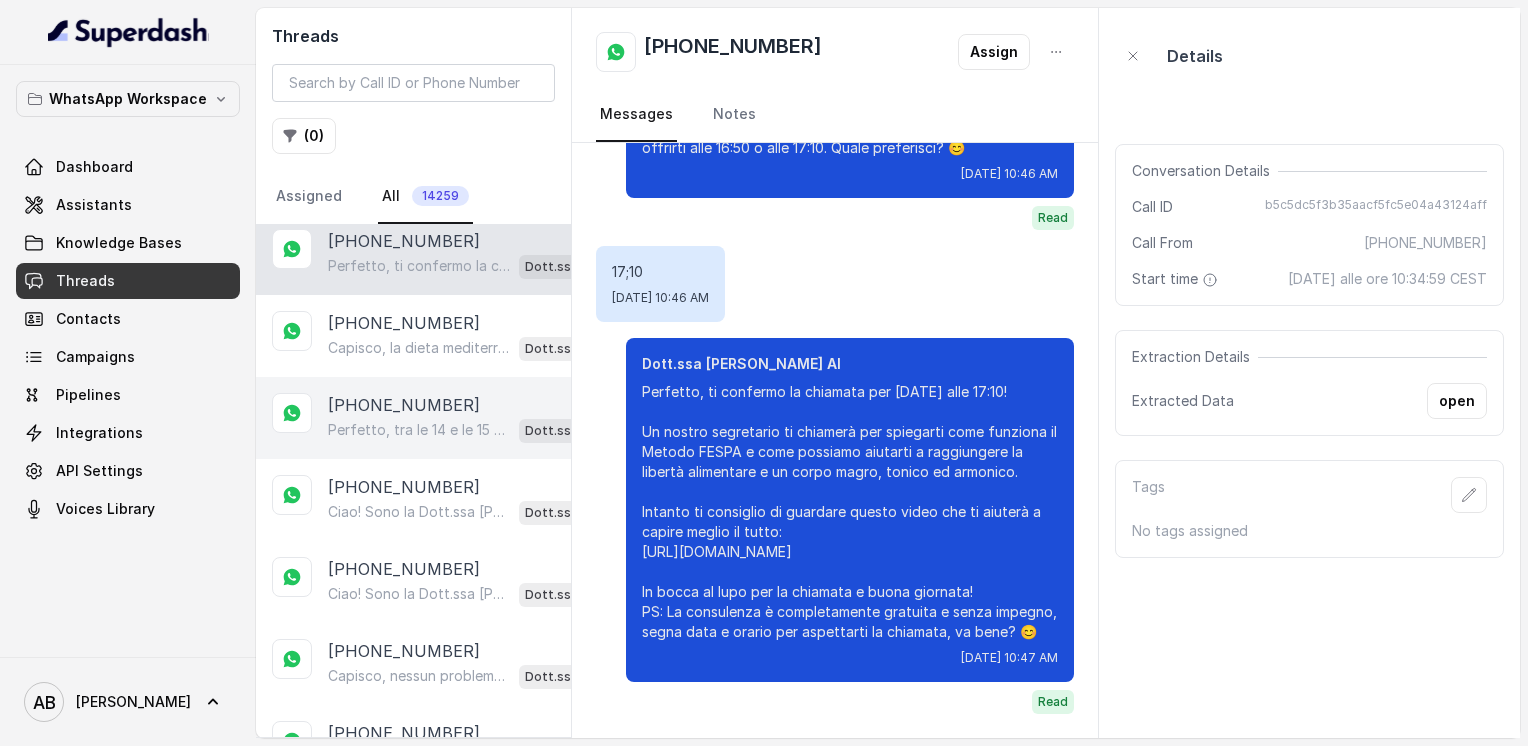 click on "[PHONE_NUMBER]   Perfetto, tra le 14 e le 15 di quale giorno ti andrebbe meglio essere chiamata? 😊 Dott.ssa [PERSON_NAME] AI" at bounding box center [413, 418] 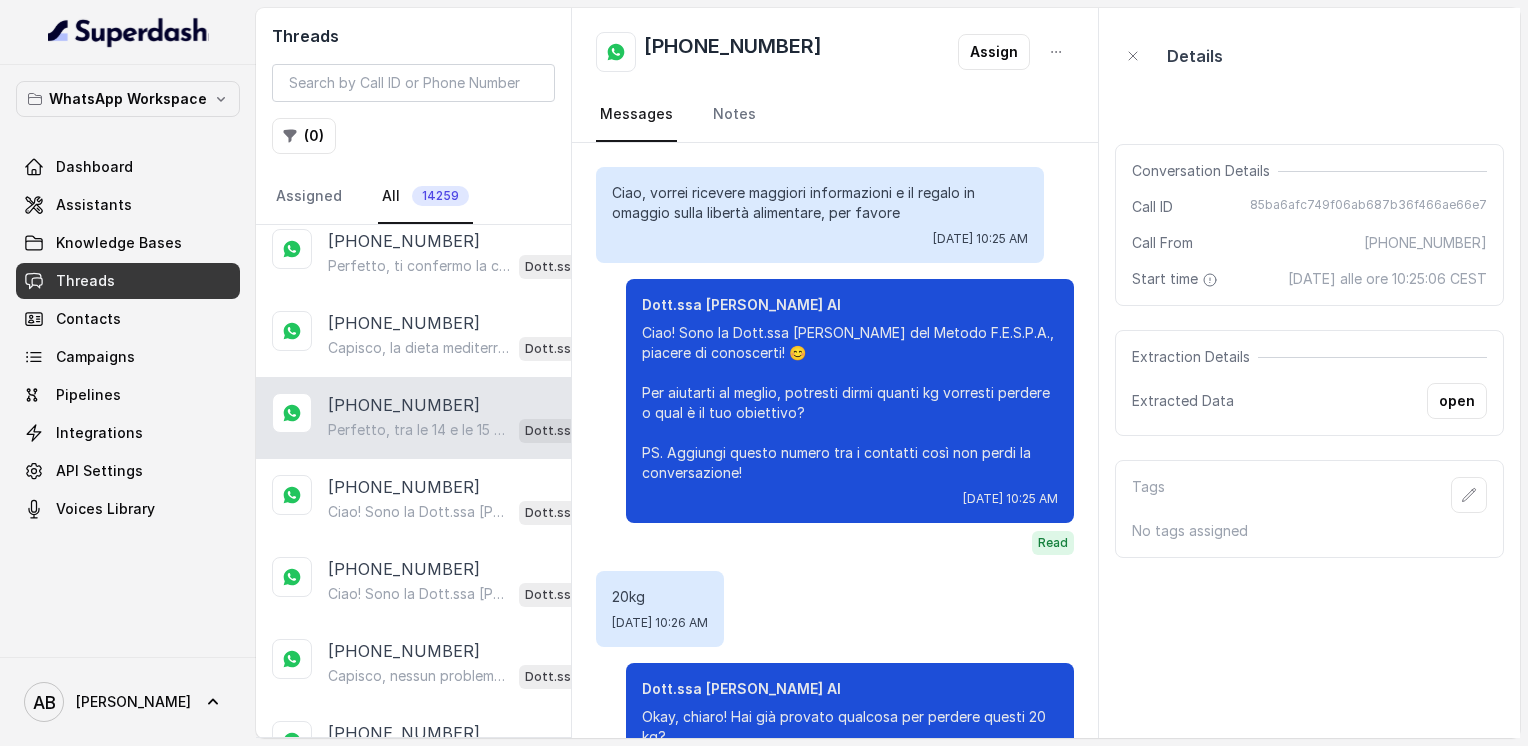 scroll, scrollTop: 1492, scrollLeft: 0, axis: vertical 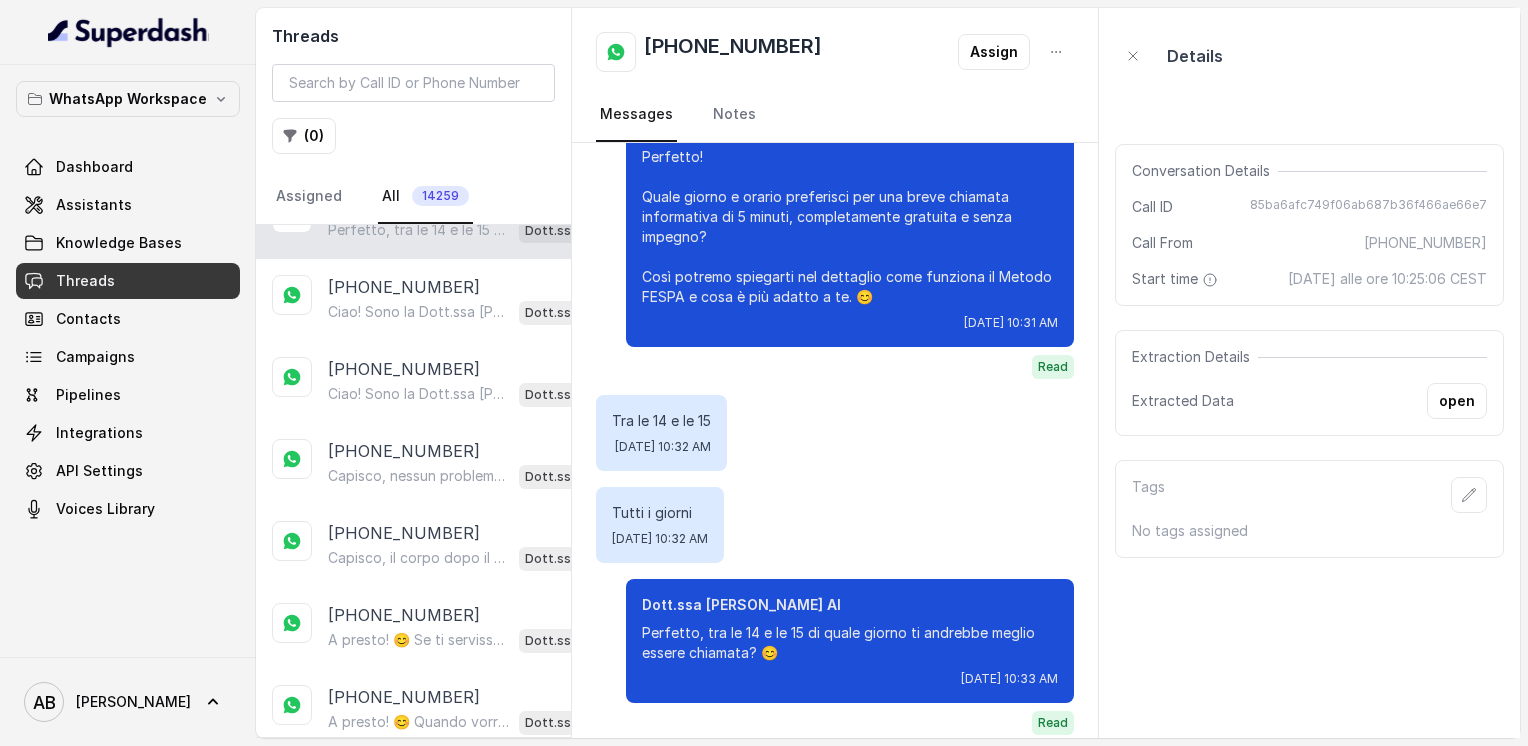click on "[PHONE_NUMBER]   Ciao! Sono la Dott.ssa [PERSON_NAME] del Metodo F.E.S.P.A., piacere di conoscerti! 😊
Per aiutarti al meglio, potresti dirmi quanti kg vorresti perdere o qual è il tuo obiettivo?
PS. Aggiungi questo numero tra i contatti così non perdi la conversazione! Dott.ssa [PERSON_NAME] AI" at bounding box center (413, 300) 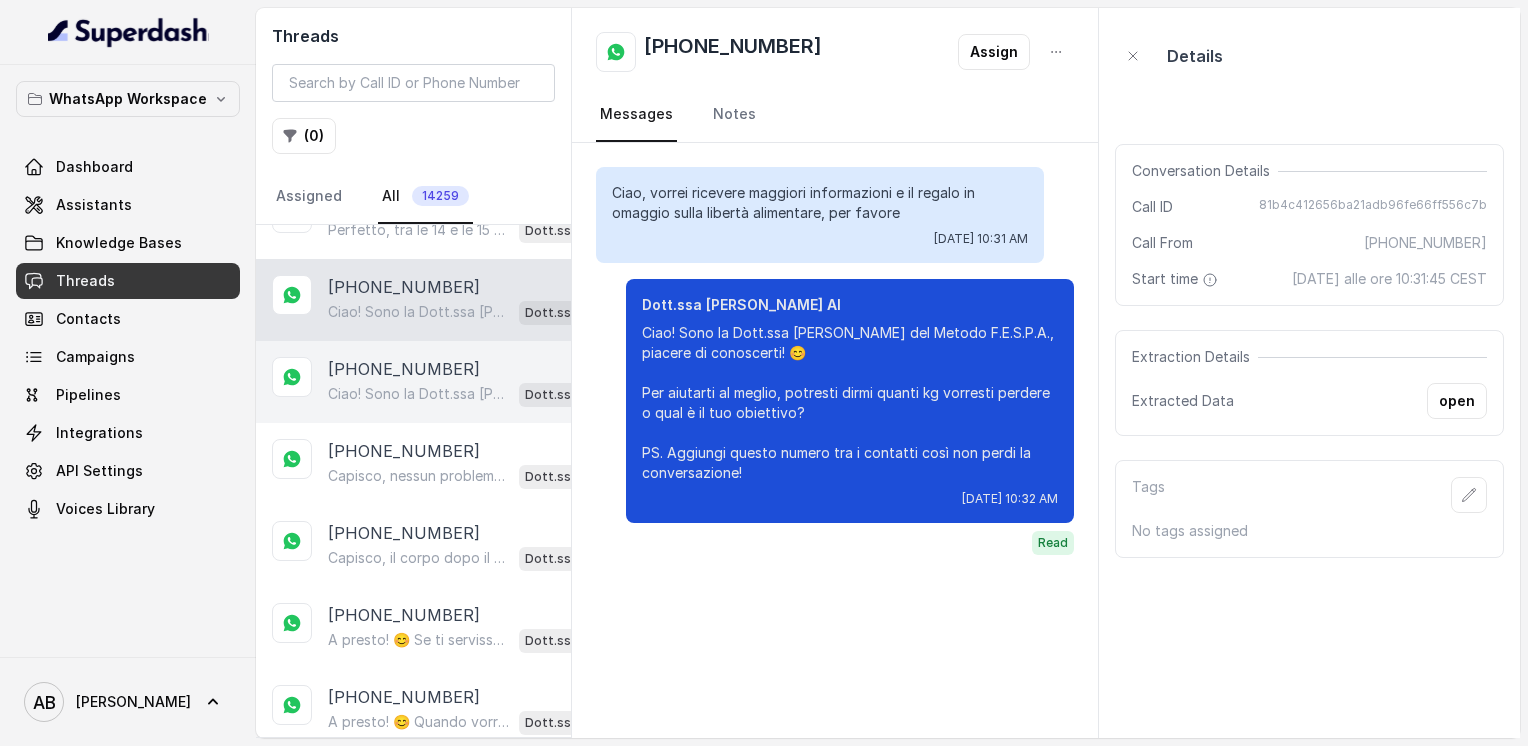click on "[PHONE_NUMBER]   Ciao! Sono la Dott.ssa [PERSON_NAME] del Metodo F.E.S.P.A., piacere di conoscerti! 😊
Per aiutarti al meglio, potresti dirmi quanti kg vorresti perdere o qual è il tuo obiettivo?
PS. Aggiungi questo numero tra i contatti così non perdi la conversazione! Dott.ssa [PERSON_NAME] AI" at bounding box center (413, 382) 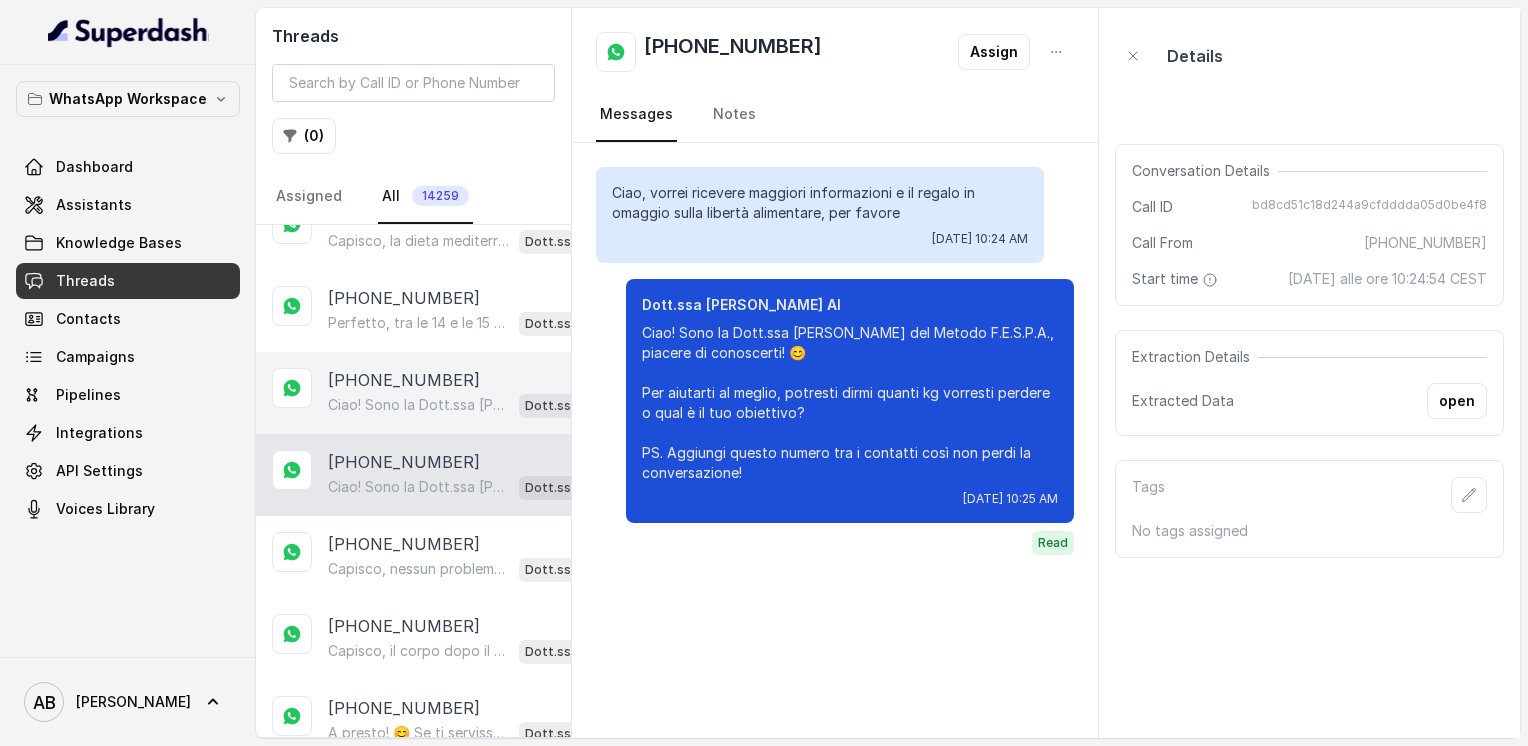 scroll, scrollTop: 600, scrollLeft: 0, axis: vertical 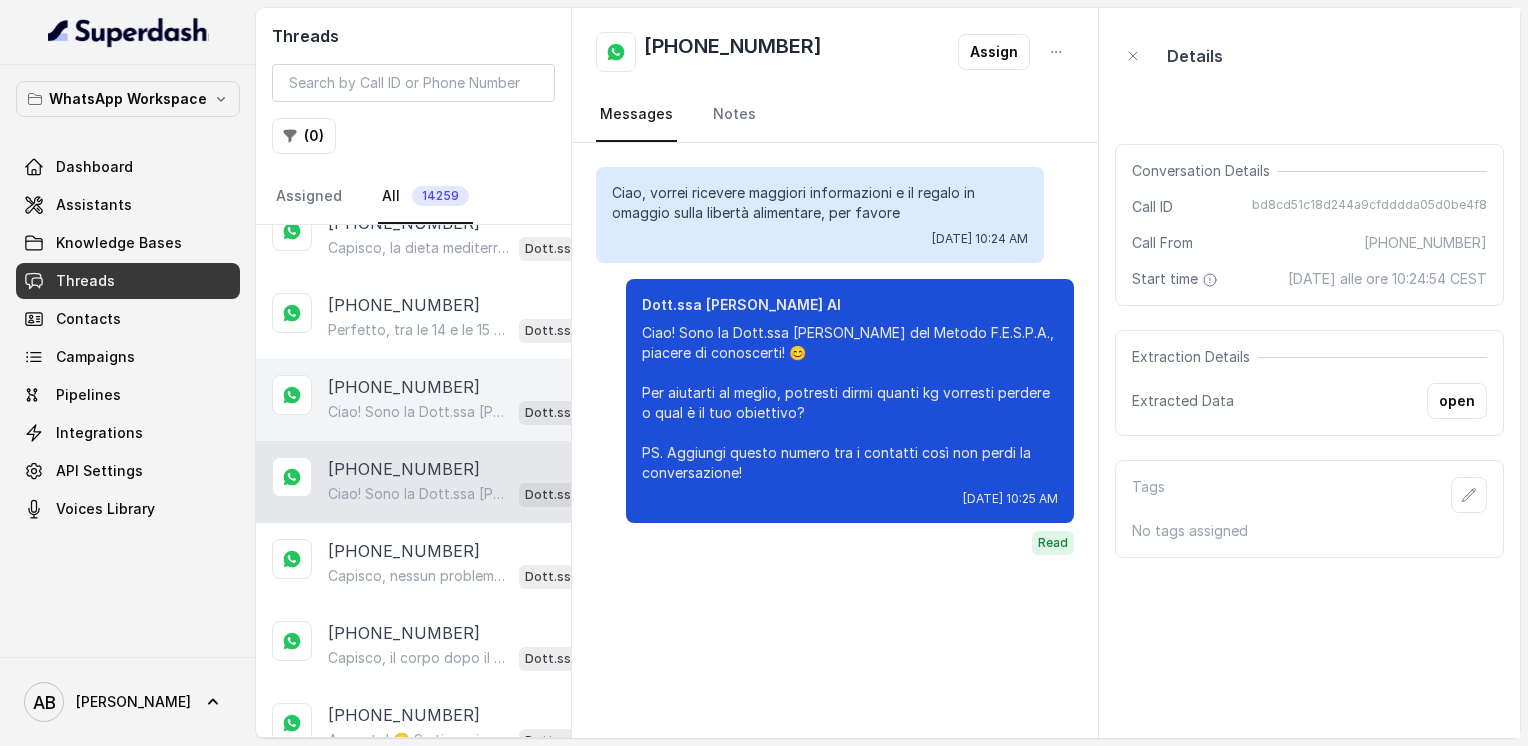 click on "Ciao! Sono la Dott.ssa [PERSON_NAME] del Metodo F.E.S.P.A., piacere di conoscerti! 😊
Per aiutarti al meglio, potresti dirmi quanti kg vorresti perdere o qual è il tuo obiettivo?
PS. Aggiungi questo numero tra i contatti così non perdi la conversazione!" at bounding box center (419, 412) 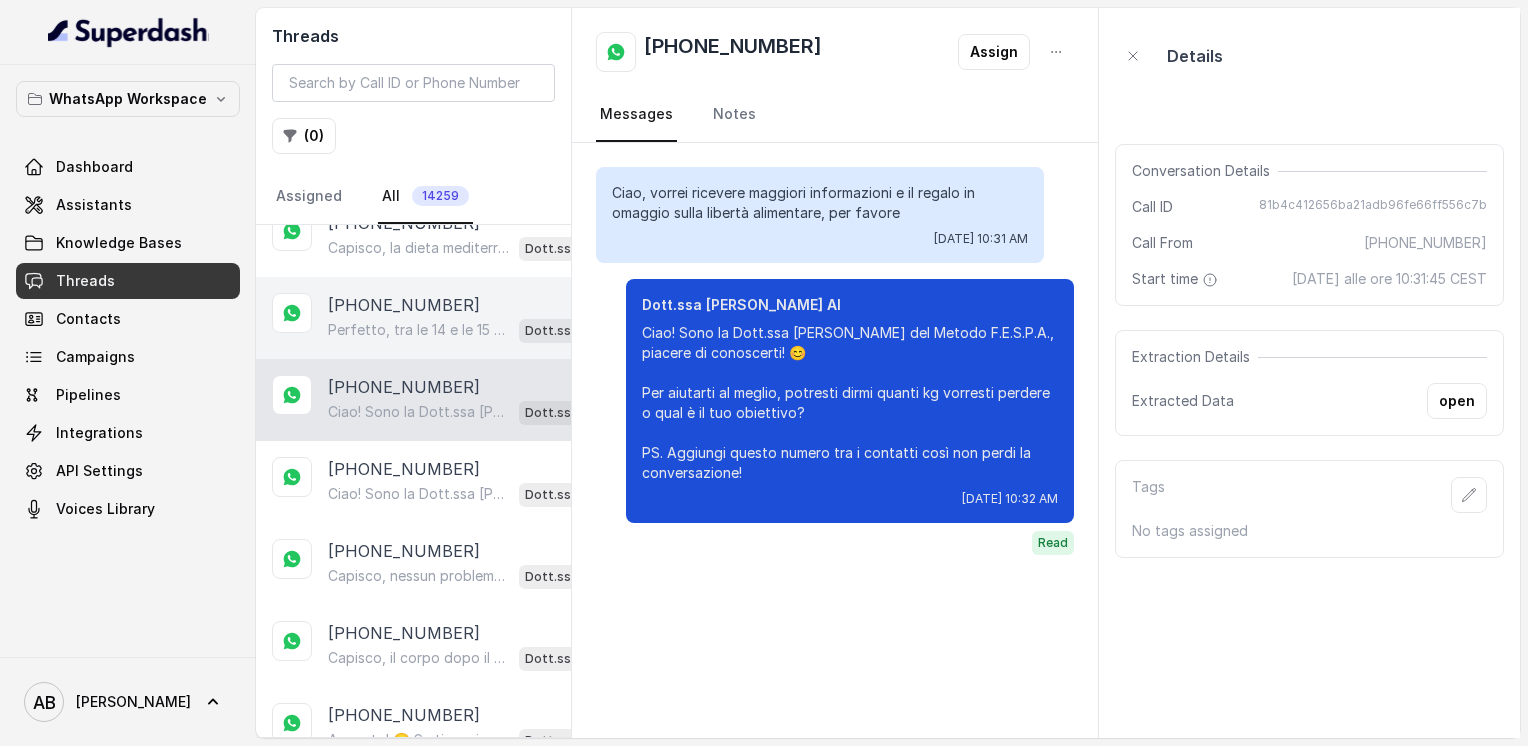 click on "Perfetto, tra le 14 e le 15 di quale giorno ti andrebbe meglio essere chiamata? 😊" at bounding box center (419, 330) 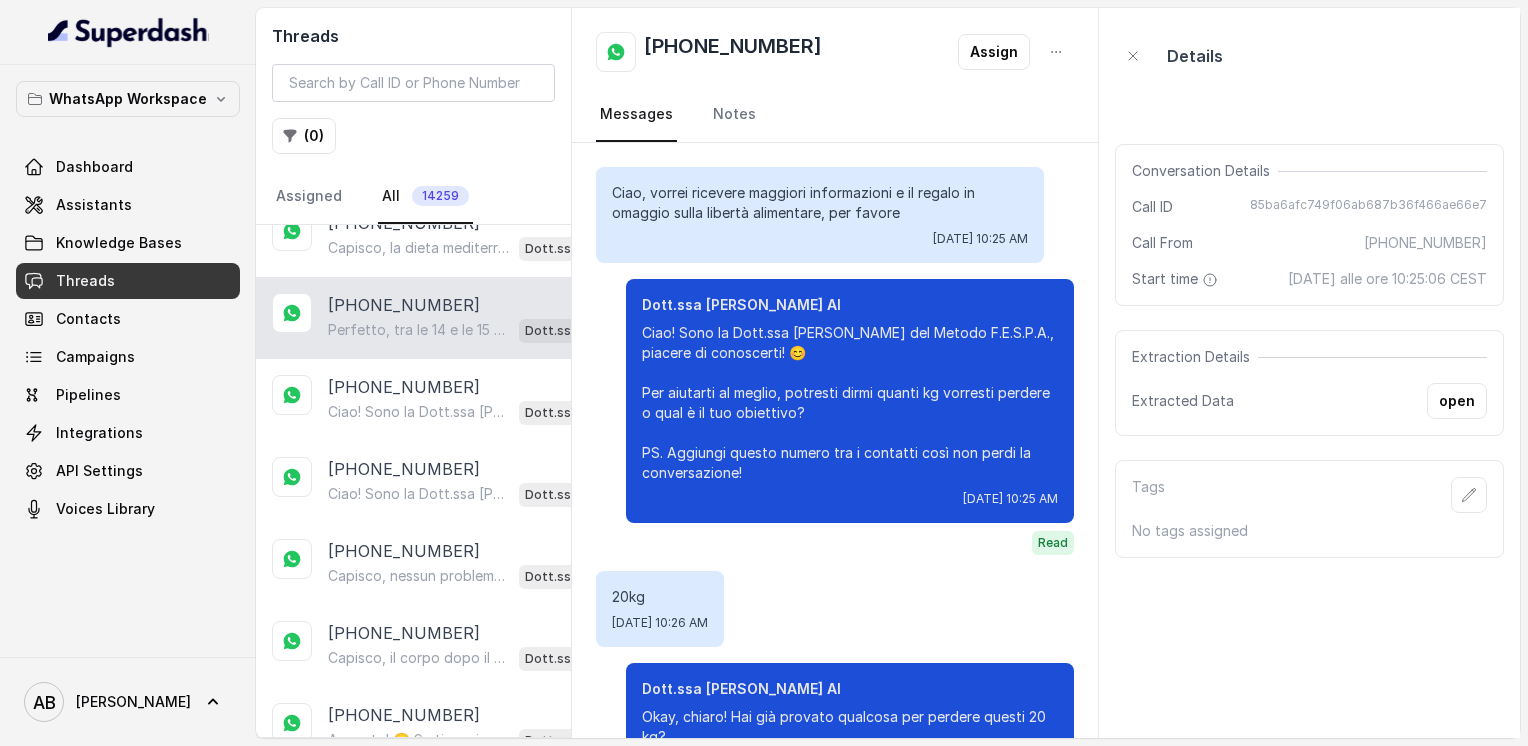 scroll, scrollTop: 1492, scrollLeft: 0, axis: vertical 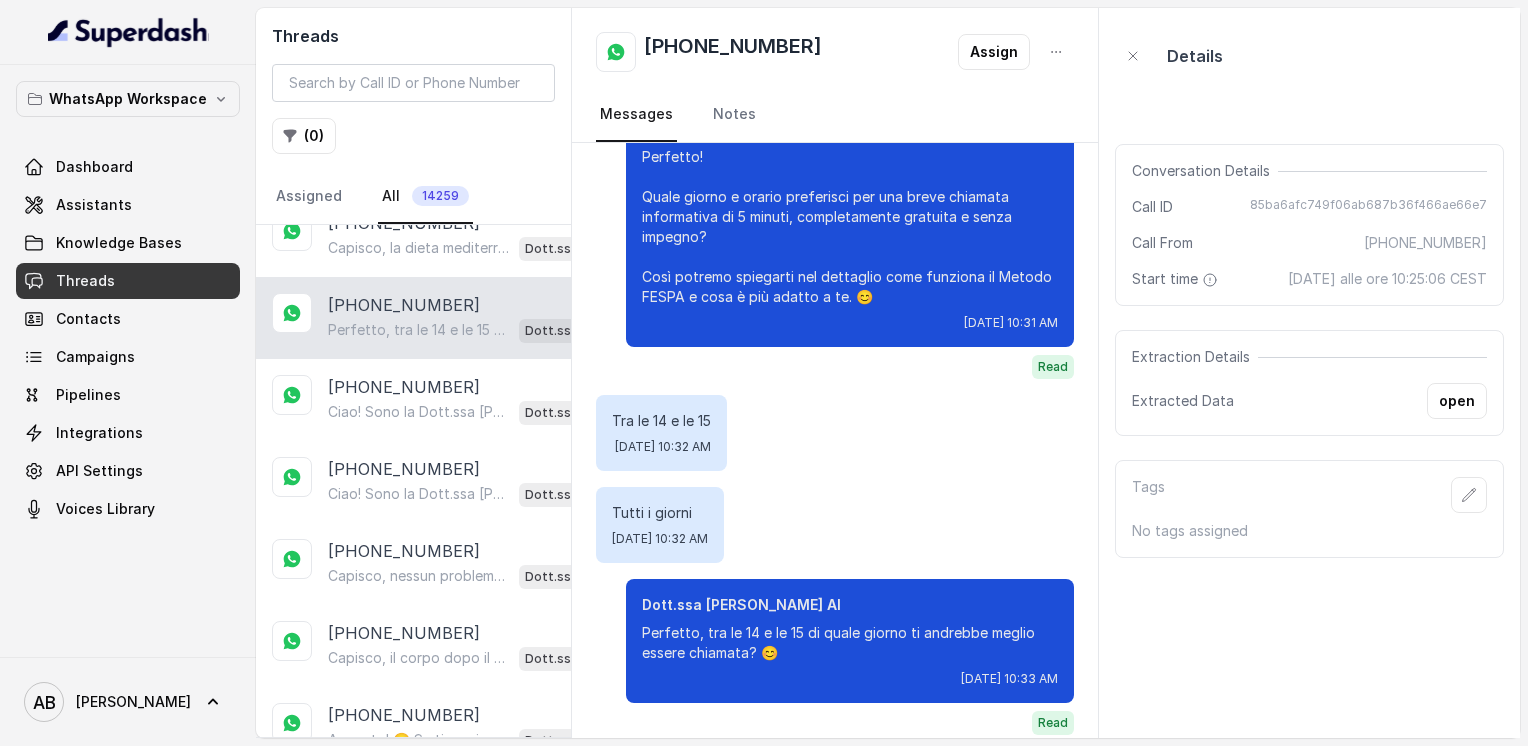 click on "[PHONE_NUMBER]" at bounding box center [733, 52] 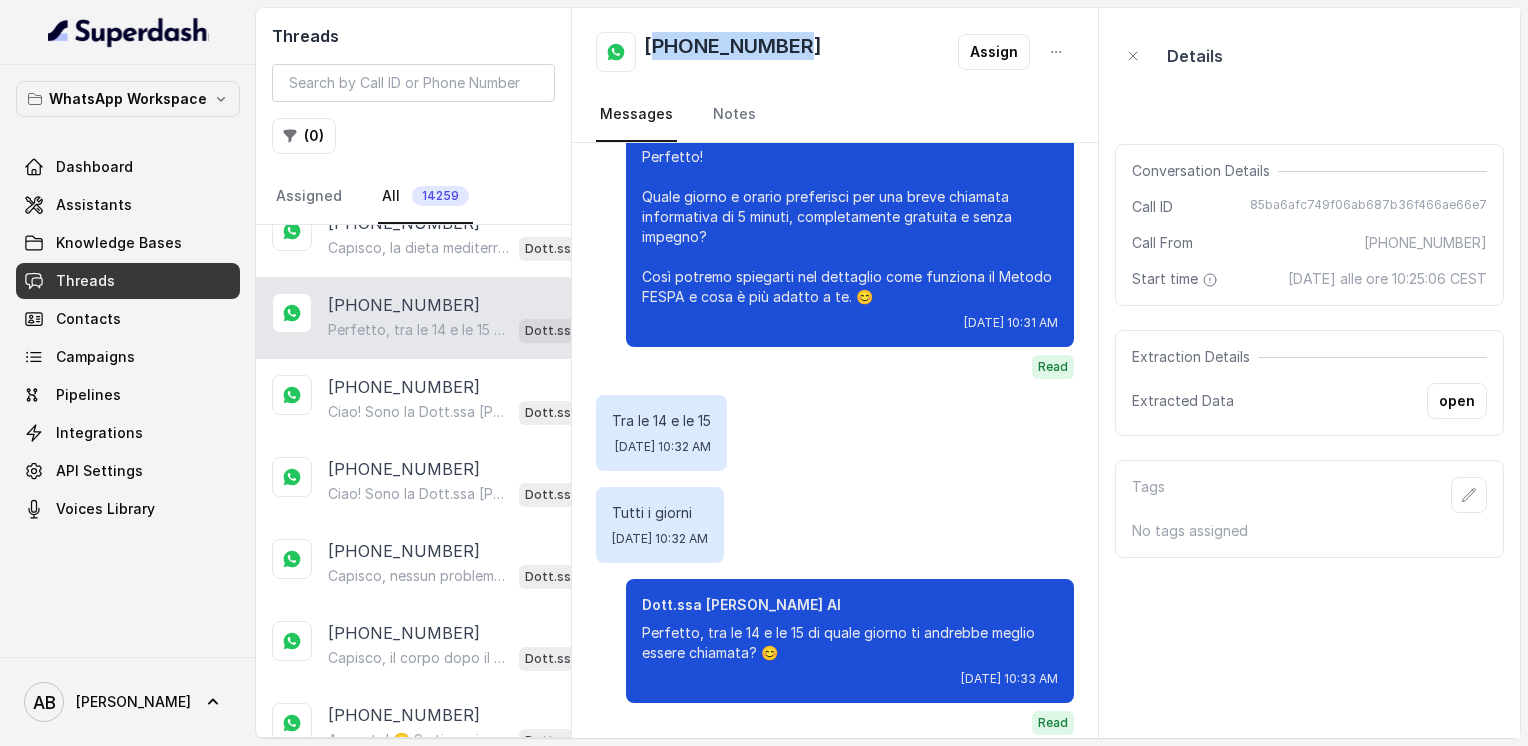 click on "[PHONE_NUMBER]" at bounding box center (733, 52) 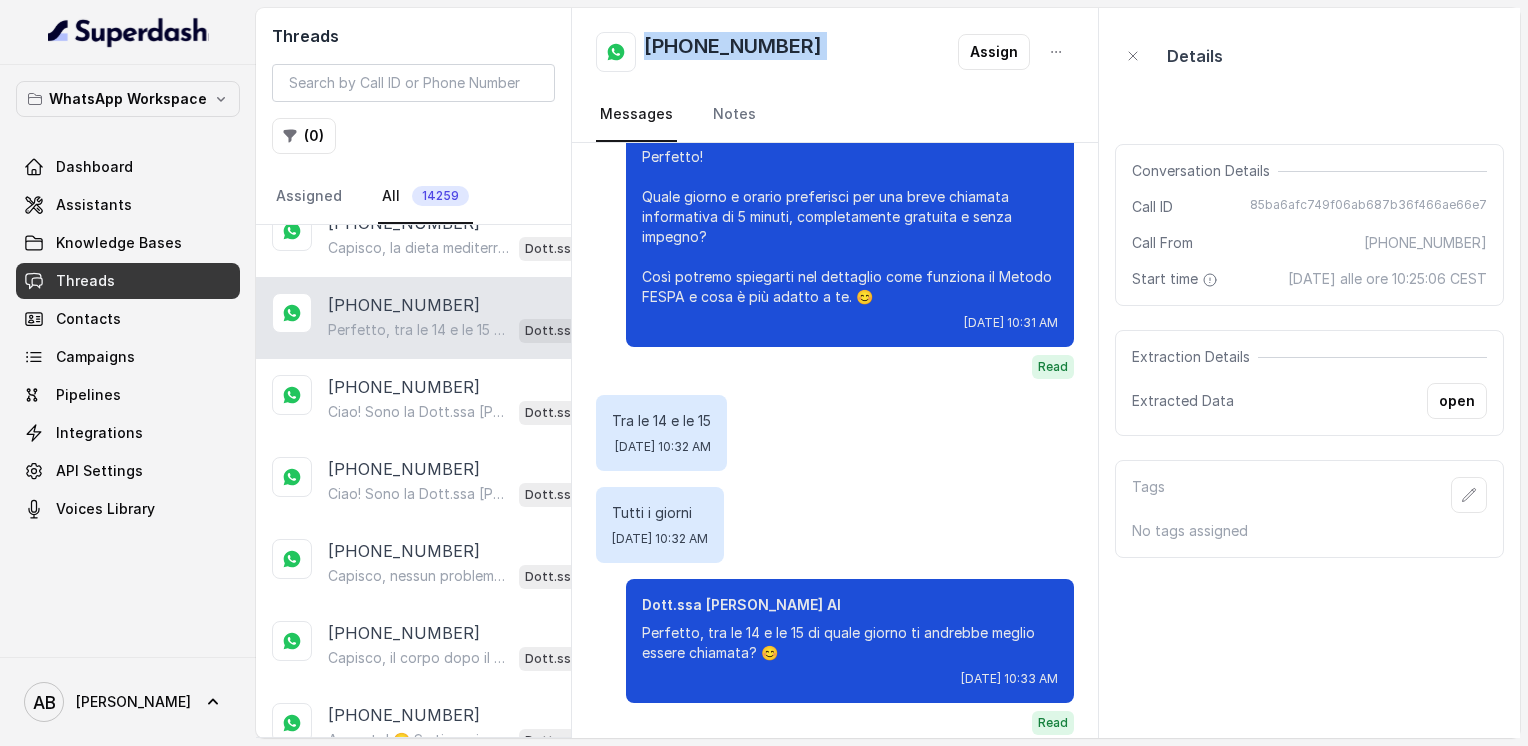 click on "[PHONE_NUMBER]" at bounding box center [733, 52] 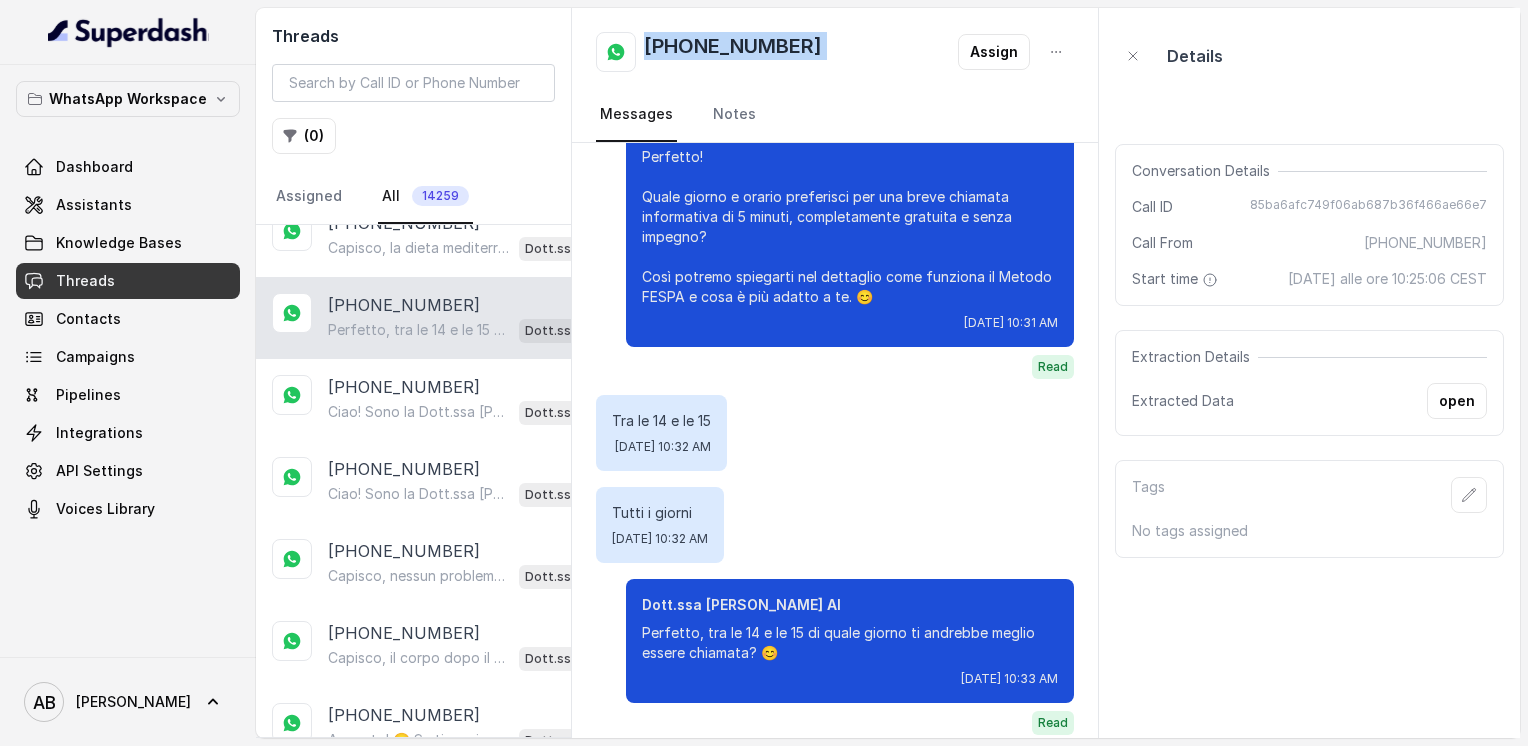 copy on "[PHONE_NUMBER]" 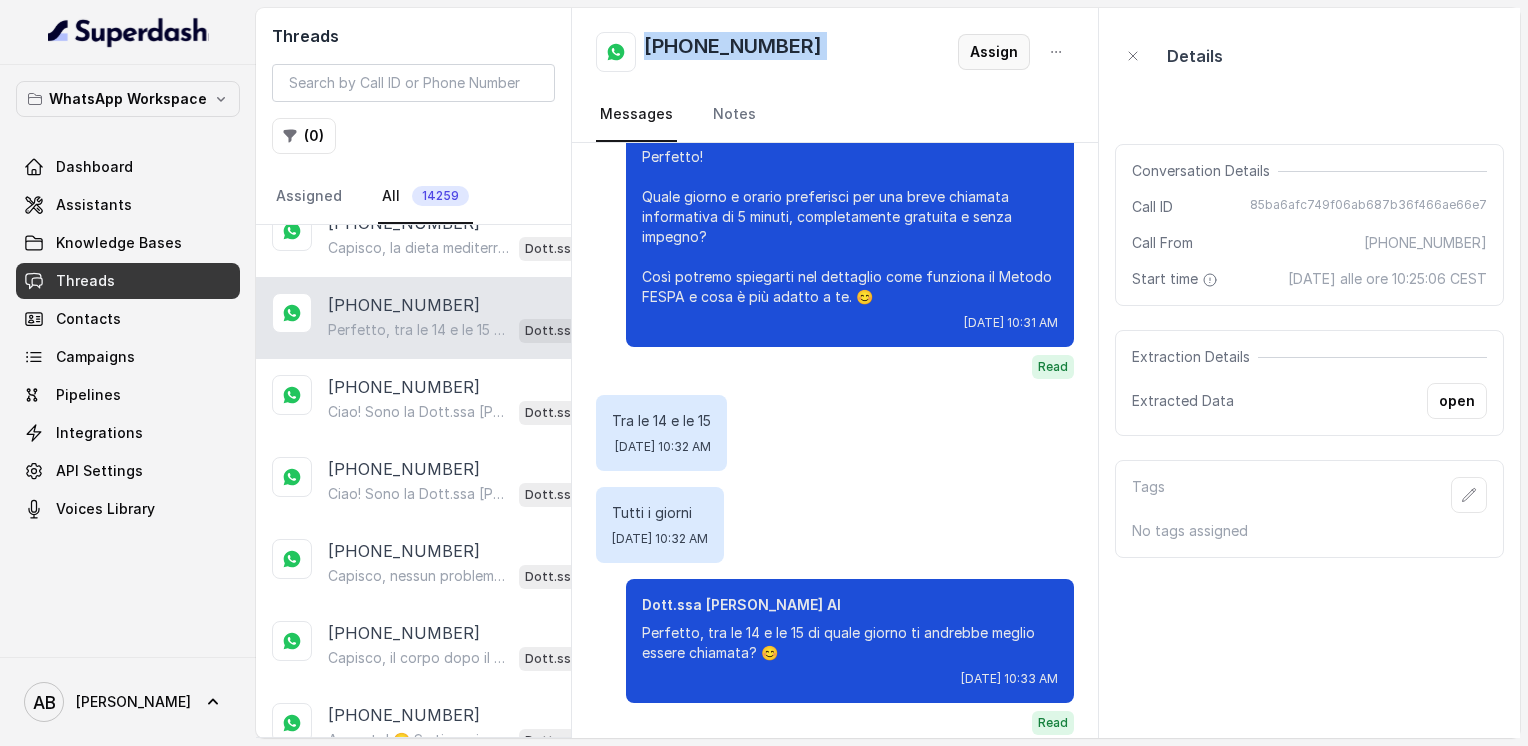 click on "Assign" at bounding box center (994, 52) 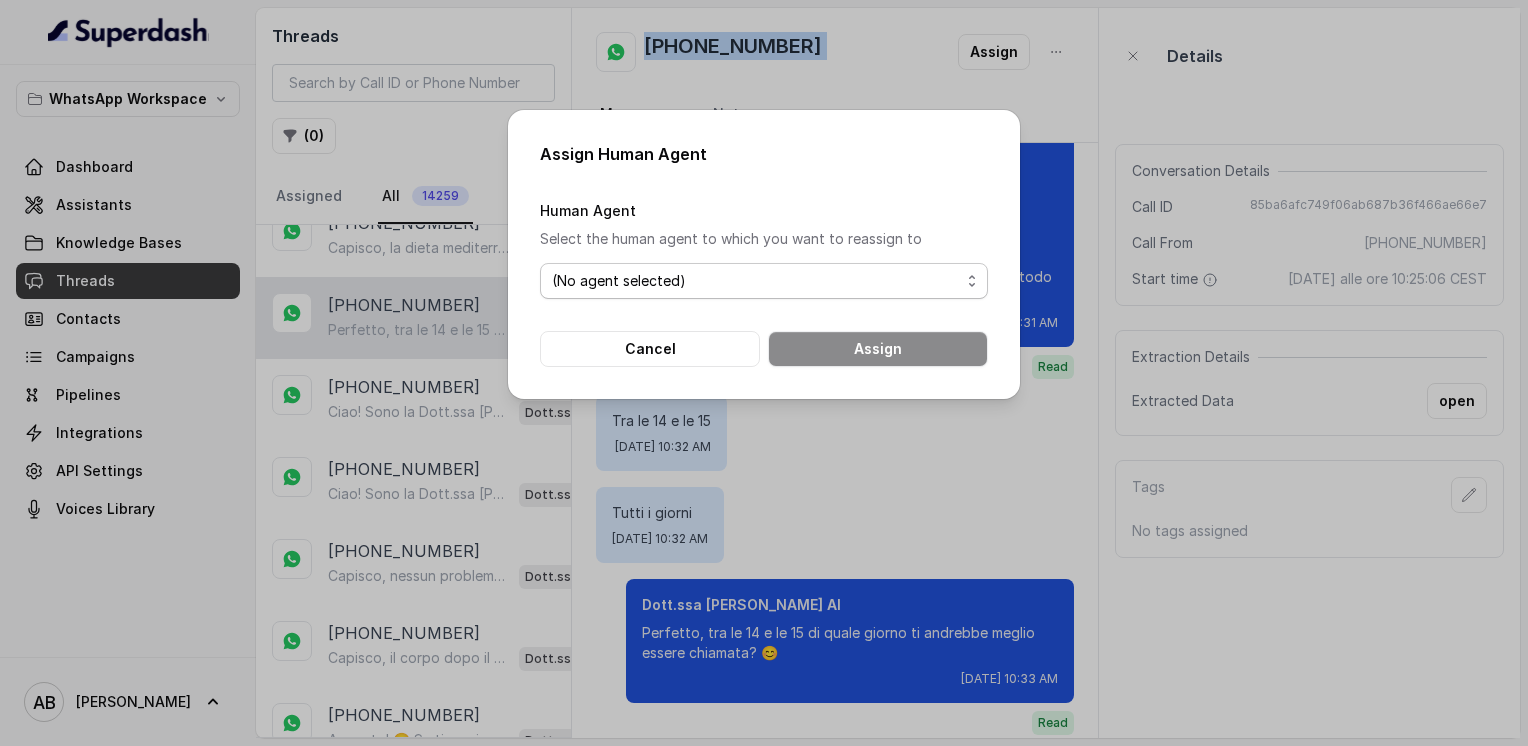 click on "(No agent selected) [PERSON_NAME] ([EMAIL_ADDRESS][DOMAIN_NAME])" at bounding box center (764, 281) 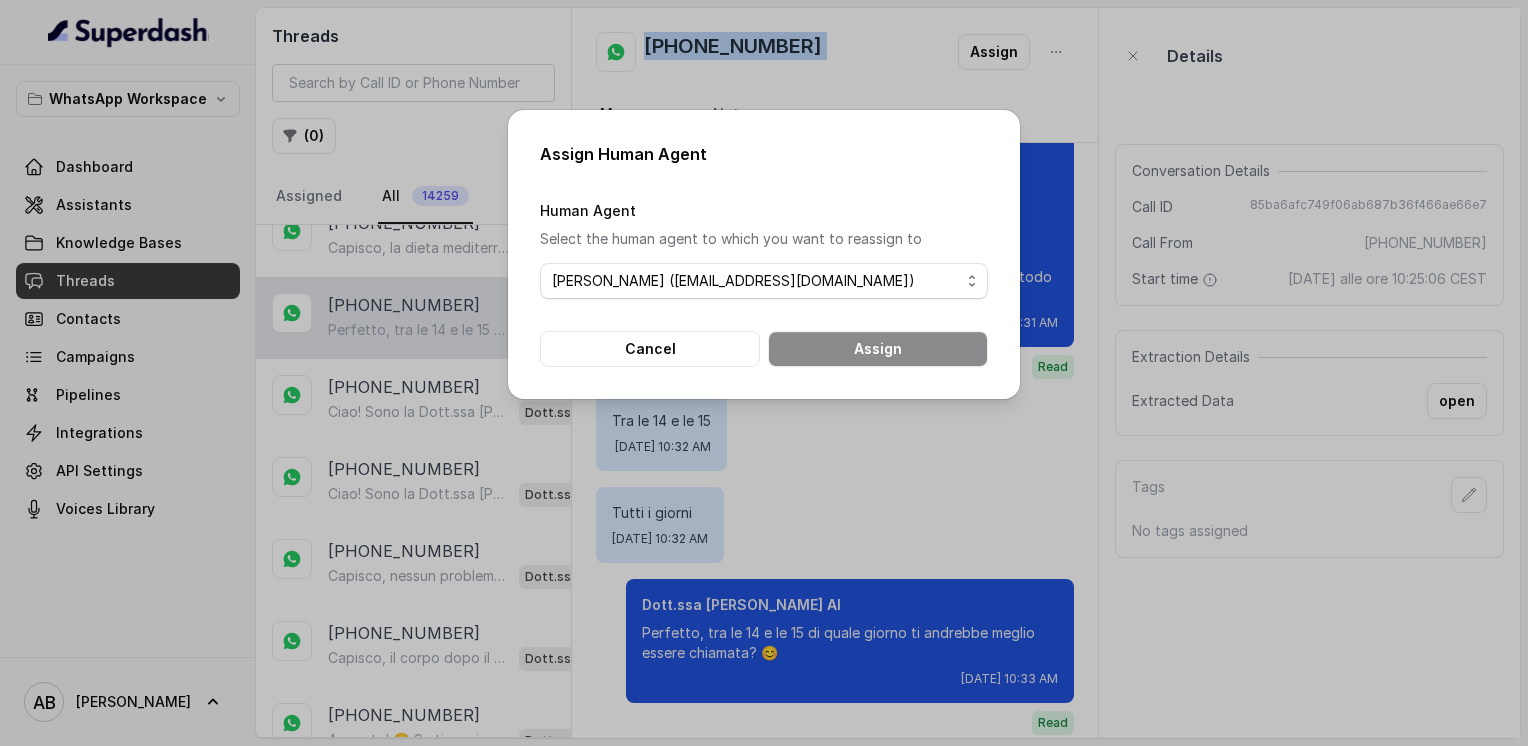 click on "(No agent selected) [PERSON_NAME] ([EMAIL_ADDRESS][DOMAIN_NAME])" at bounding box center (764, 281) 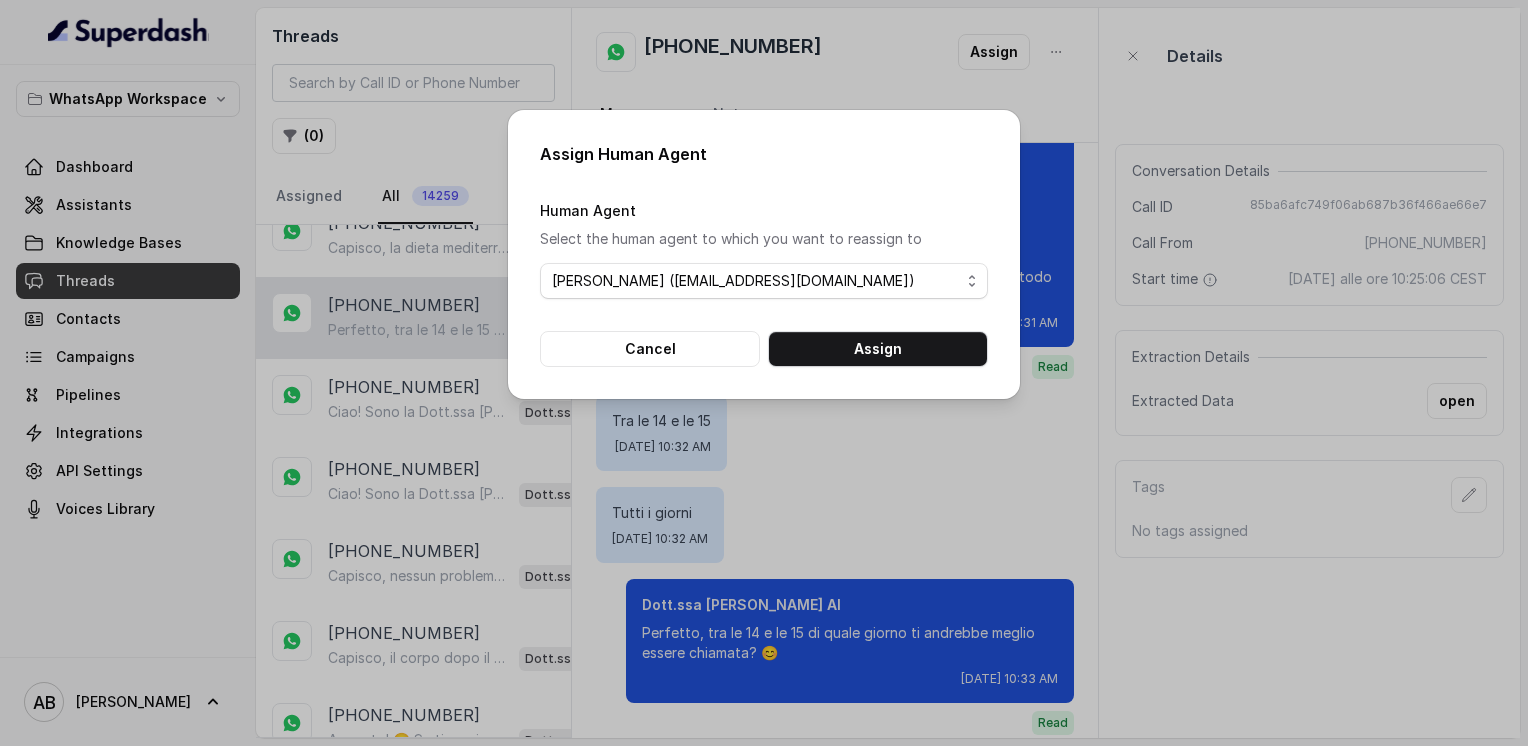 click on "Assign Human Agent Human Agent Select the human agent to which you want to reassign to (No agent selected) [PERSON_NAME] ([EMAIL_ADDRESS][DOMAIN_NAME]) Cancel Assign" at bounding box center [764, 254] 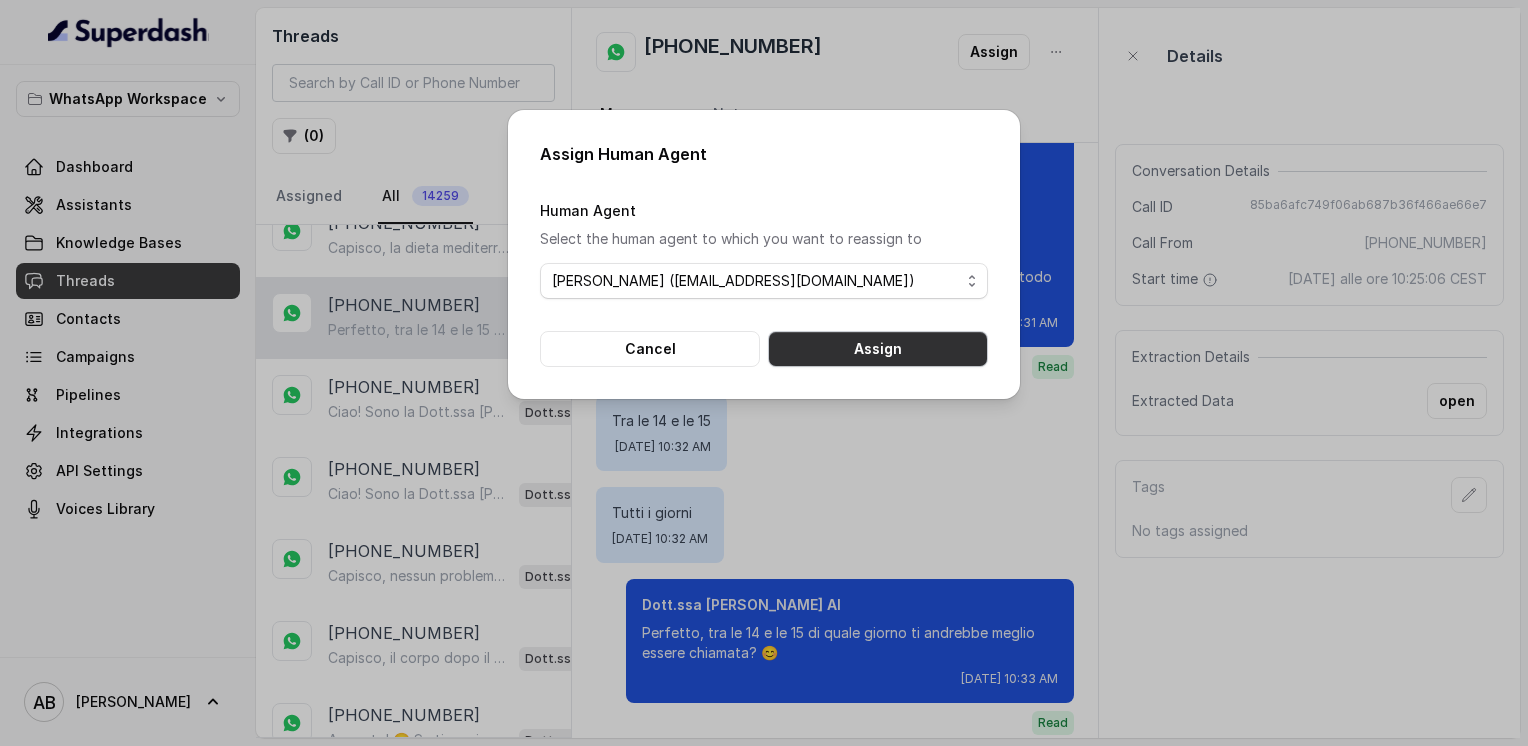 click on "Assign" at bounding box center [878, 349] 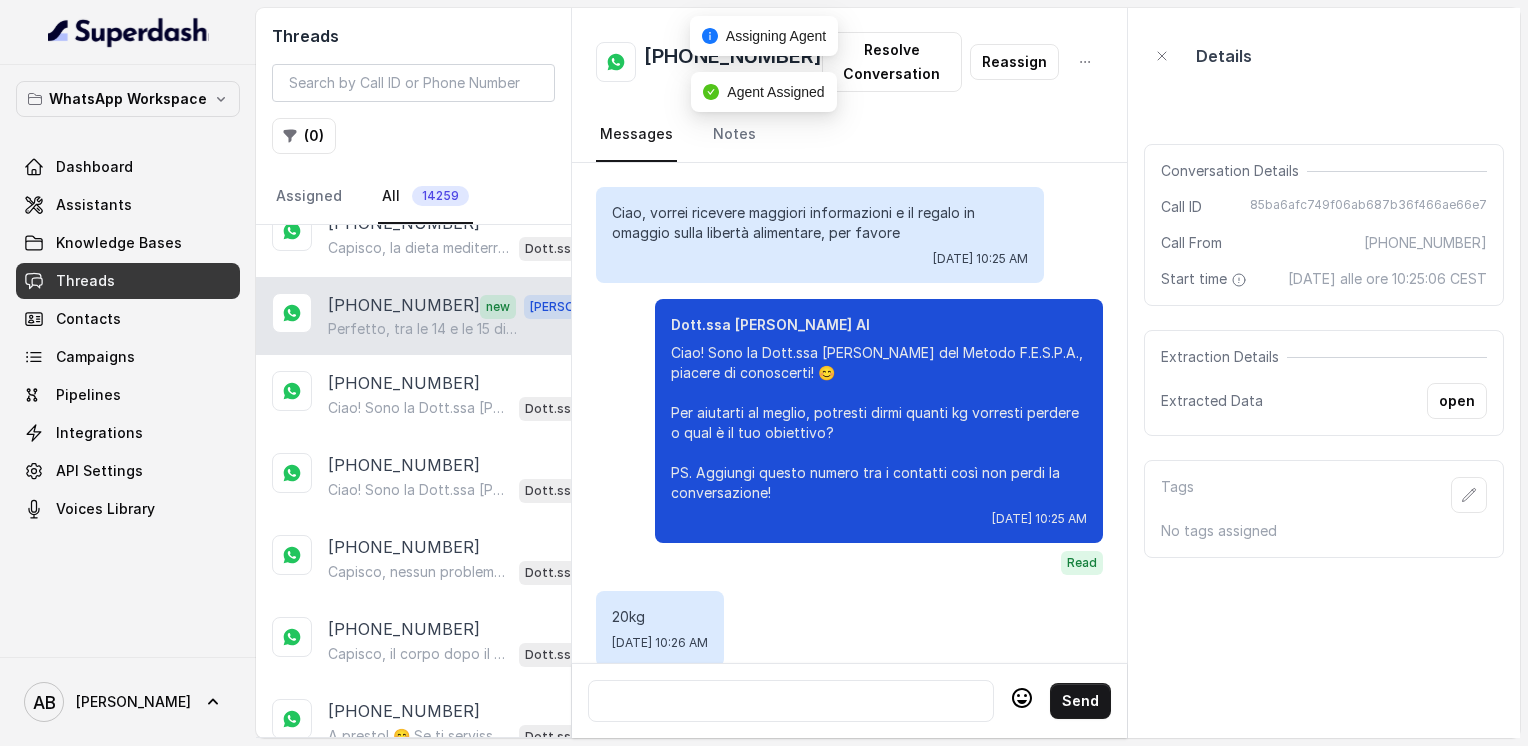 scroll, scrollTop: 1600, scrollLeft: 0, axis: vertical 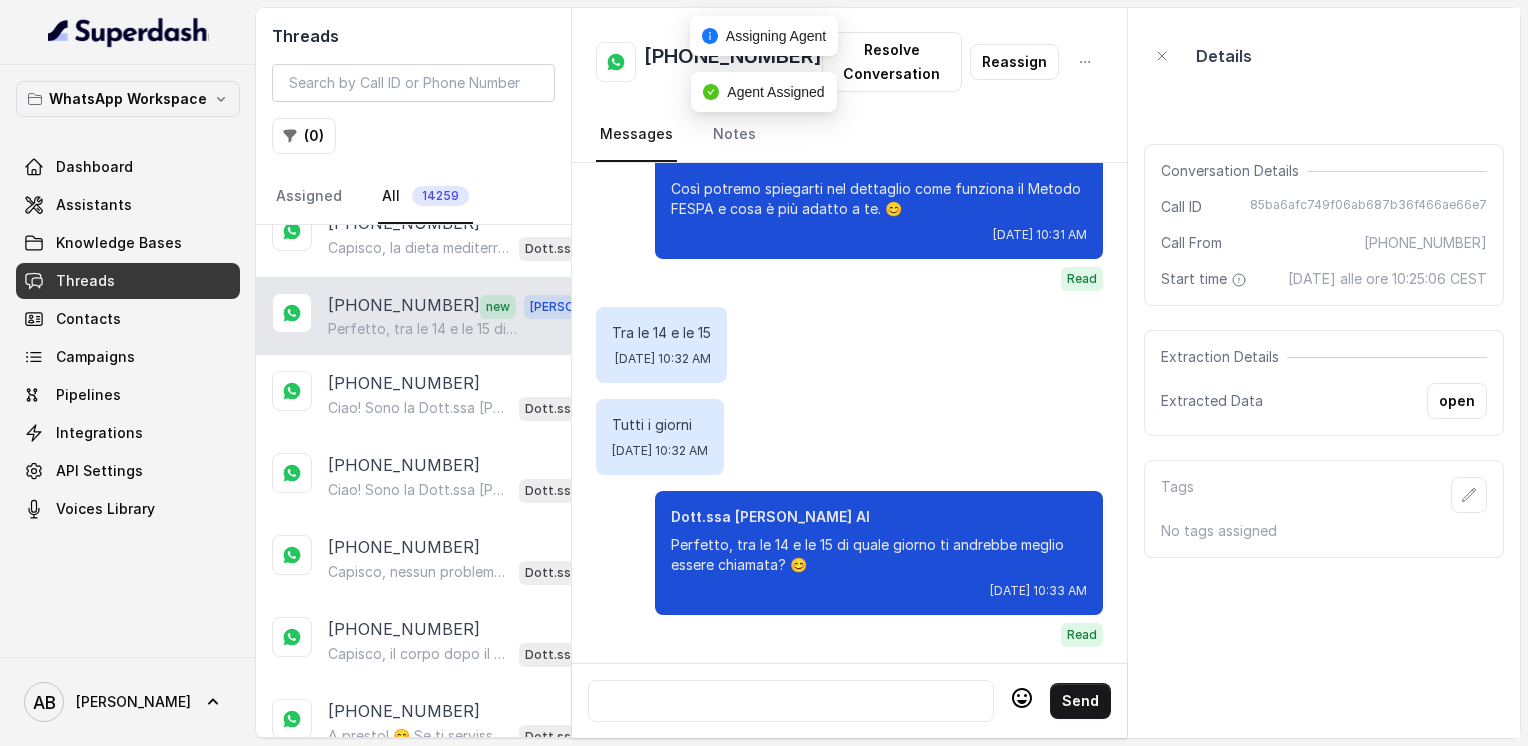 click at bounding box center [791, 701] 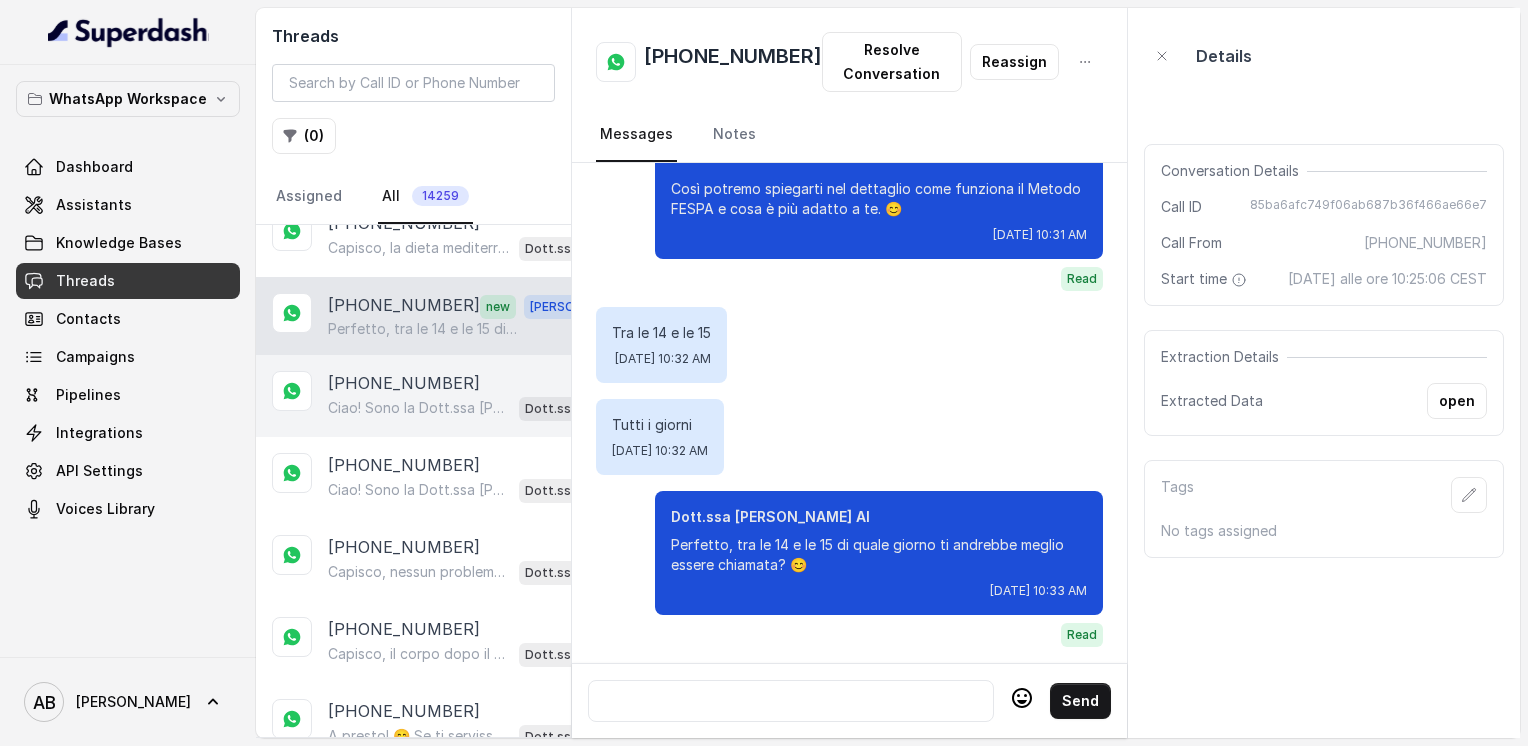 click on "Ciao! Sono la Dott.ssa [PERSON_NAME] del Metodo F.E.S.P.A., piacere di conoscerti! 😊
Per aiutarti al meglio, potresti dirmi quanti kg vorresti perdere o qual è il tuo obiettivo?
PS. Aggiungi questo numero tra i contatti così non perdi la conversazione!" at bounding box center [419, 408] 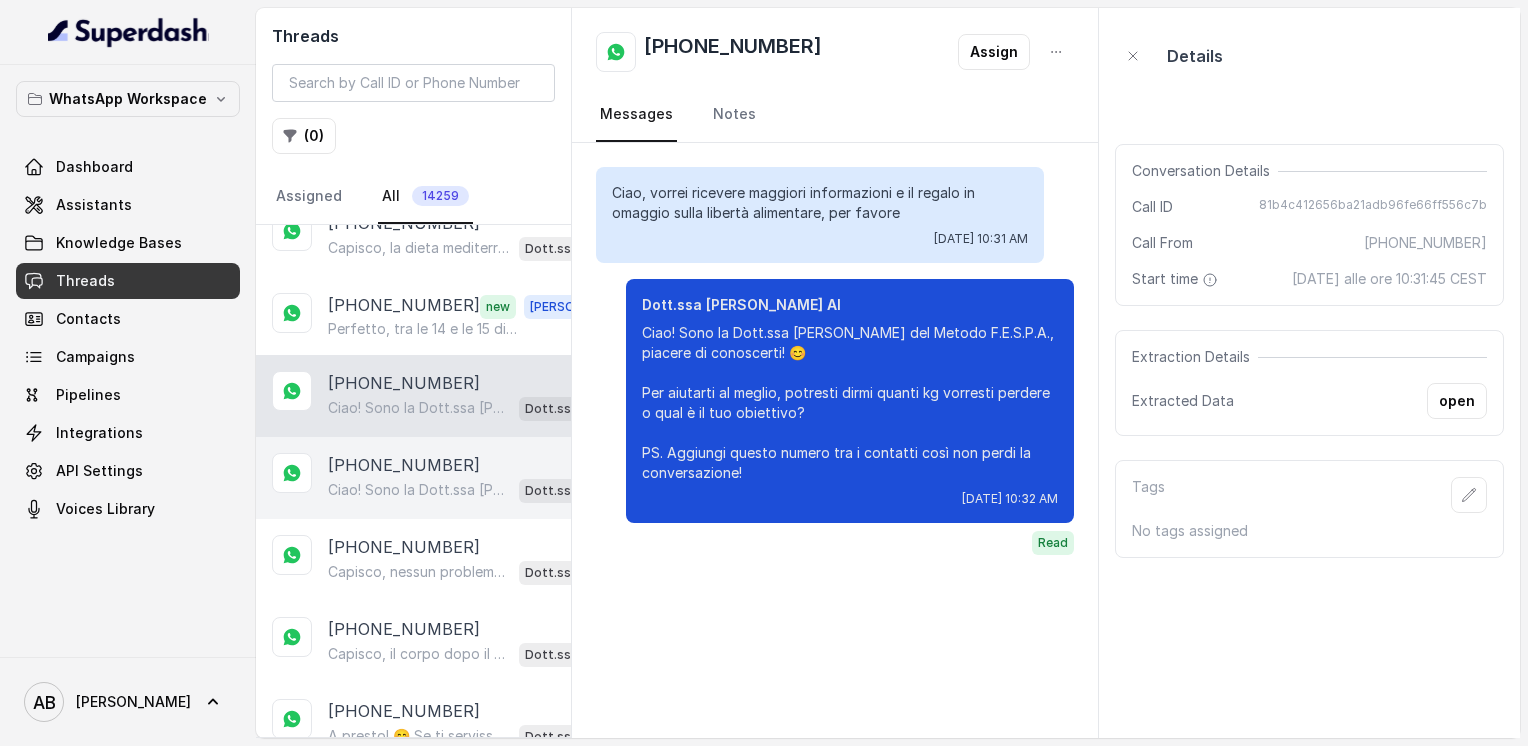 click on "[PHONE_NUMBER]" at bounding box center (404, 465) 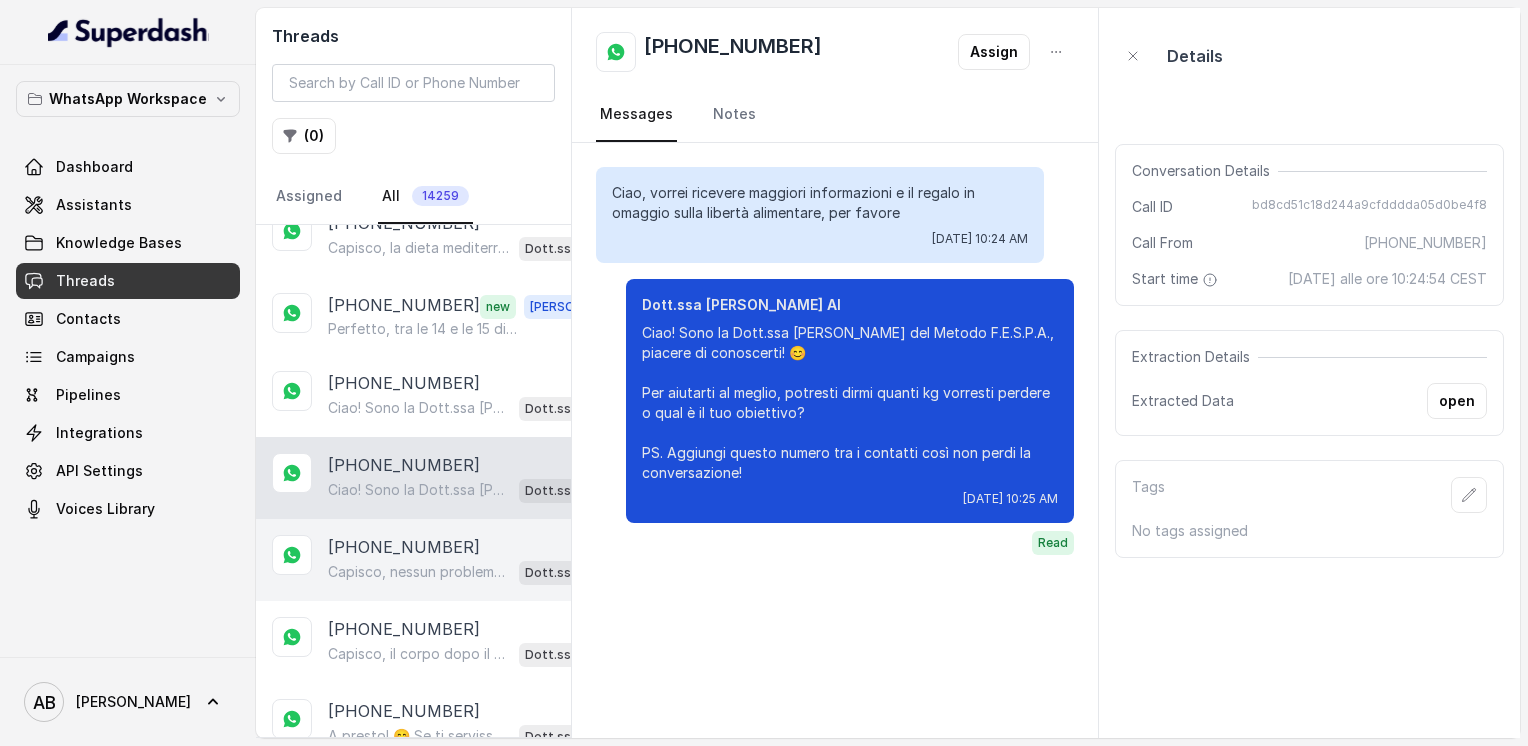 click on "[PHONE_NUMBER]" at bounding box center [404, 547] 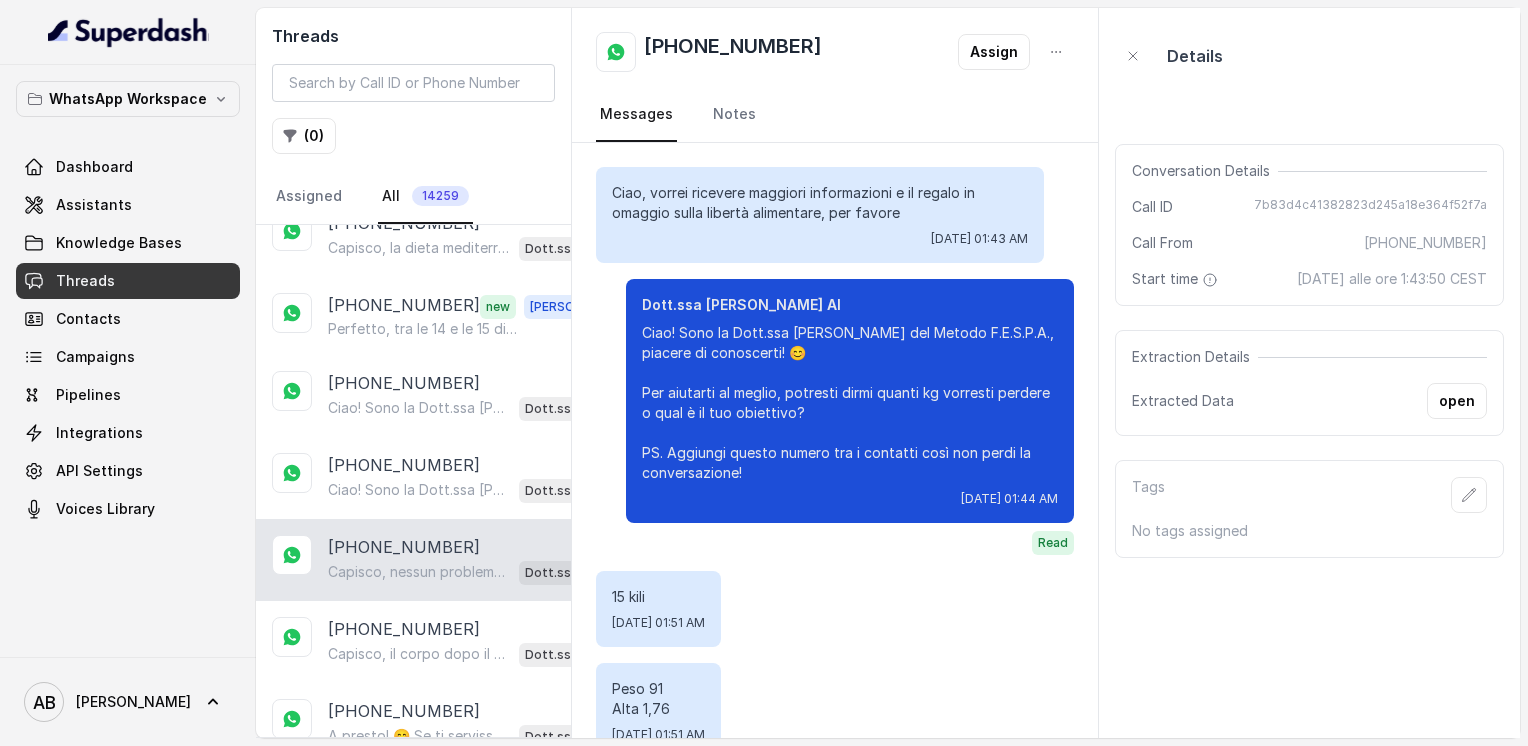 scroll, scrollTop: 1924, scrollLeft: 0, axis: vertical 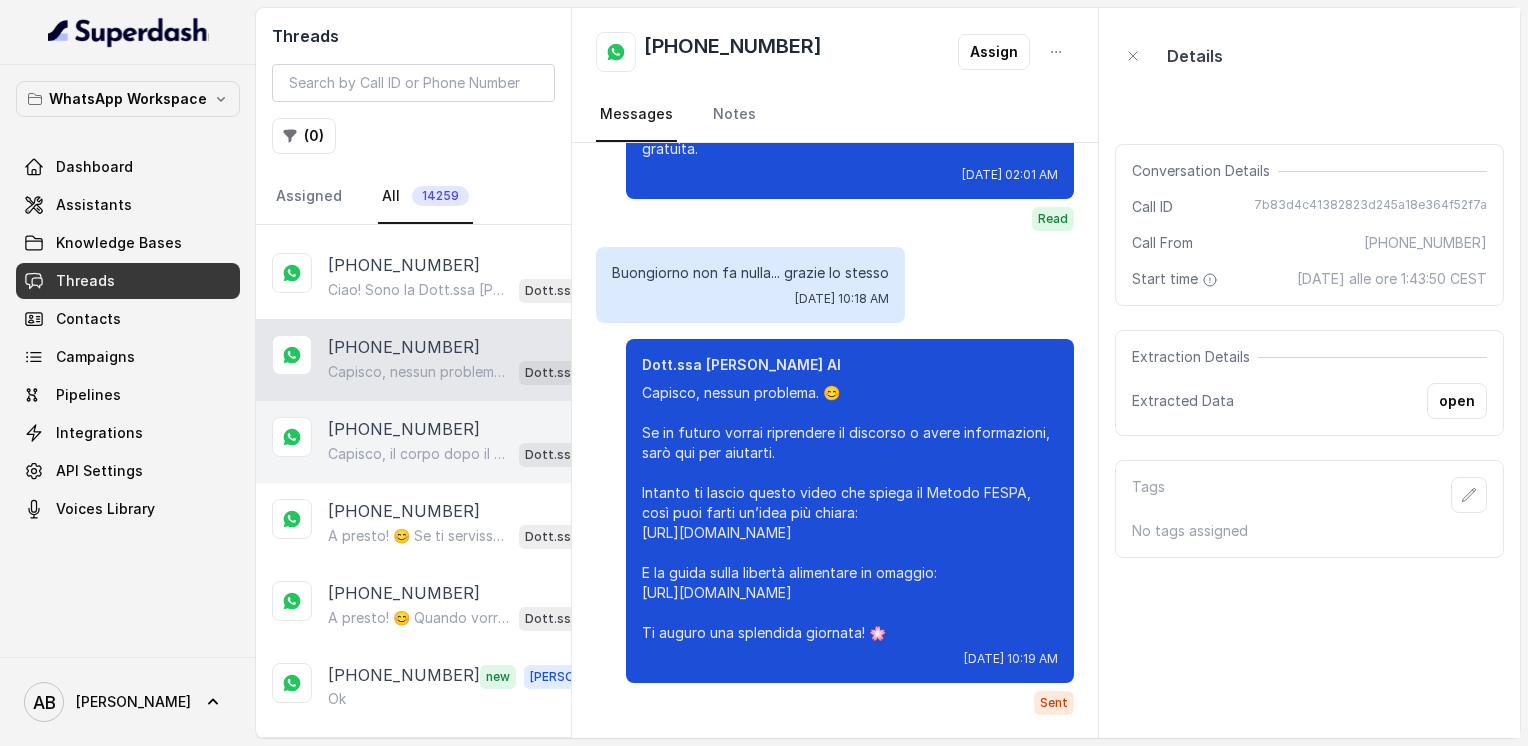 click on "[PHONE_NUMBER]" at bounding box center [404, 429] 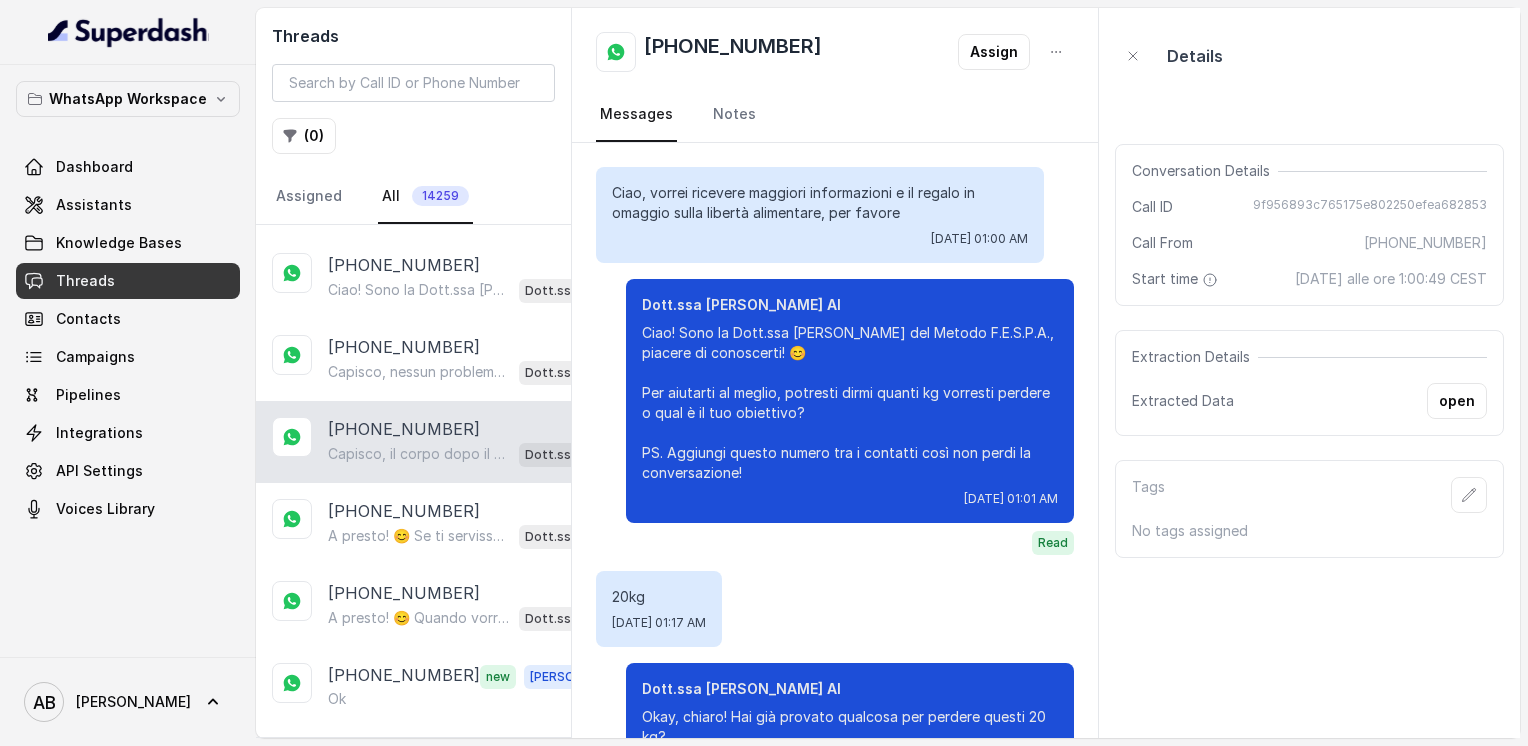 scroll, scrollTop: 1024, scrollLeft: 0, axis: vertical 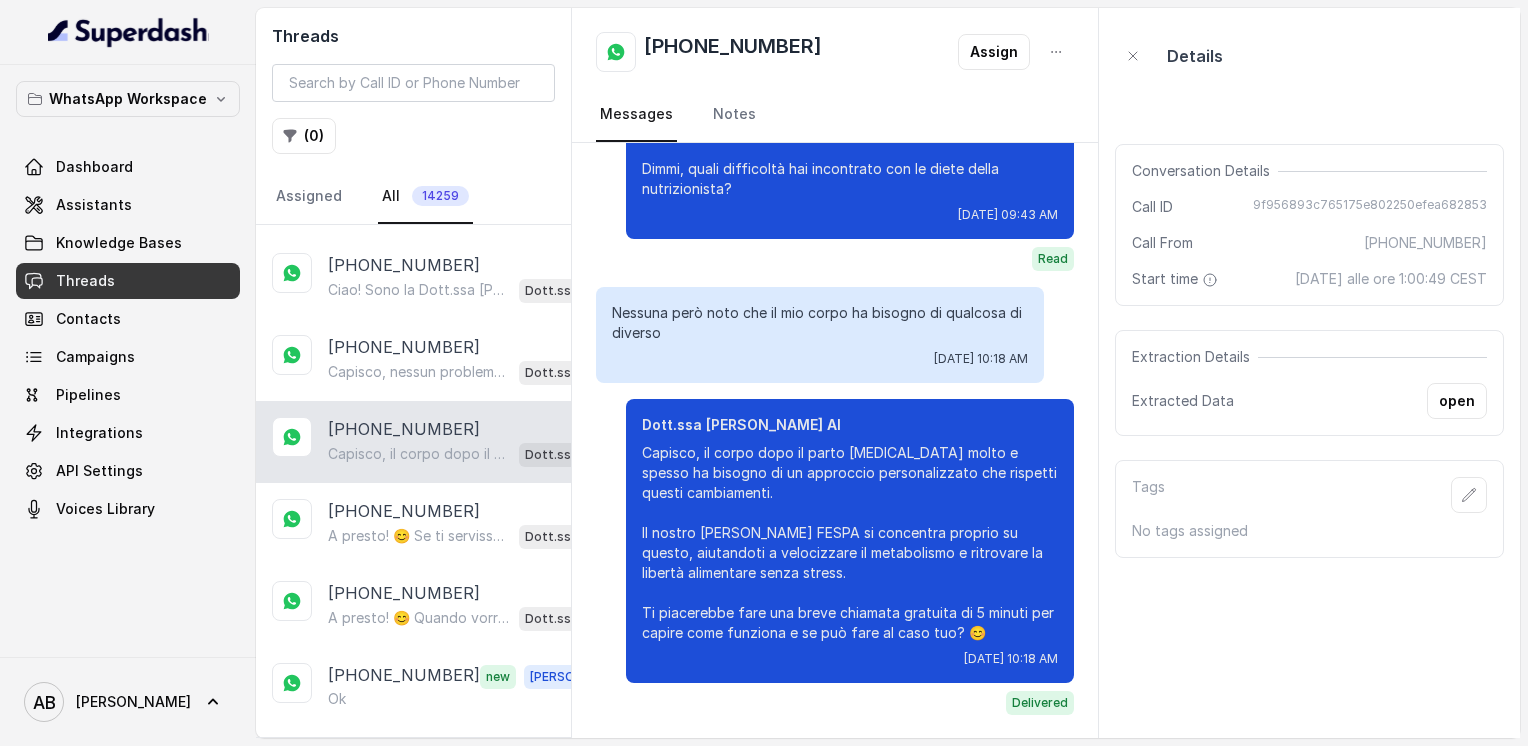 click on "[PHONE_NUMBER]   [PERSON_NAME], il corpo dopo il parto [MEDICAL_DATA] molto e spesso ha bisogno di un approccio personalizzato che rispetti questi cambiamenti.
Il nostro [PERSON_NAME] FESPA si concentra proprio su questo, aiutandoti a velocizzare il metabolismo e ritrovare la libertà alimentare senza stress.
Ti piacerebbe fare una breve chiamata gratuita di 5 minuti per capire come funziona e se può fare al caso tuo? 😊 Dott.ssa [PERSON_NAME] AI" at bounding box center (413, 442) 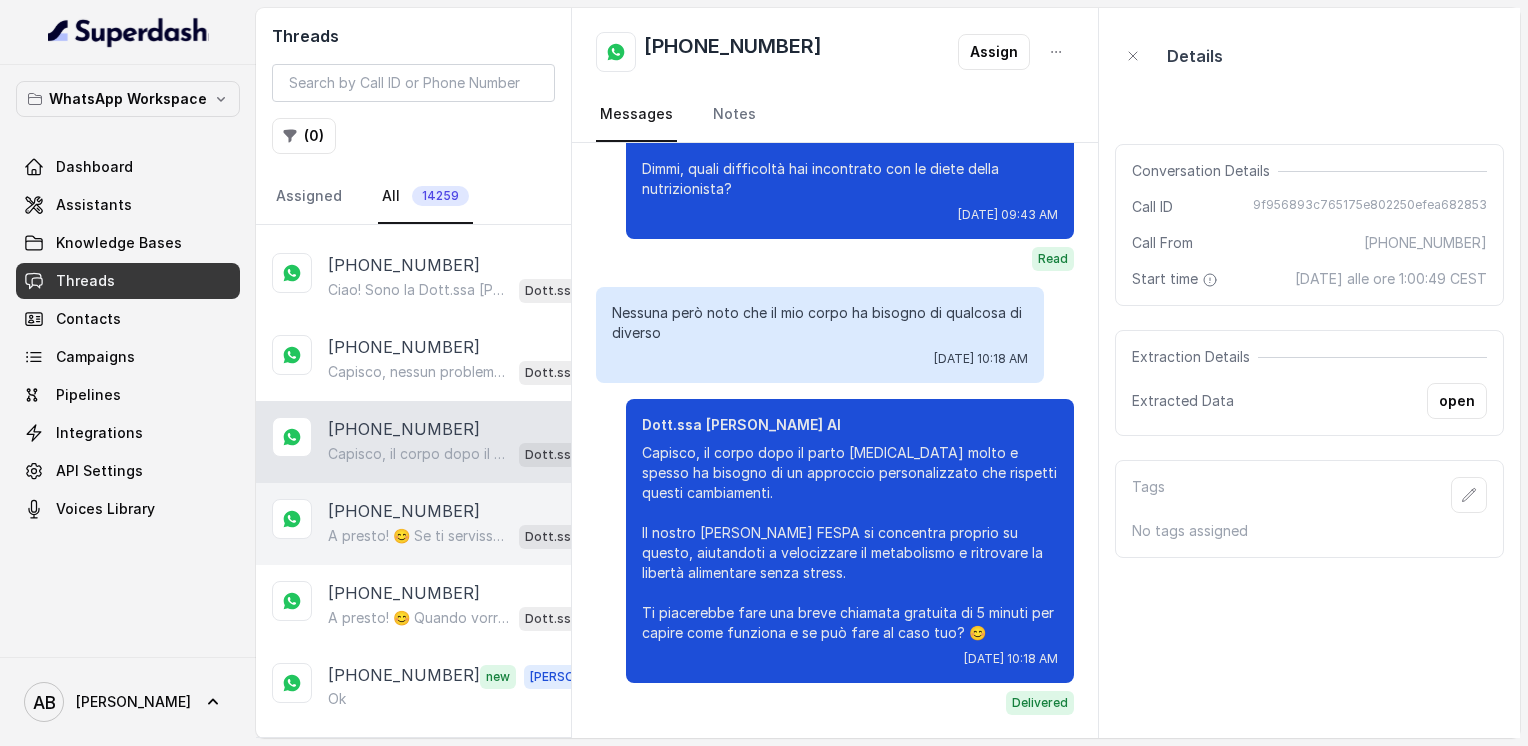 click on "A presto! 😊 Se ti servisse qualsiasi cosa, scrivimi pure. Buona giornata! 🌸" at bounding box center [419, 536] 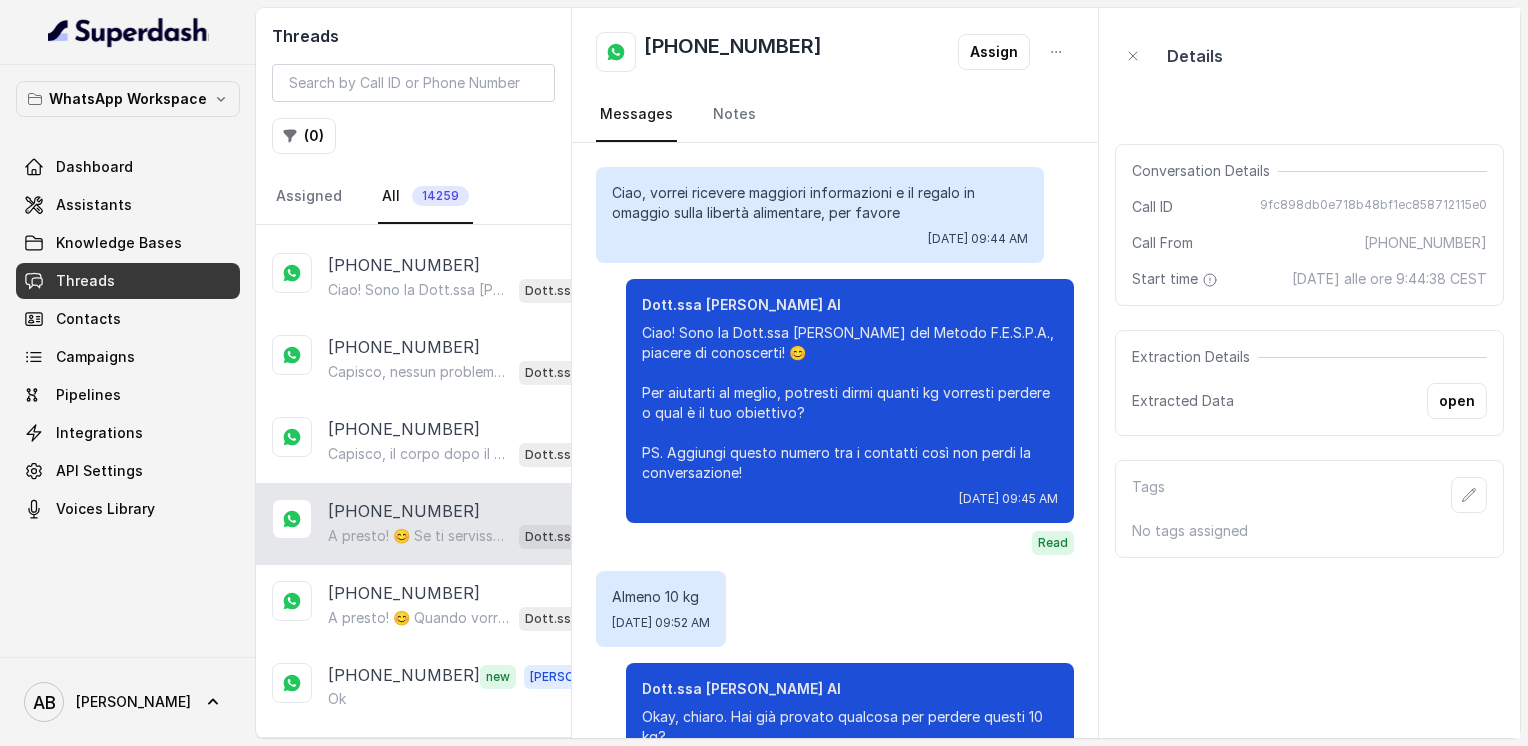 scroll, scrollTop: 2432, scrollLeft: 0, axis: vertical 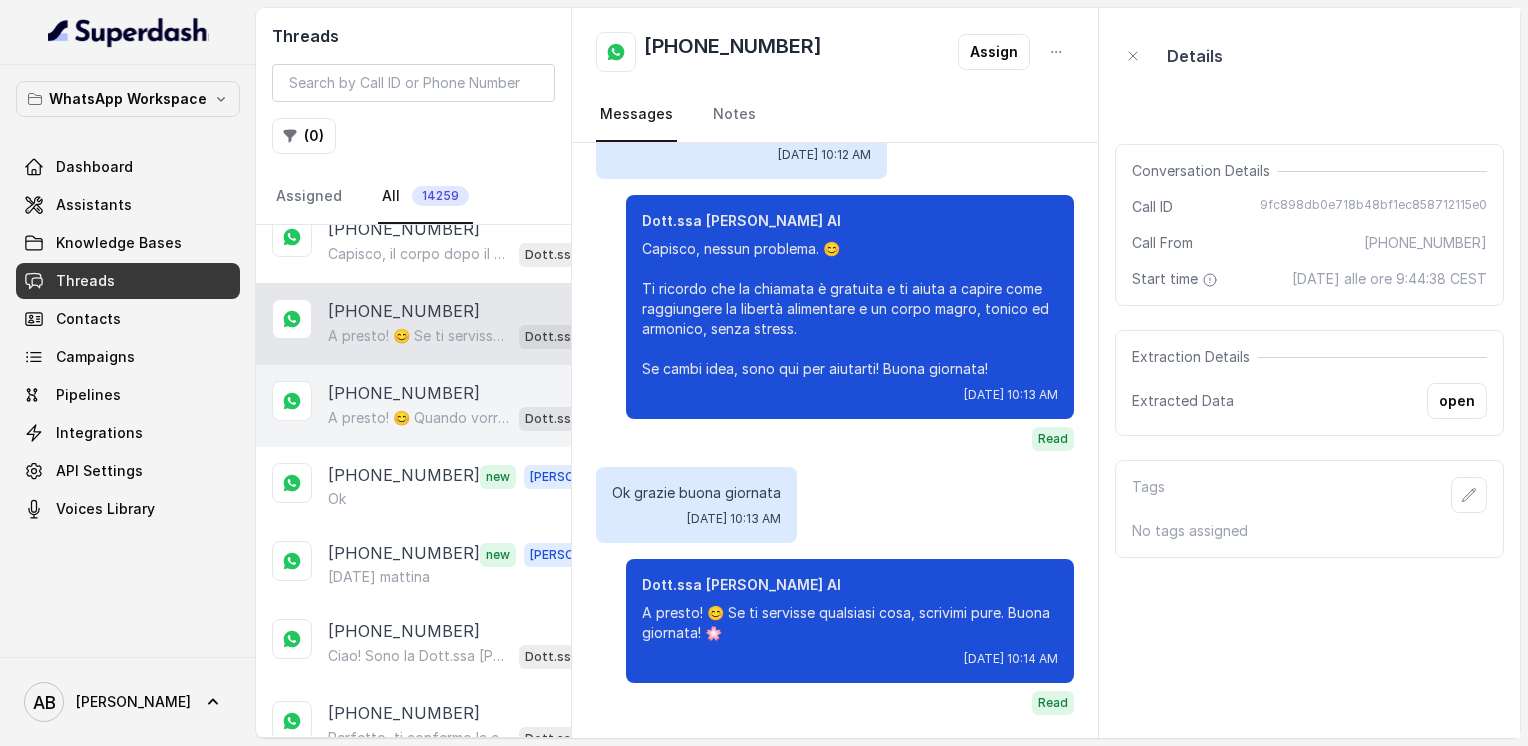 click on "[PHONE_NUMBER]" at bounding box center (404, 393) 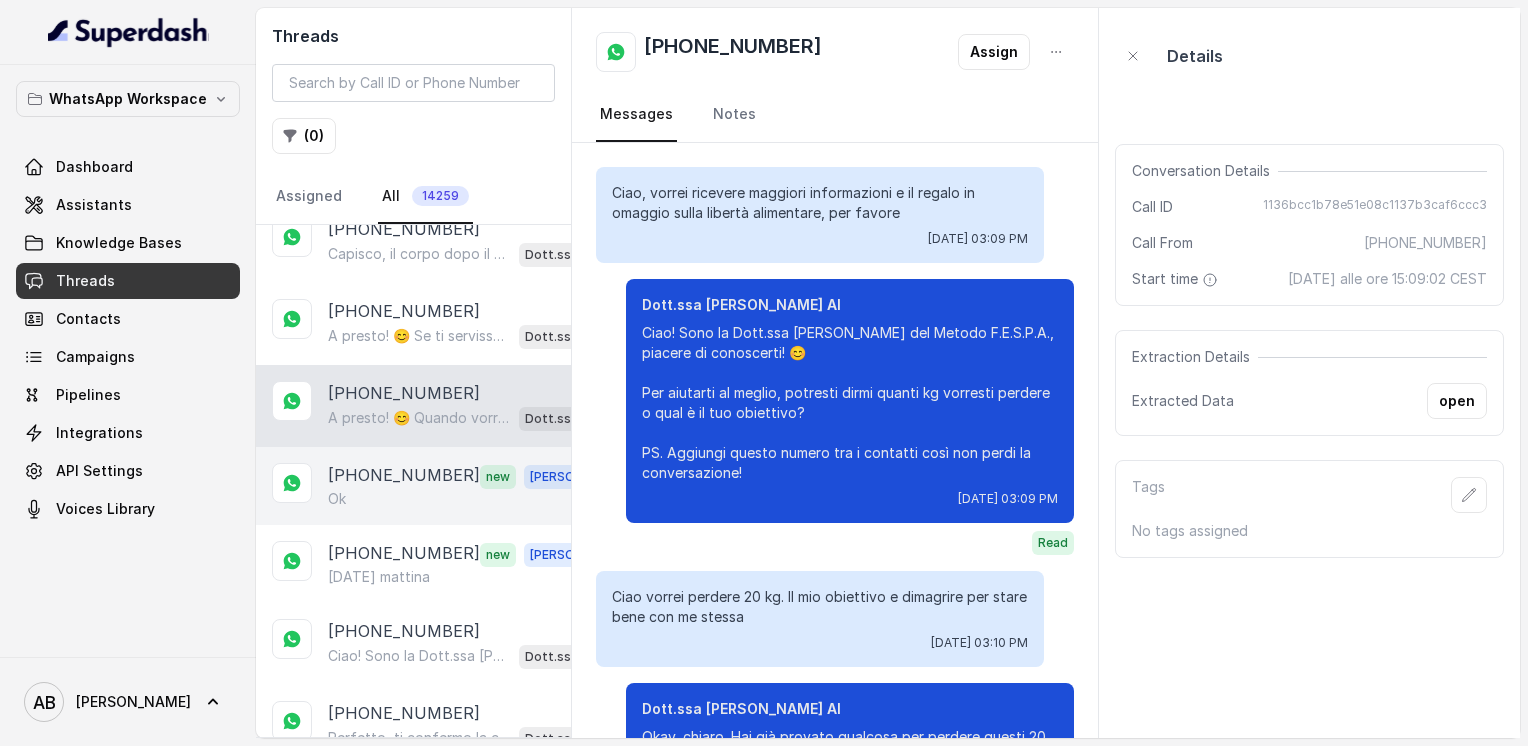 scroll, scrollTop: 2912, scrollLeft: 0, axis: vertical 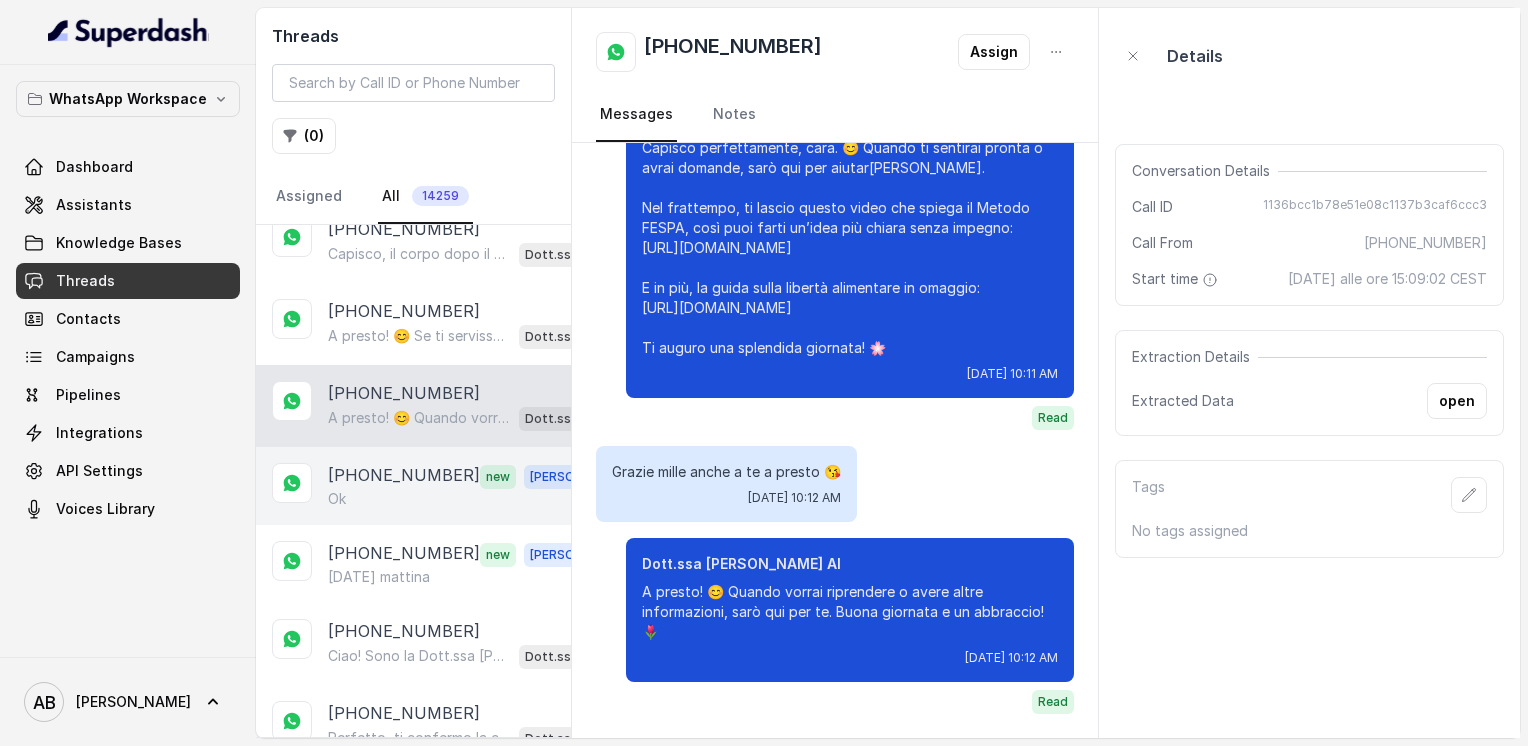 click on "[PHONE_NUMBER]   new [PERSON_NAME]" at bounding box center [413, 486] 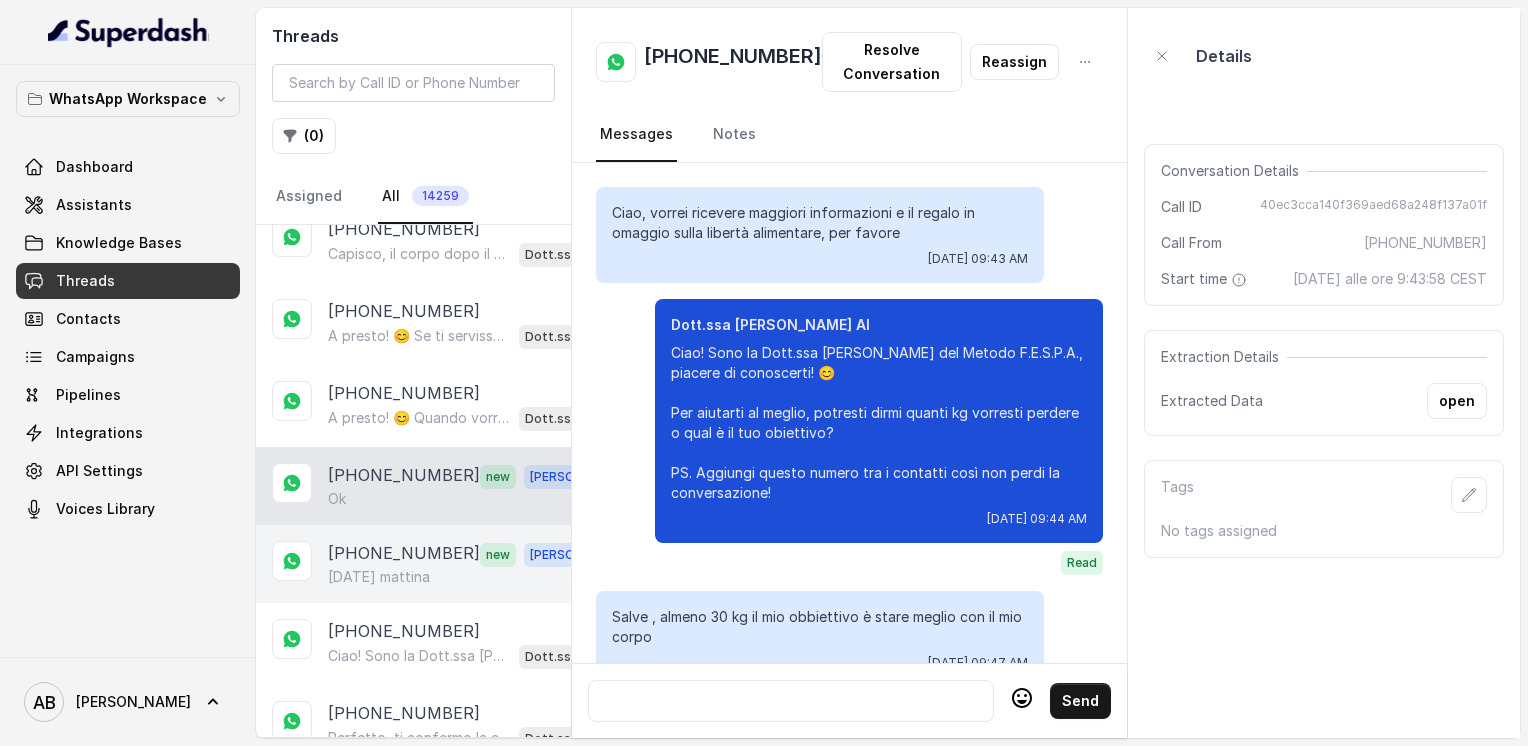 scroll, scrollTop: 2920, scrollLeft: 0, axis: vertical 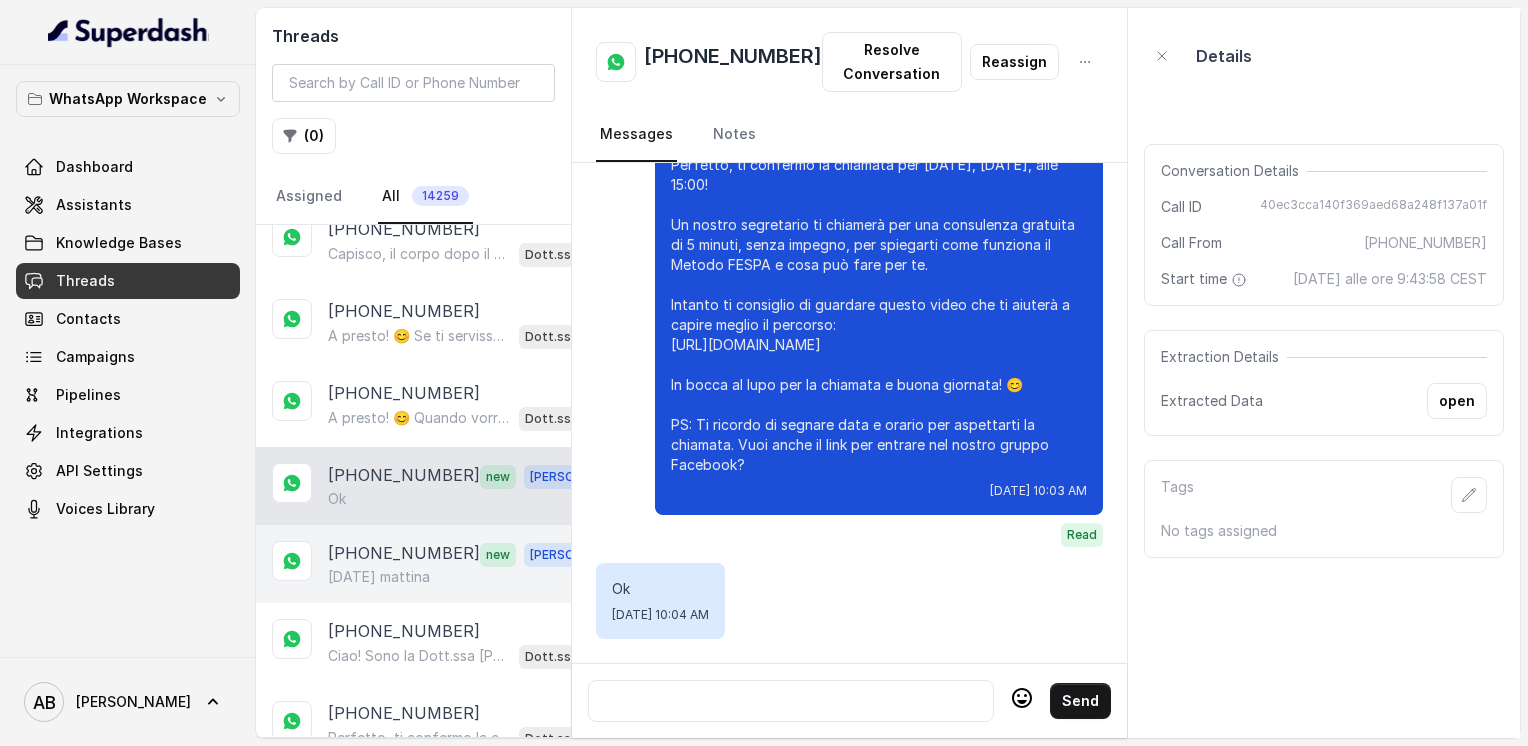 click on "[PHONE_NUMBER]" at bounding box center (404, 554) 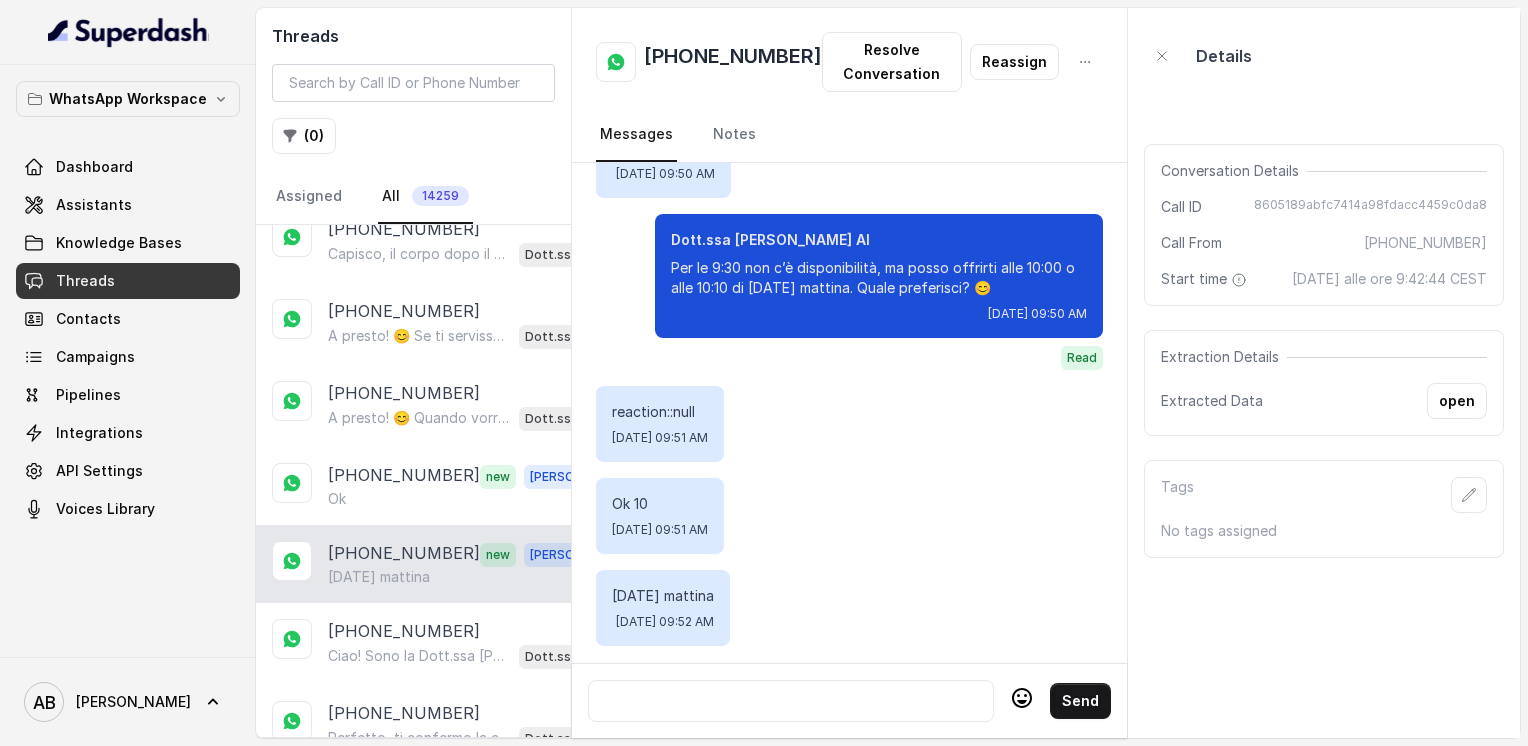 scroll, scrollTop: 2068, scrollLeft: 0, axis: vertical 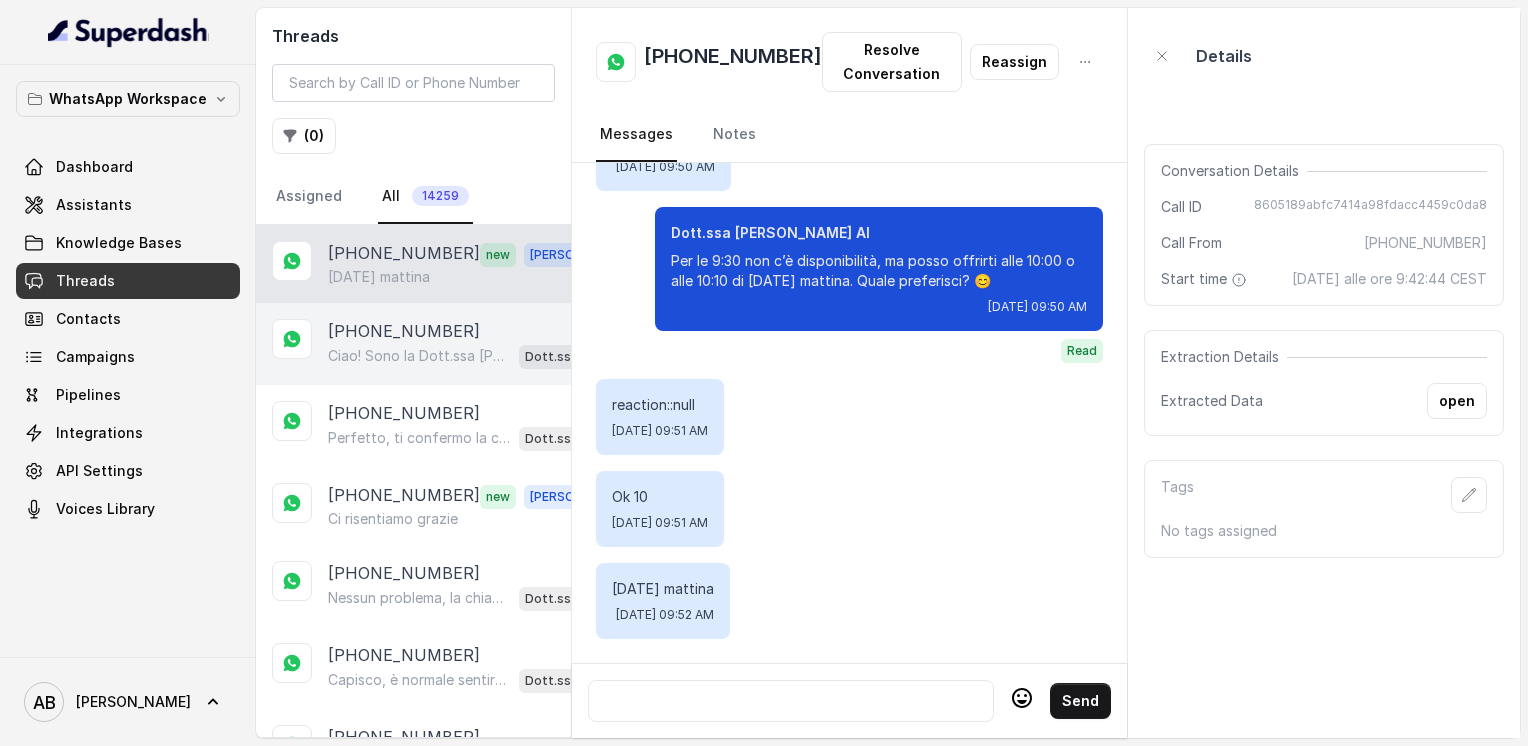 click on "[PHONE_NUMBER]" at bounding box center [404, 331] 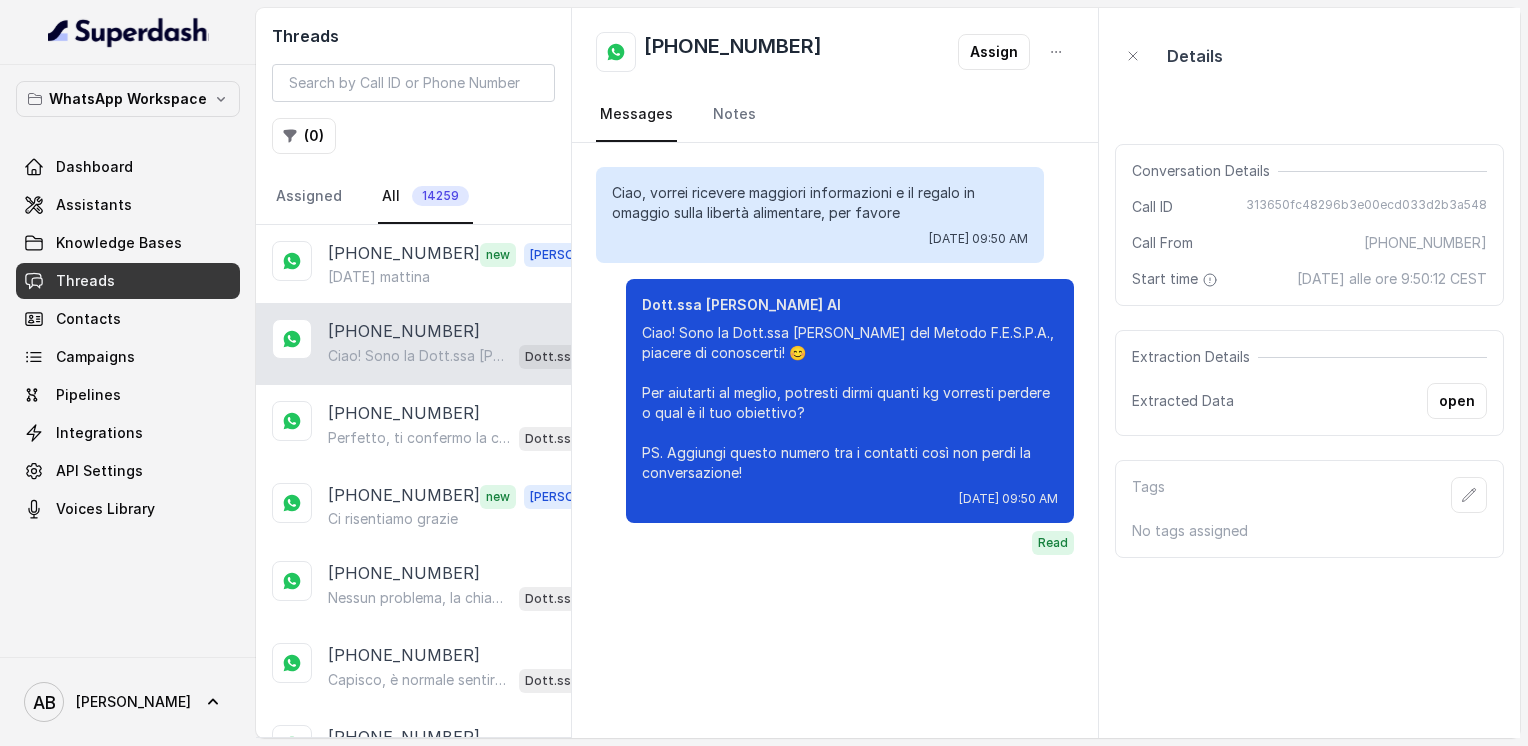click on "Ciao! Sono la Dott.ssa [PERSON_NAME] del Metodo F.E.S.P.A., piacere di conoscerti! 😊
Per aiutarti al meglio, potresti dirmi quanti kg vorresti perdere o qual è il tuo obiettivo?
PS. Aggiungi questo numero tra i contatti così non perdi la conversazione!" at bounding box center [419, 356] 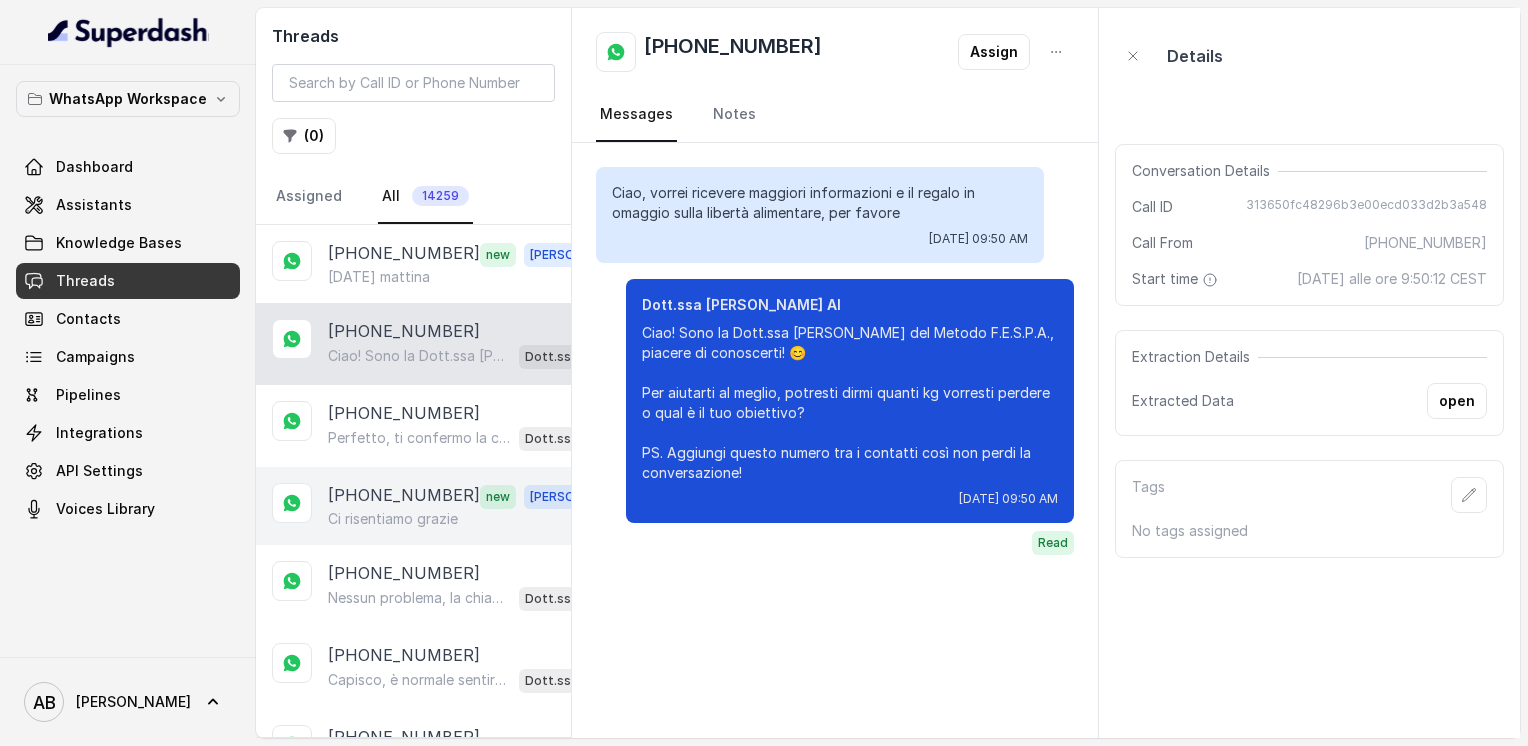 click on "[PHONE_NUMBER]" at bounding box center (404, 496) 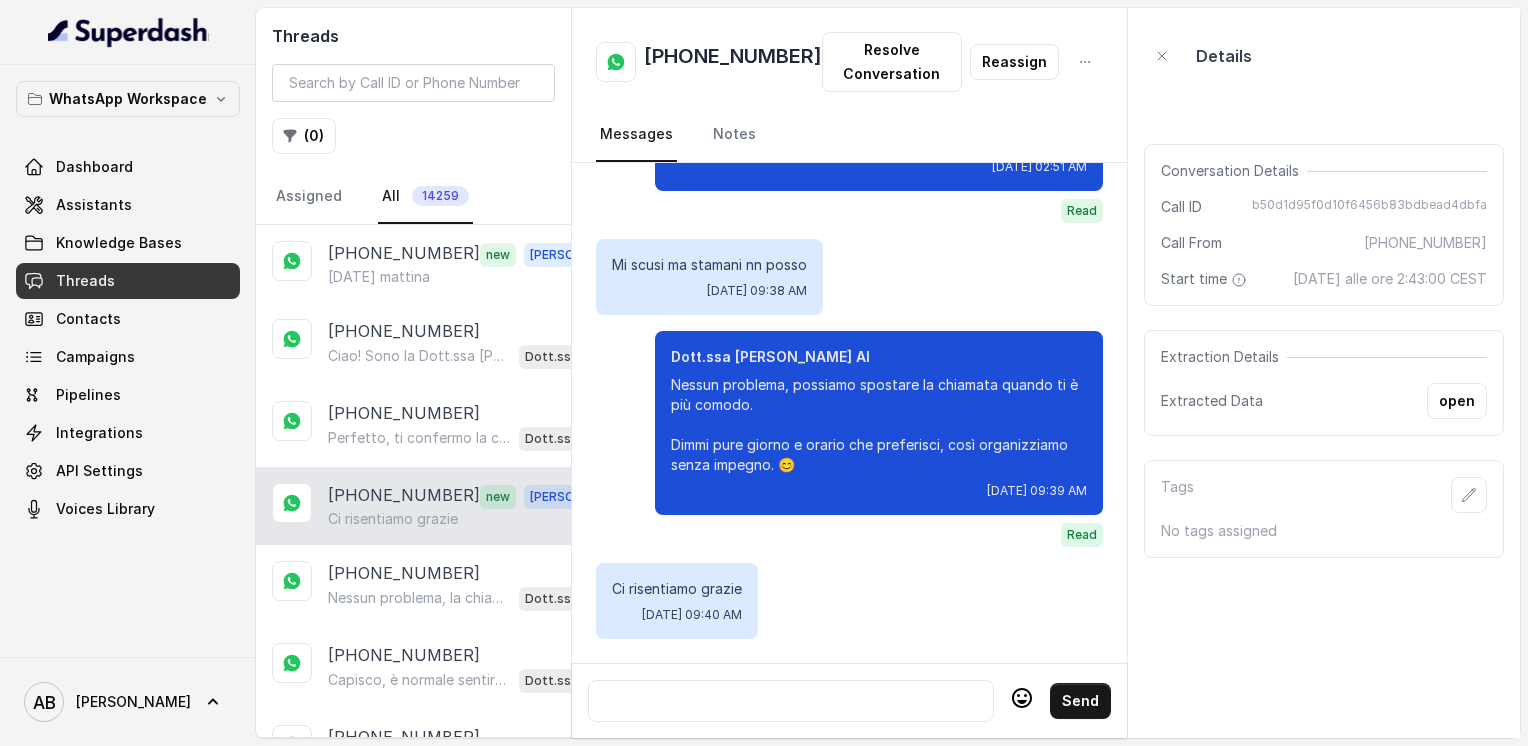 scroll, scrollTop: 2388, scrollLeft: 0, axis: vertical 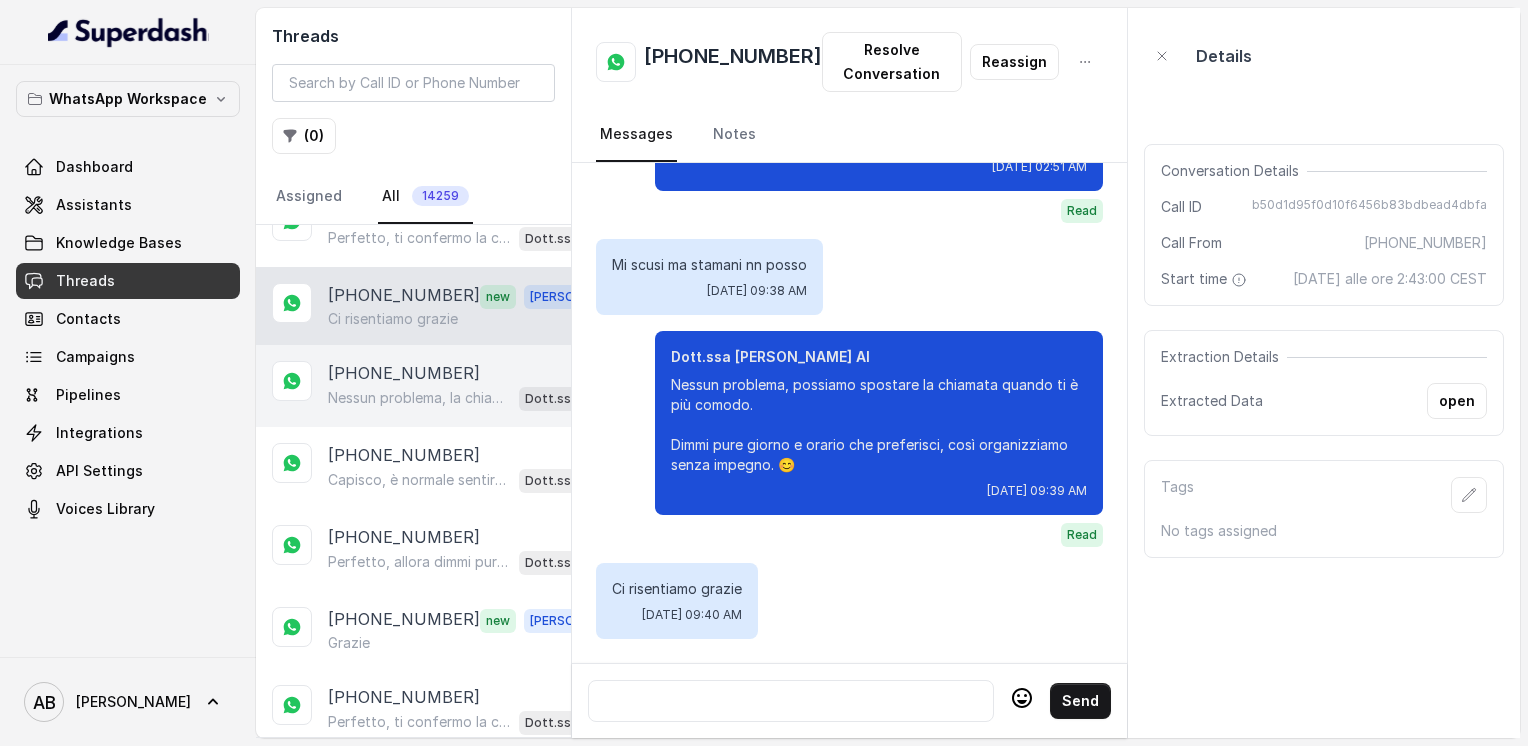 click on "Nessun problema, la chiamata può essere fatta nel giorno e all’orario che preferisci.
Quando ti sarebbe più comodo essere contattata per questa consulenza gratuita e senza impegno? 😊" at bounding box center (419, 398) 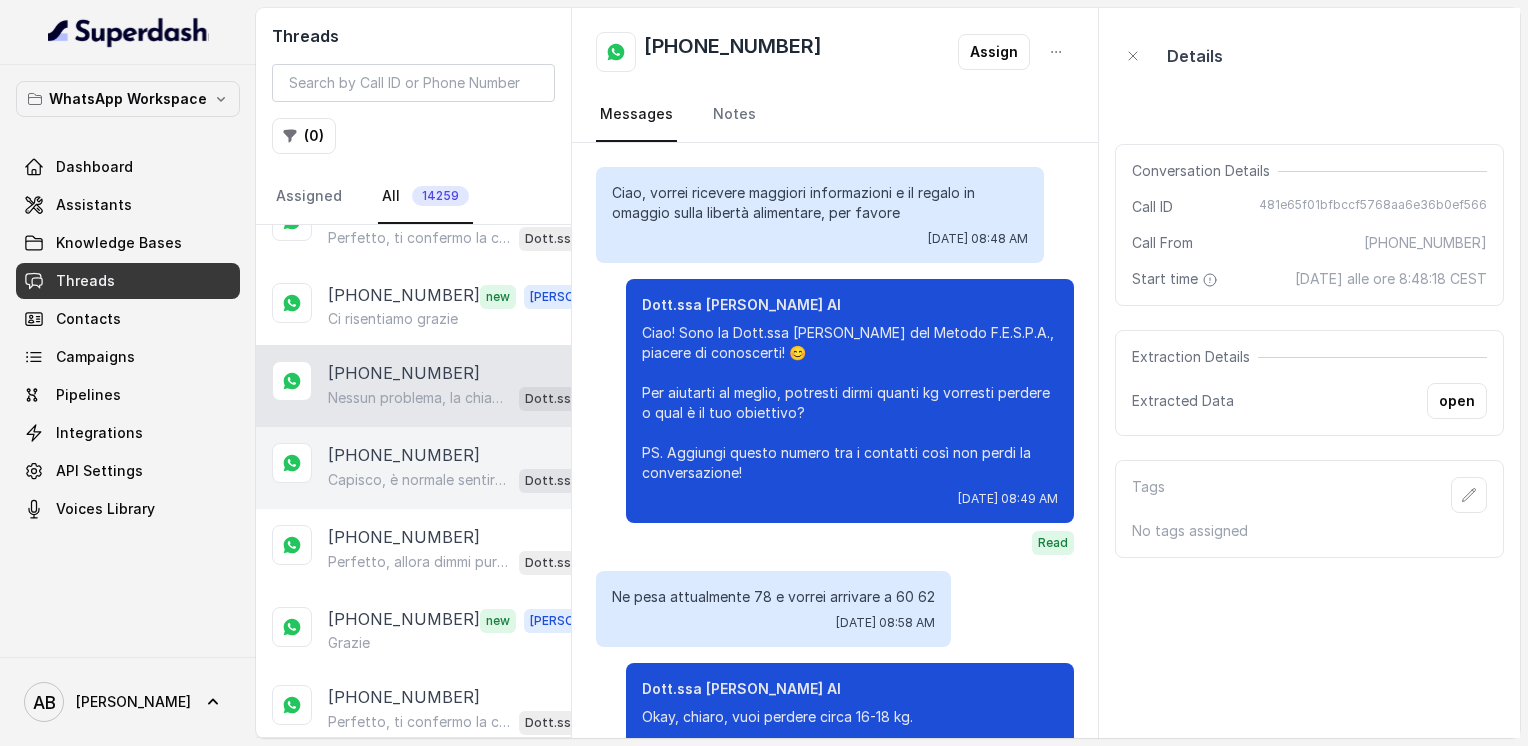 scroll, scrollTop: 1388, scrollLeft: 0, axis: vertical 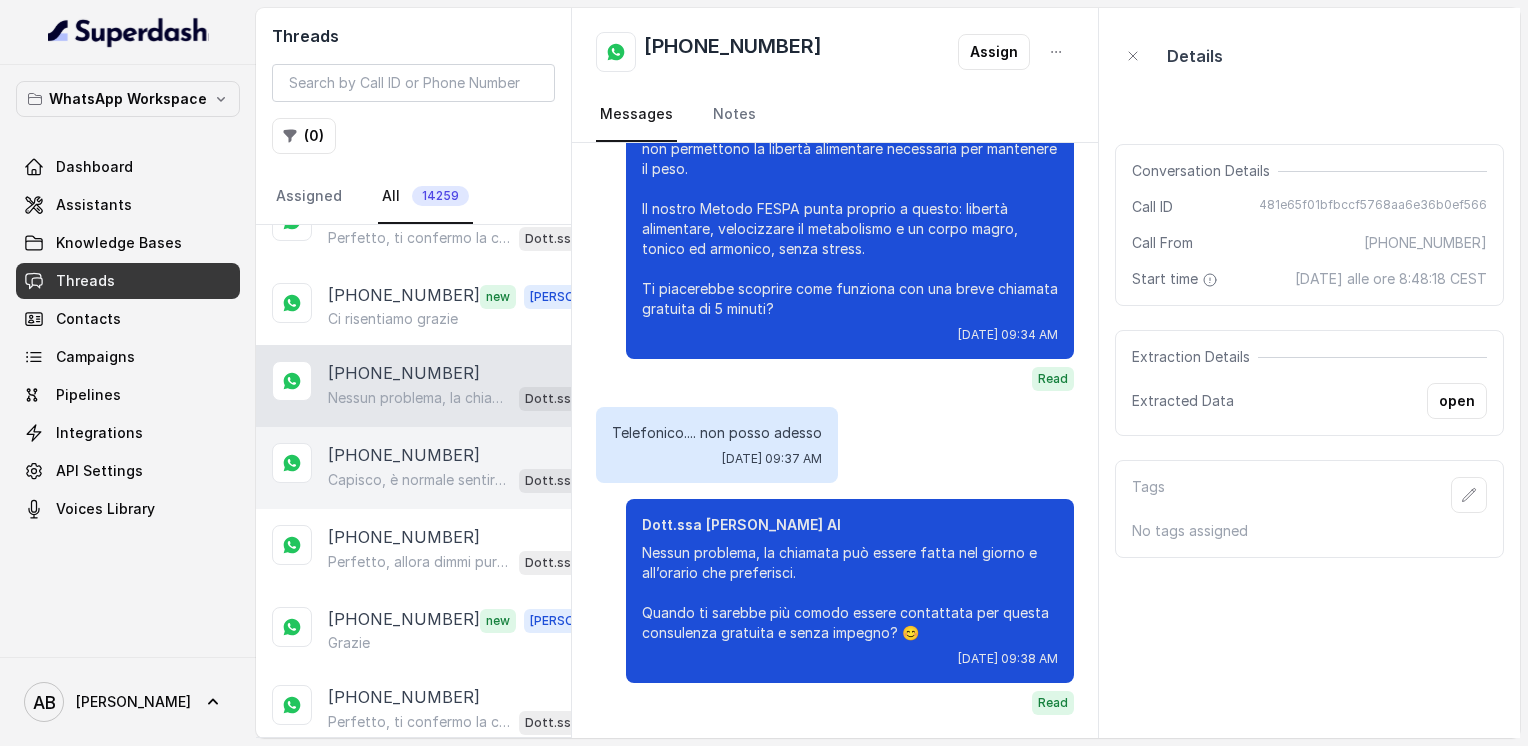 click on "Capisco, è normale sentirsi così quando il peso [MEDICAL_DATA].
Guarda, il Metodo FESPA ti aiuta proprio a raggiungere la libertà alimentare, velocizzare il metabolismo e ottenere un corpo magro, tonico ed armonico, senza stress o privazioni.
Ti piacerebbe scoprire come funziona con una breve chiamata gratuita di 5 minuti? 😊 Dott.ssa [PERSON_NAME] AI" at bounding box center (469, 480) 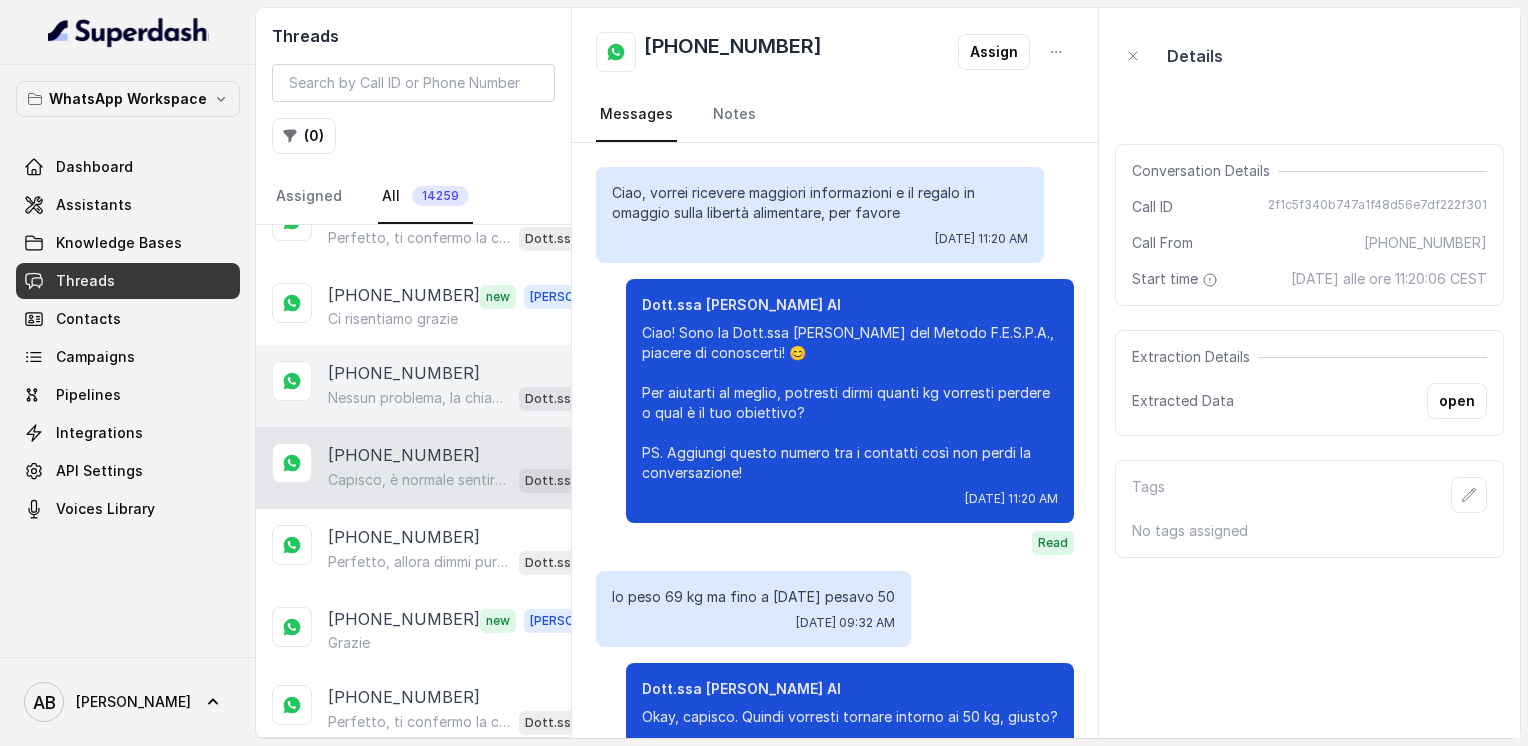 scroll, scrollTop: 964, scrollLeft: 0, axis: vertical 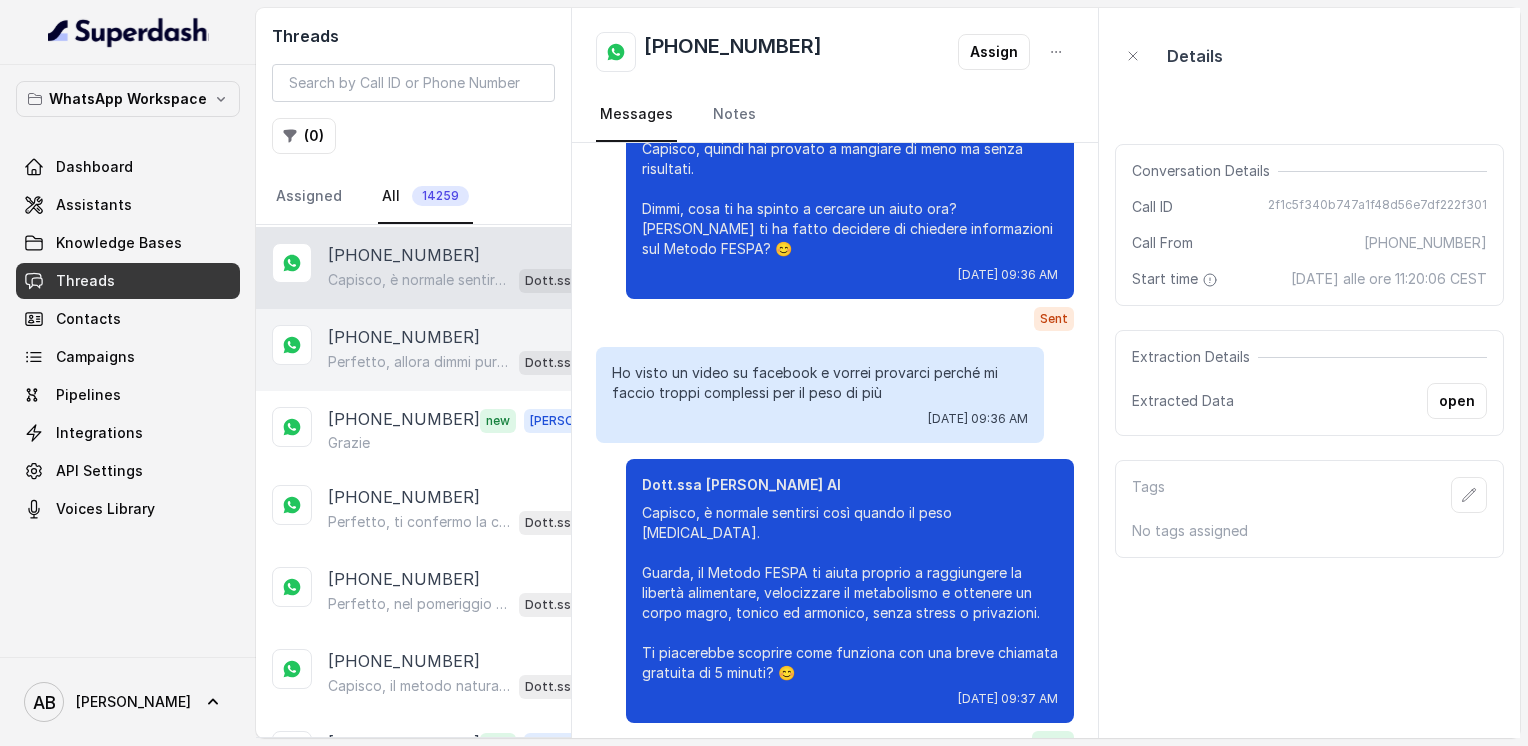 click on "Perfetto, allora dimmi pure quando ti sarebbe più comodo essere chiamata, giorno e orario precisi 😊" at bounding box center [419, 362] 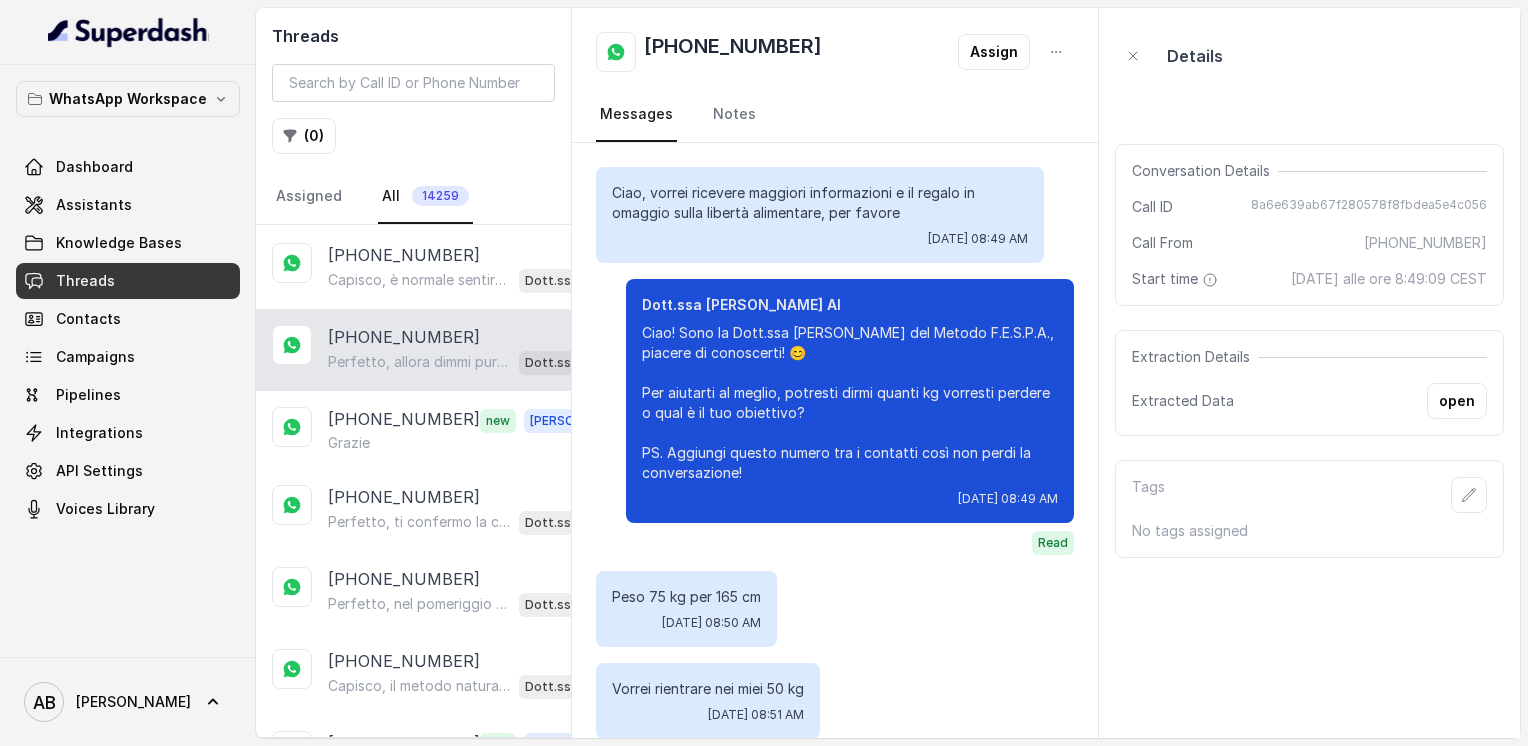 scroll, scrollTop: 2372, scrollLeft: 0, axis: vertical 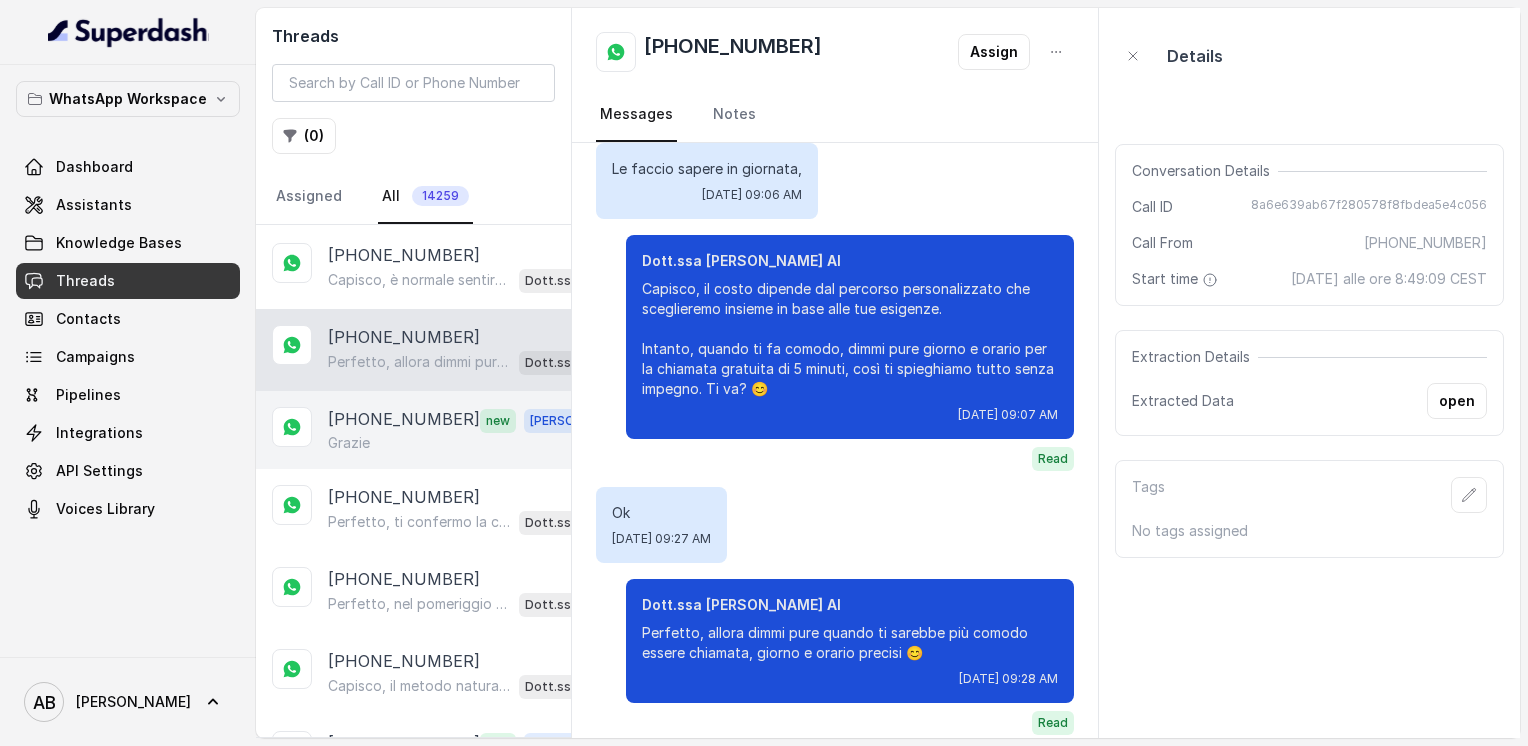 click on "Grazie" at bounding box center (469, 443) 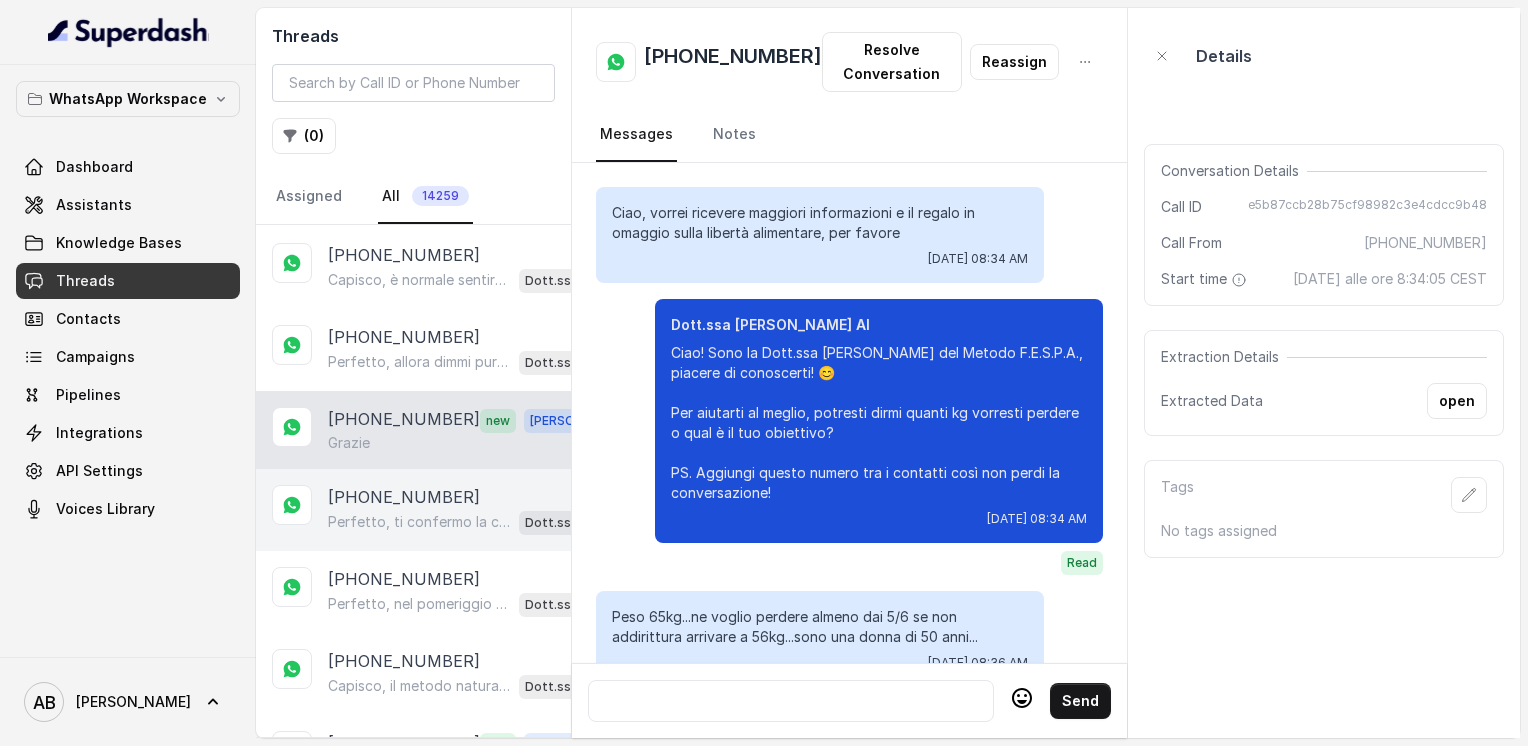 scroll, scrollTop: 3596, scrollLeft: 0, axis: vertical 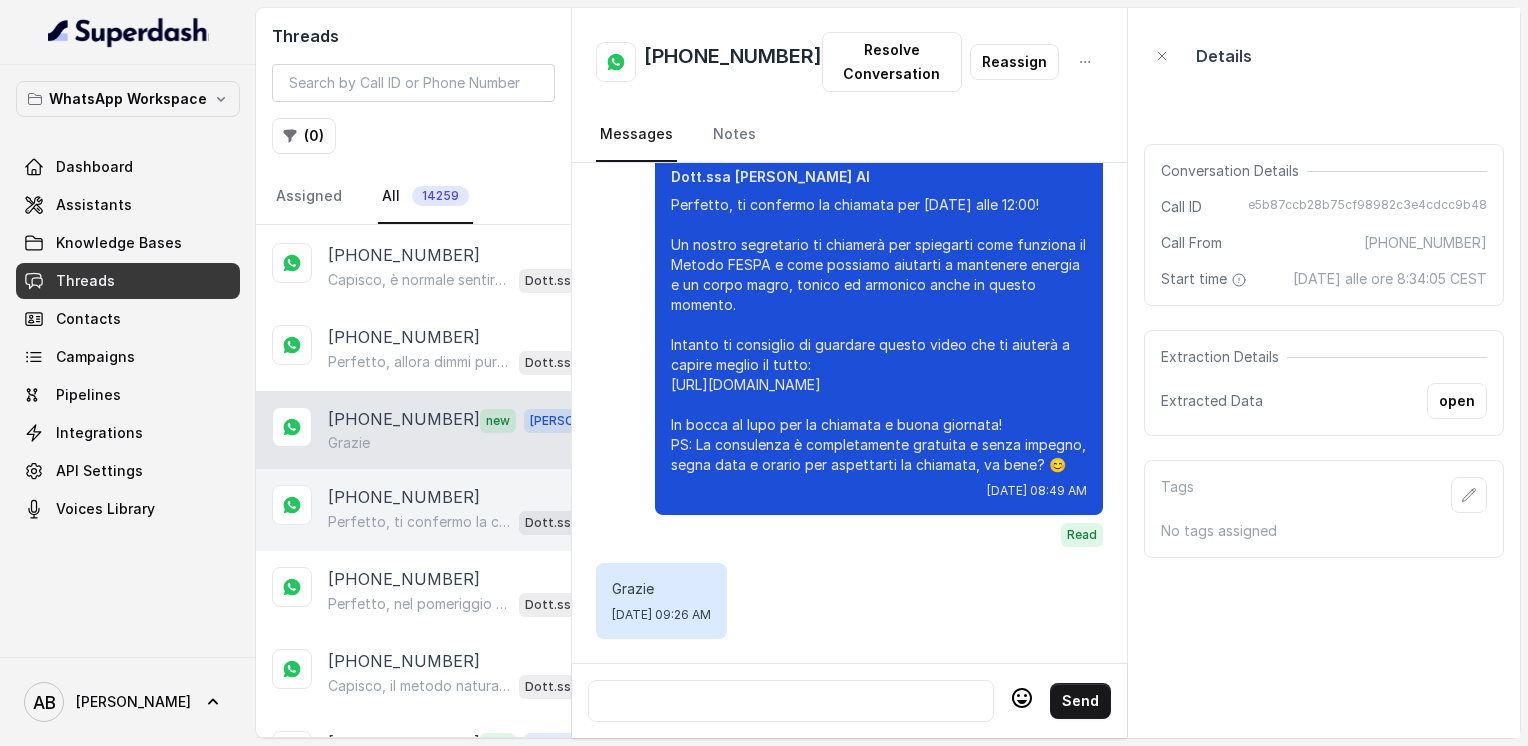 click on "Perfetto, ti confermo la chiamata per [DATE] alle 11:00!
Un nostro segretario ti chiamerà per spiegarti come funziona il Metodo FESPA e come possiamo aiutarti a raggiungere la libertà alimentare e un corpo magro, tonico ed armonico.
Intanto ti consiglio di guardare questo video che ti aiuterà a capire meglio il tutto:
[URL][DOMAIN_NAME]
In bocca al lupo per la chiamata! 😊
PS: La consulenza è completamente gratuita e senza impegno, segna data e orario per aspettarti la chiamata." at bounding box center (419, 522) 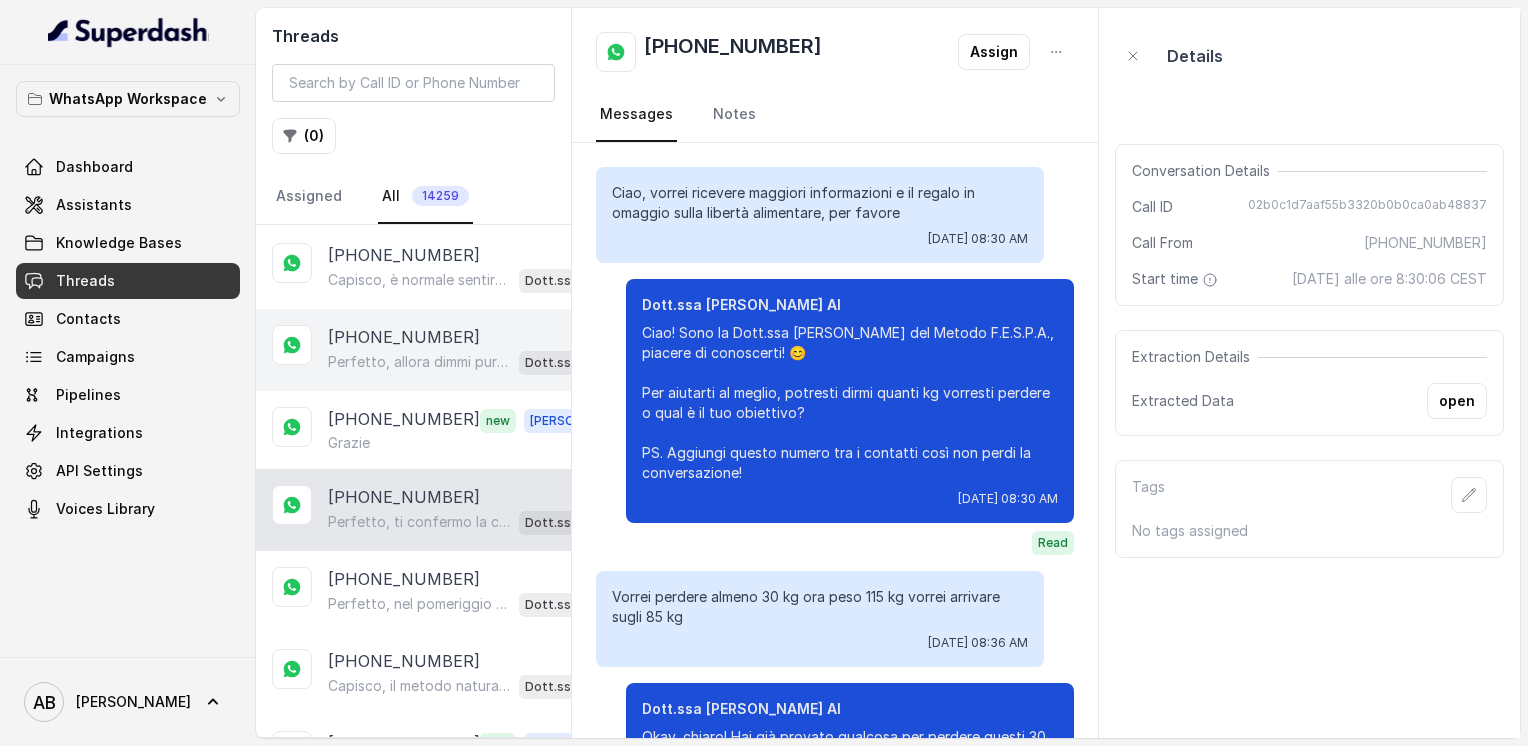 scroll, scrollTop: 1844, scrollLeft: 0, axis: vertical 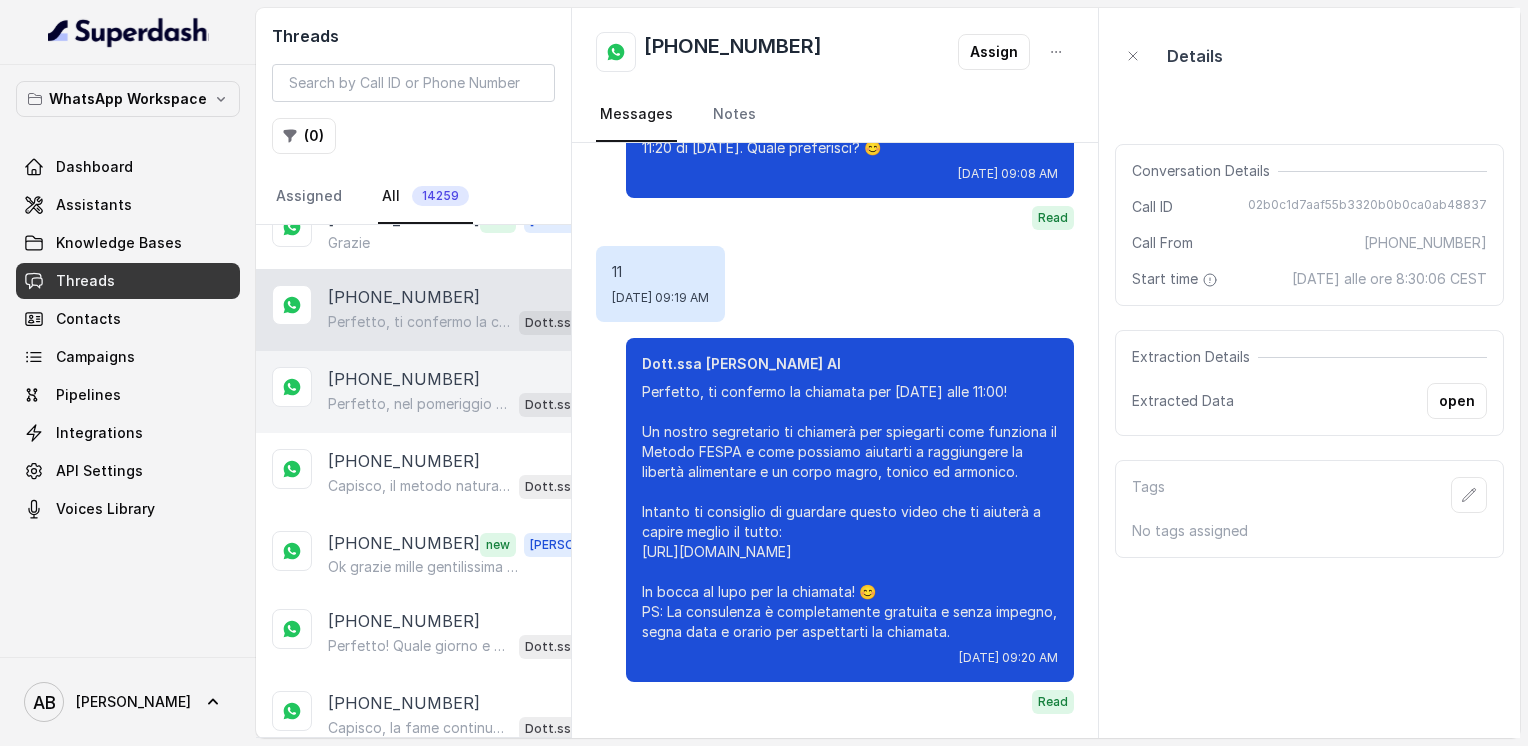click on "Perfetto, nel pomeriggio ci sono disponibilità alle 14:40 o alle 15:40.
Quale orario preferisci? 😊" at bounding box center [419, 404] 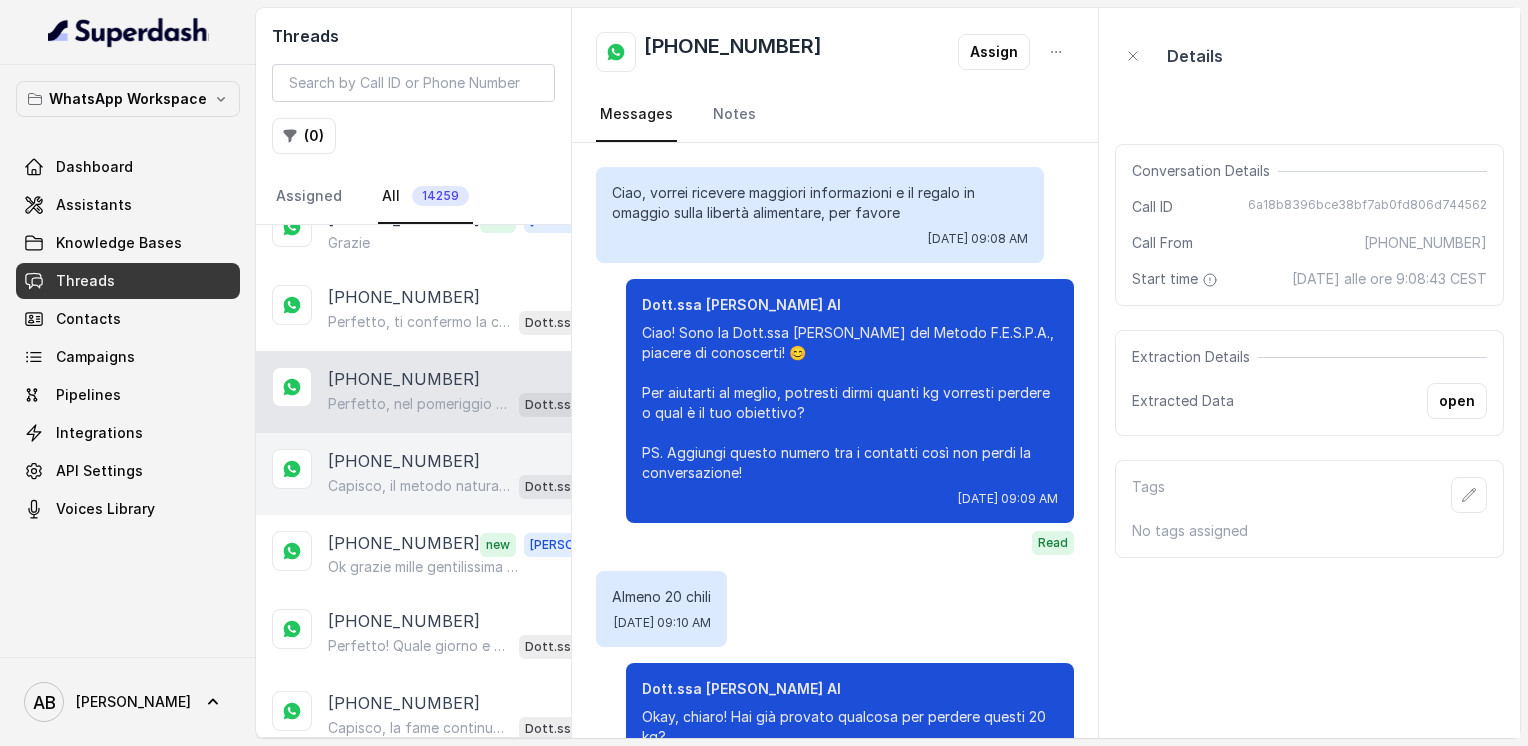 scroll, scrollTop: 1136, scrollLeft: 0, axis: vertical 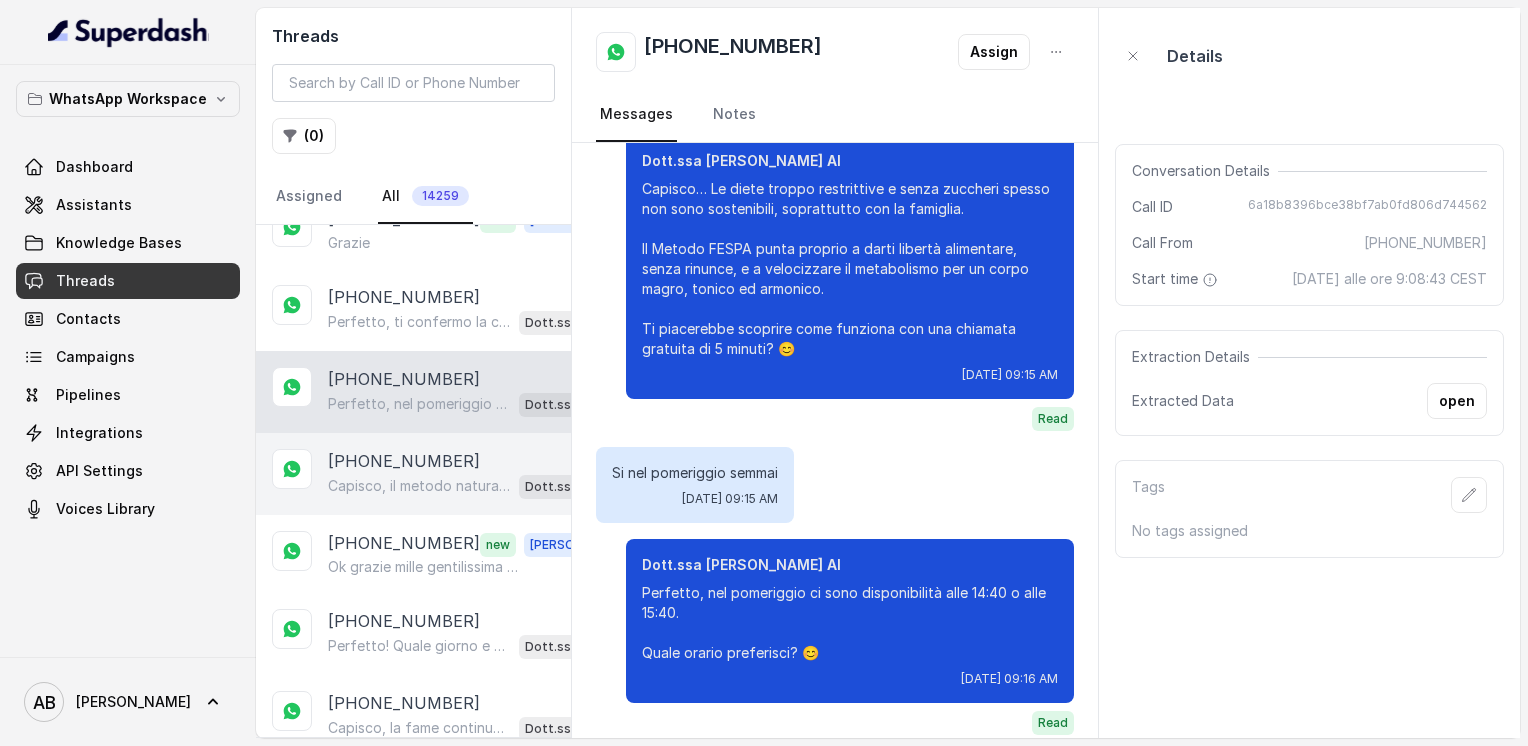 click on "Capisco, il metodo naturale è sicuramente la strada migliore per raggiungere un corpo magro, tonico ed armonico senza stress.
Guarda, il Metodo FESPA si basa proprio su questo: libertà alimentare e velocizzare il metabolismo in modo sostenibile.
[PERSON_NAME] possa essere utile scoprire di più su come funziona? 😊" at bounding box center (419, 486) 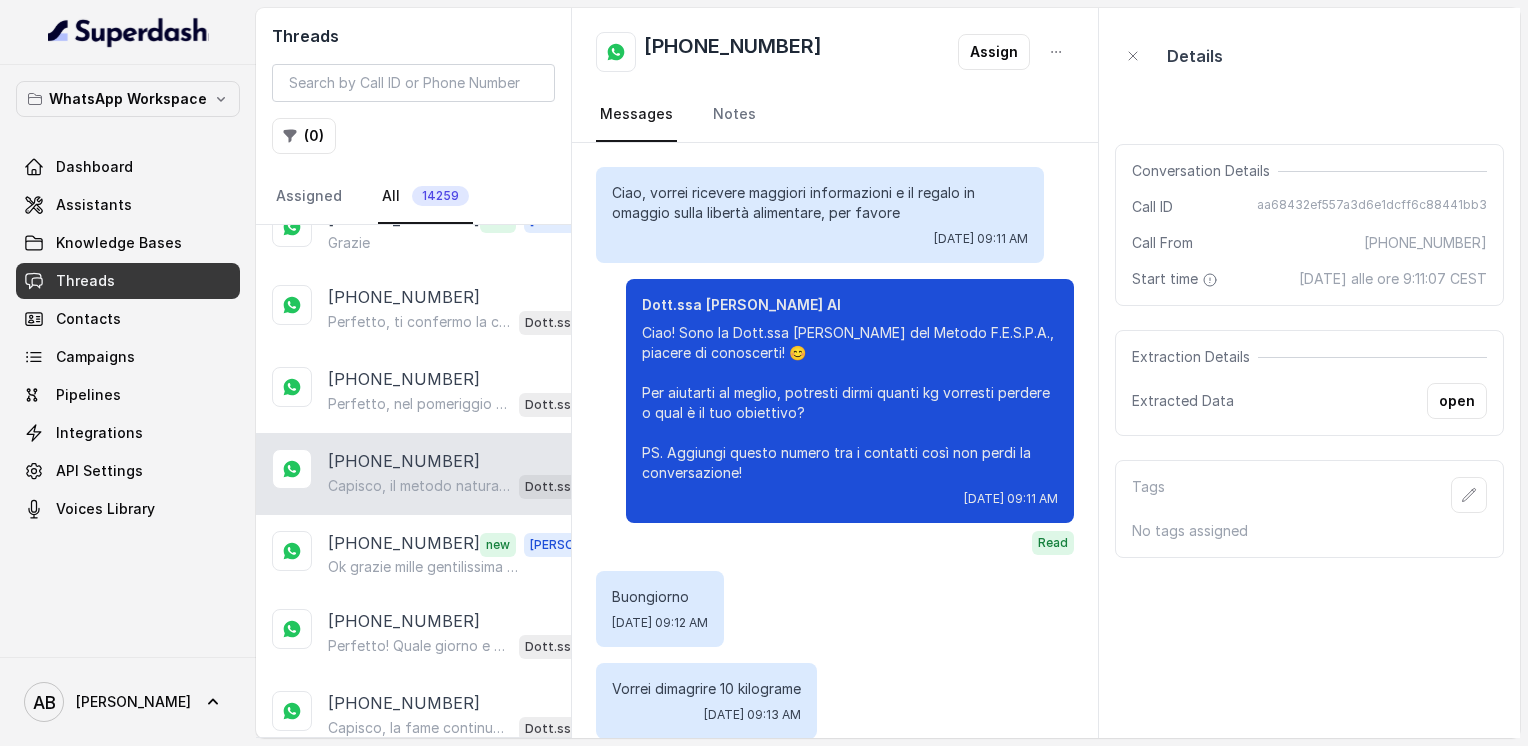 scroll, scrollTop: 904, scrollLeft: 0, axis: vertical 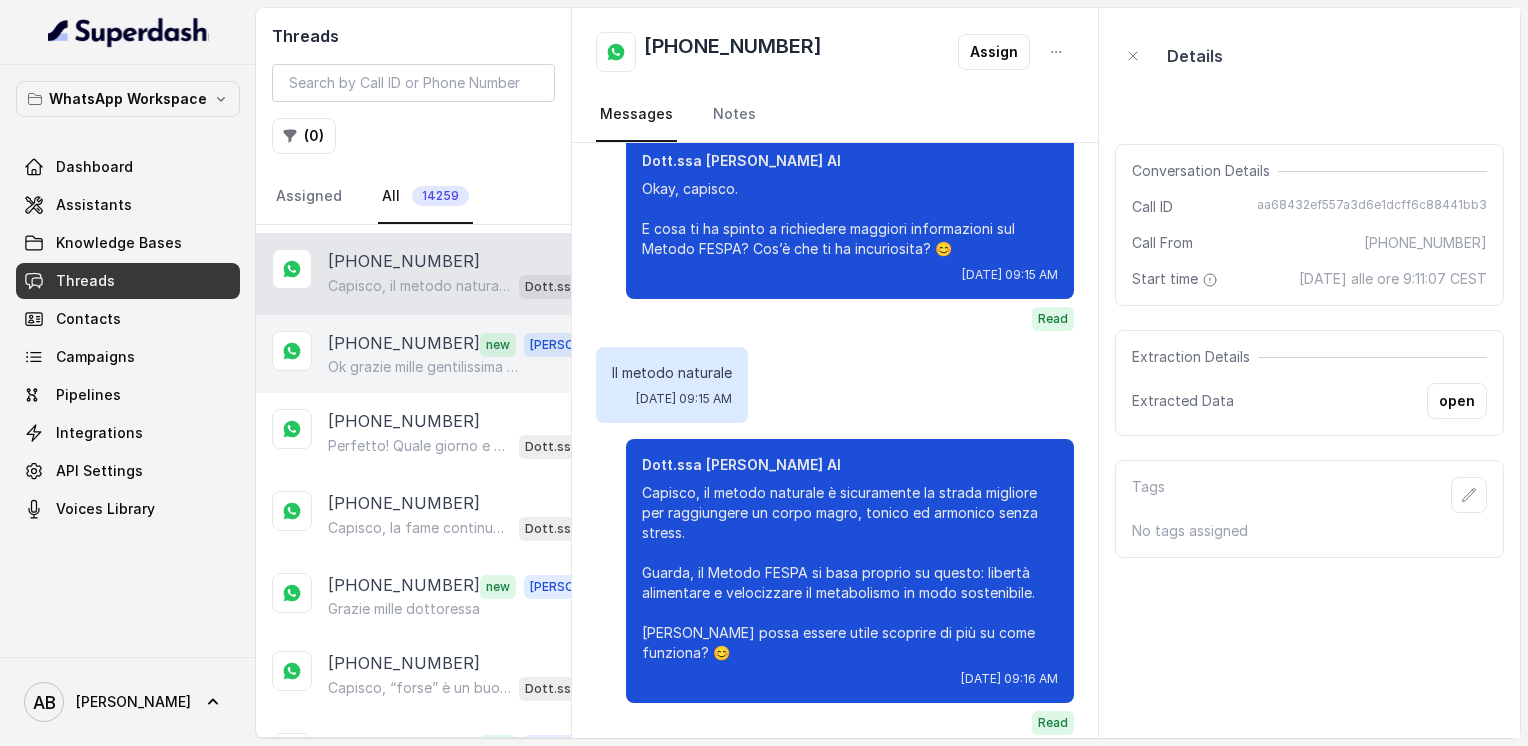 click on "[PHONE_NUMBER]" at bounding box center (404, 344) 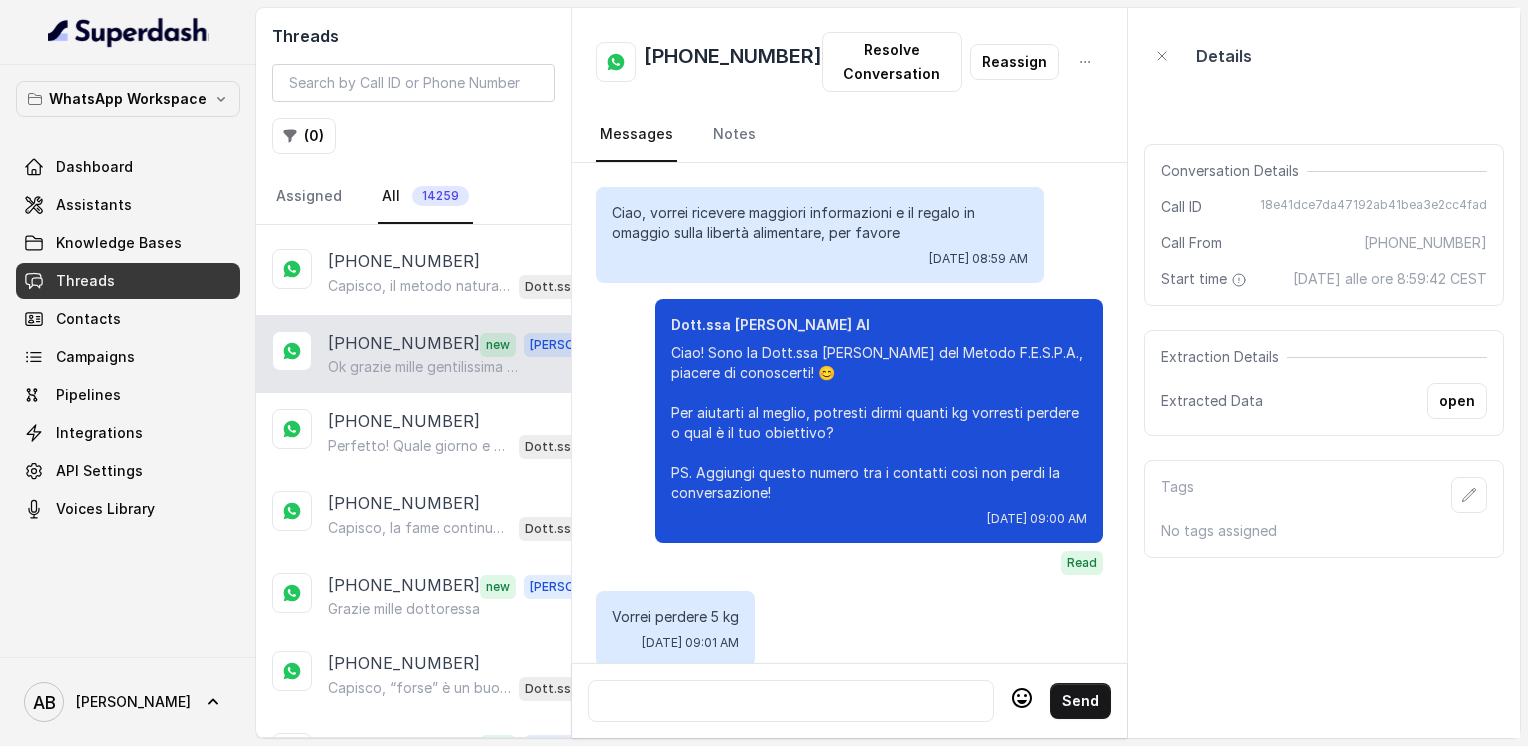 scroll 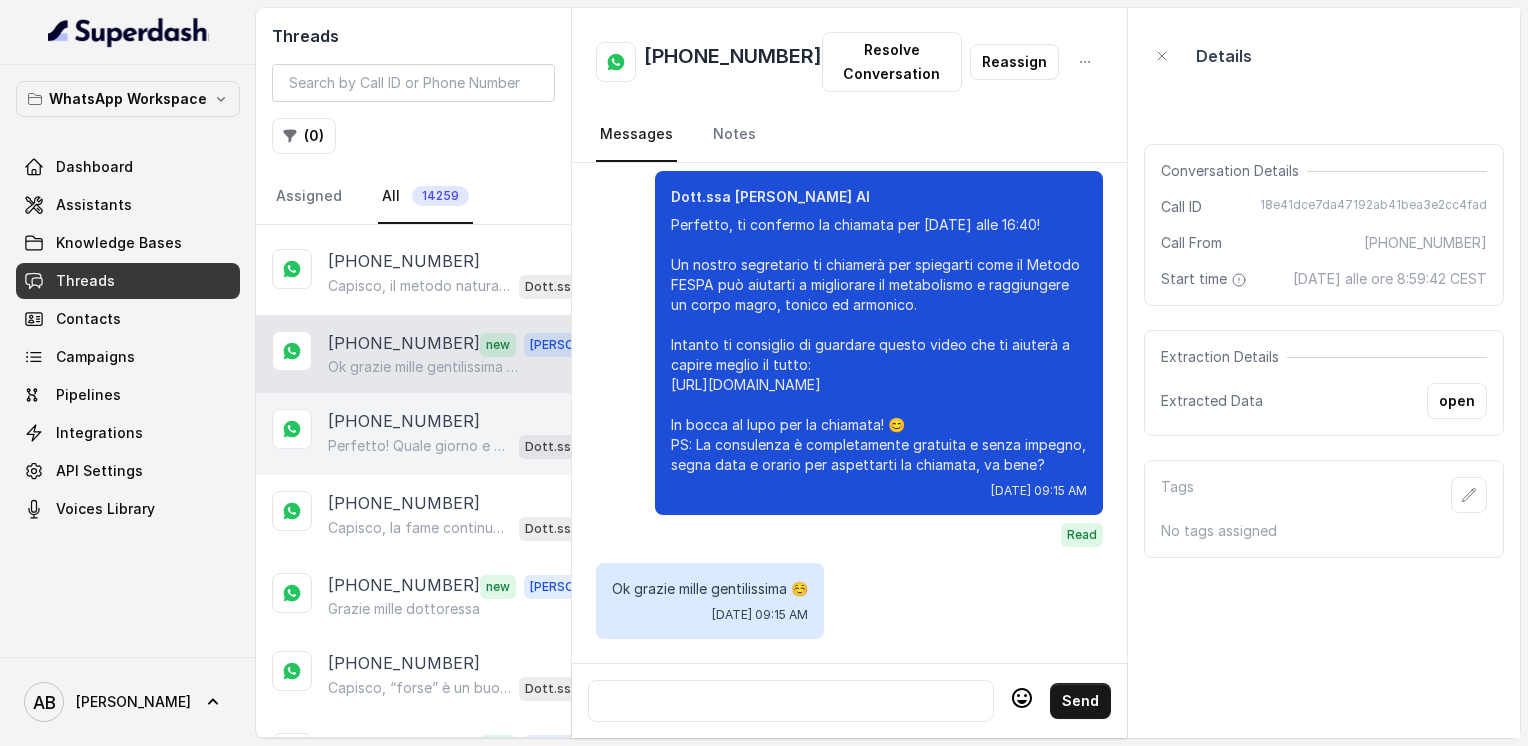 click on "Perfetto!
Quale giorno e orario preferisci per una breve chiamata informativa di 5 minuti, completamente gratuita e senza impegno? 😊 Dott.ssa [PERSON_NAME] AI" at bounding box center [469, 446] 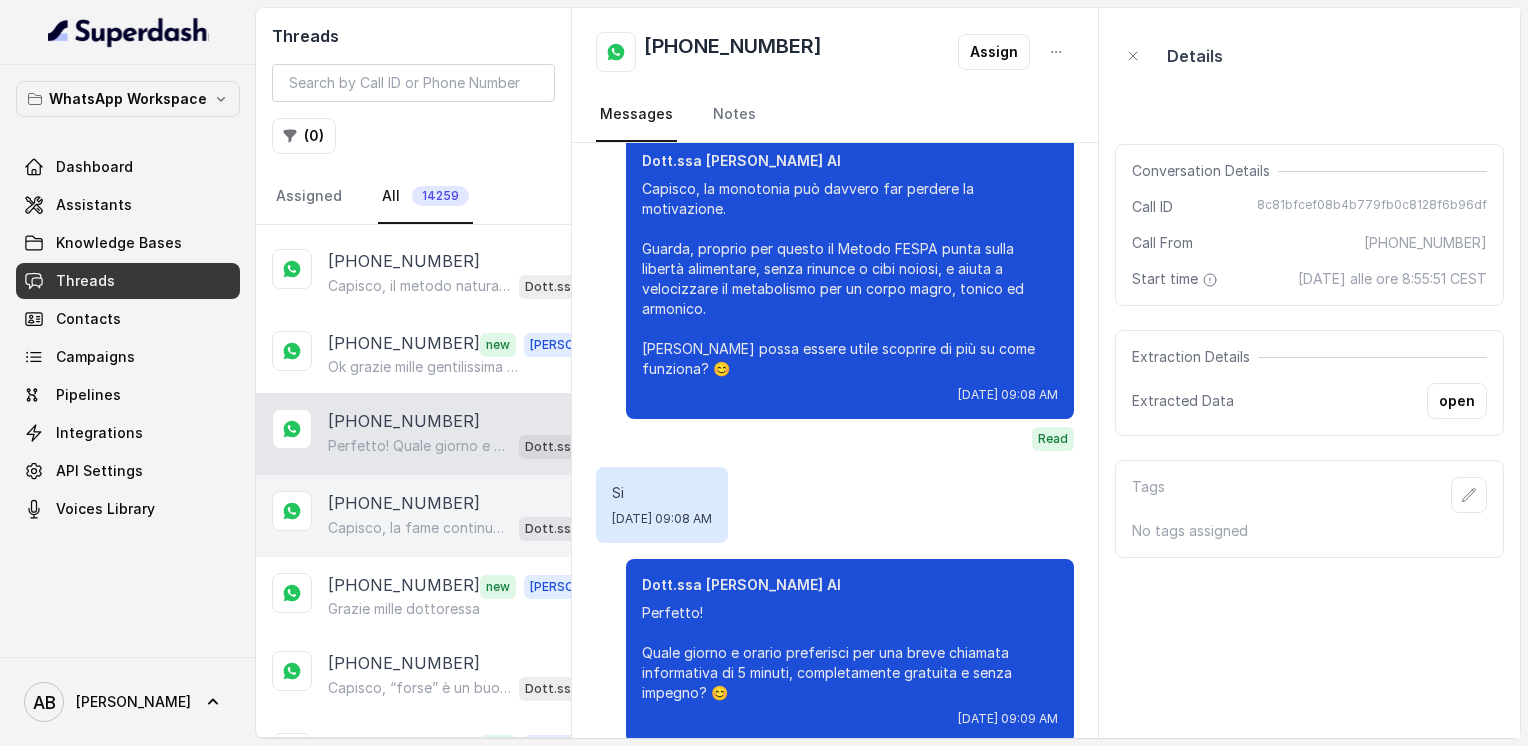 click on "Capisco, la fame continua e dover preparare tutto da sola pesa davvero.
Guarda, proprio per questo il Metodo FESPA si basa su un approccio che elimina la fame nervosa e ti fa raggiungere la libertà alimentare, senza pesare ogni cosa o sentirti privata.
Ti piacerebbe scoprire come funziona con una breve chiamata gratuita di 5 minuti? 😊 Dott.ssa [PERSON_NAME] AI" at bounding box center (469, 528) 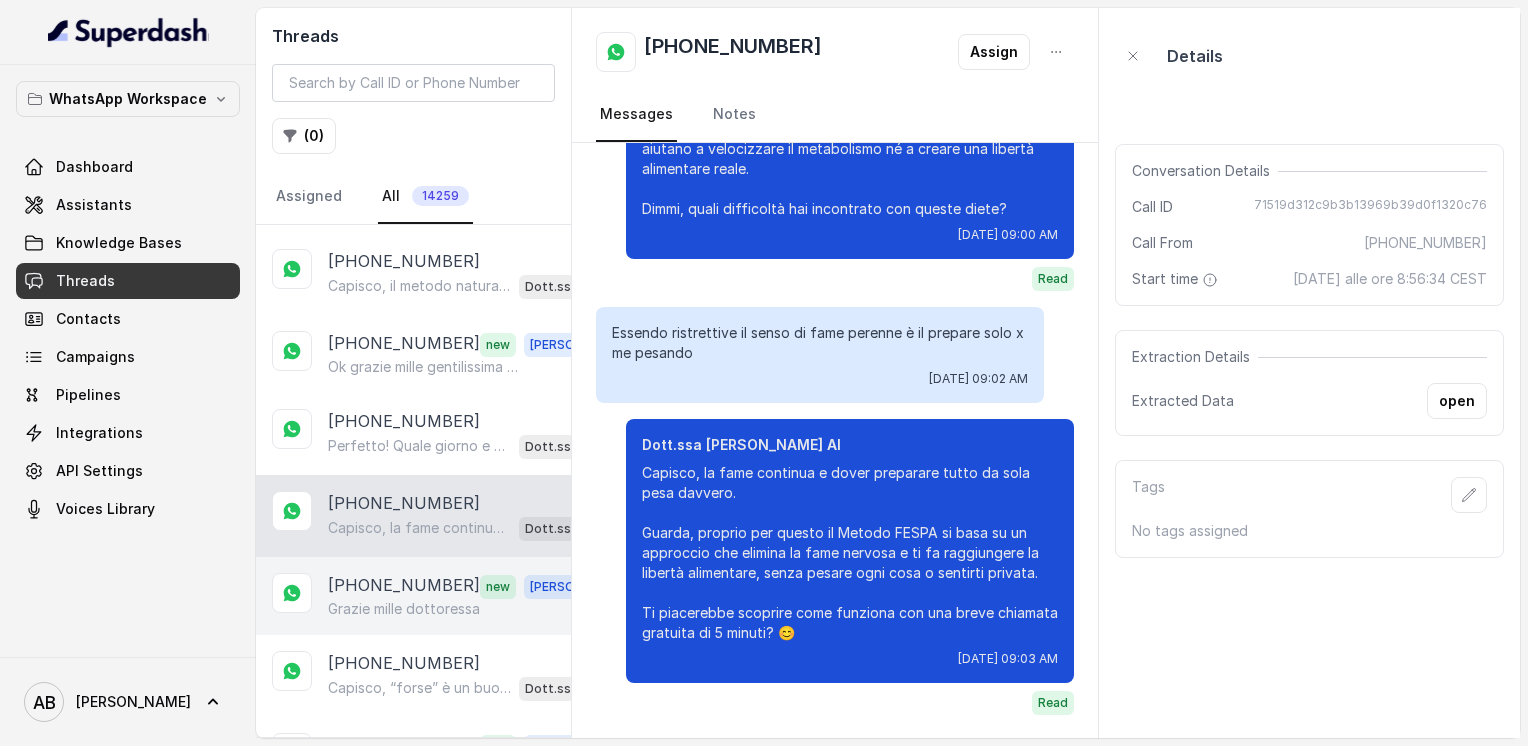 click on "[PHONE_NUMBER]" at bounding box center [404, 586] 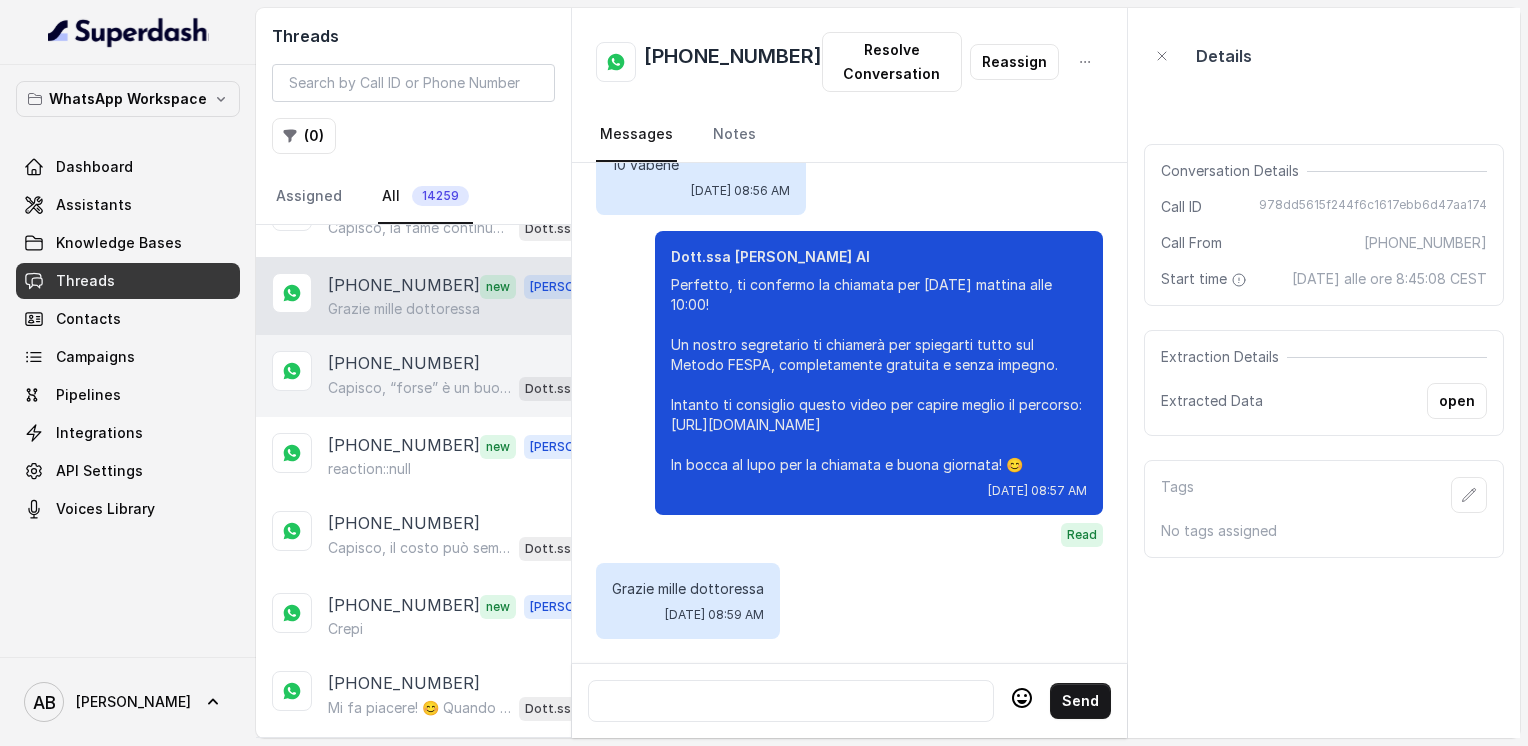click on "Capisco, “forse” è un buon inizio.
Dimmi, quale giorno e orario ti sarebbe più comodo per una chiamata informativa gratuita di 5 minuti? Così ti spiego tutto nel dettaglio senza impegno. 😊" at bounding box center [419, 388] 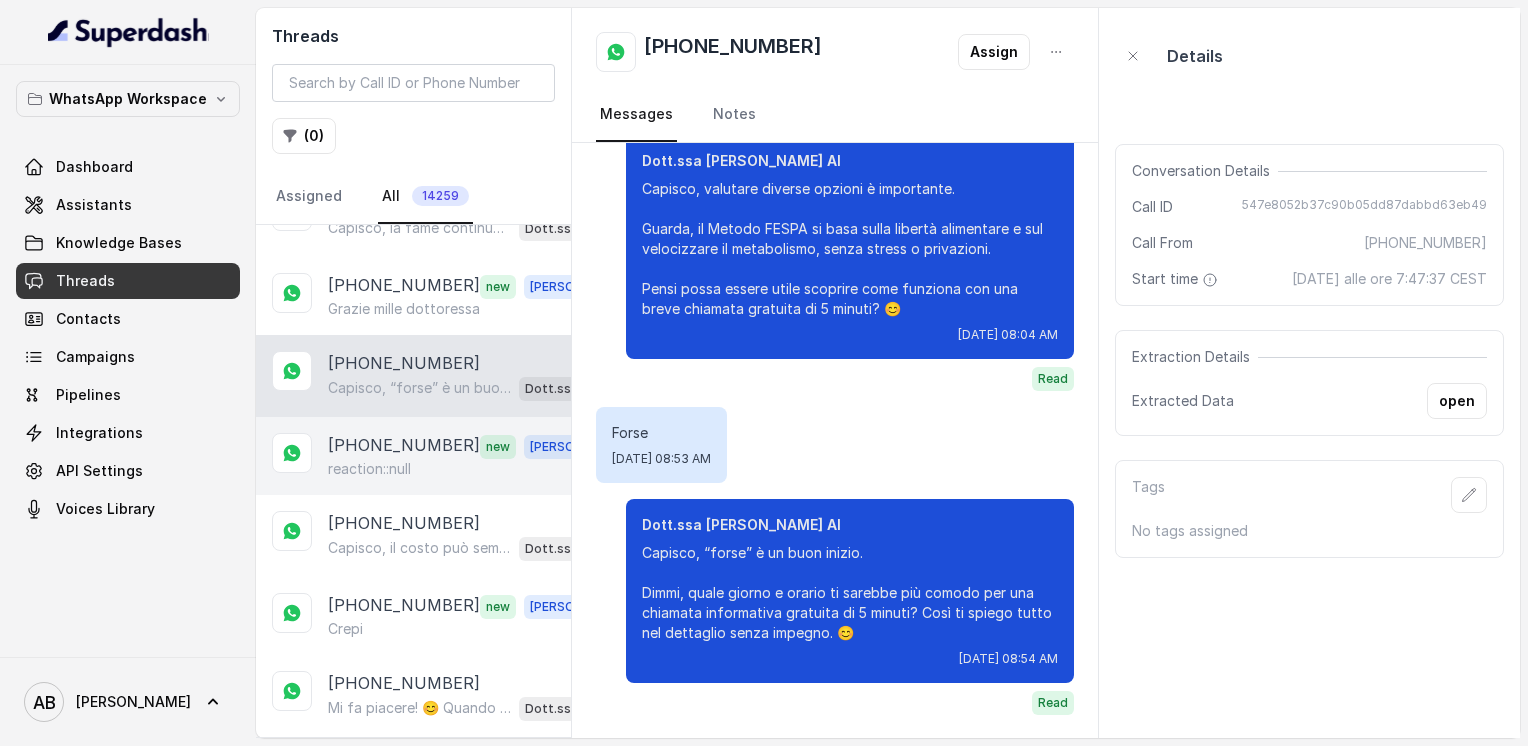 click on "reaction::null" at bounding box center [469, 469] 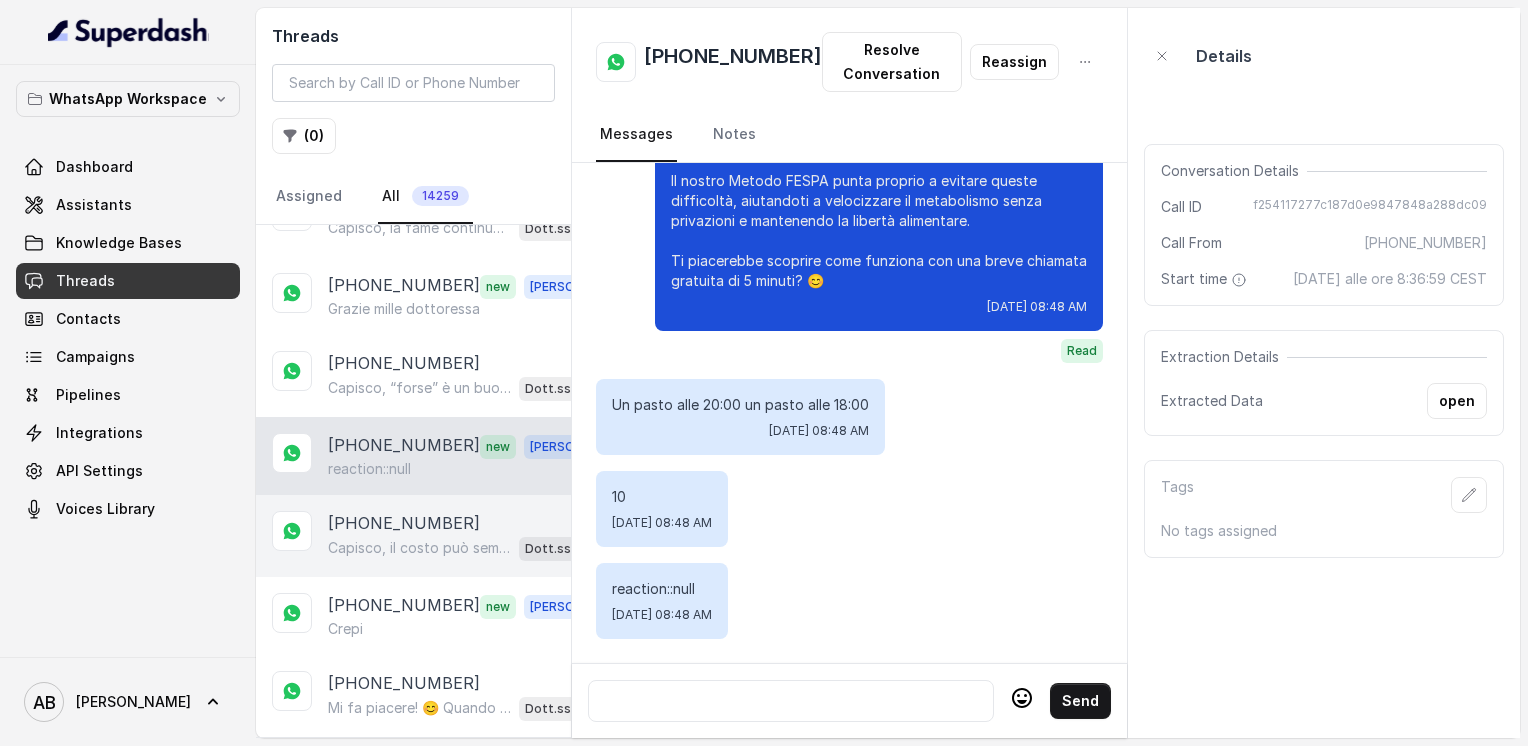 click on "[PHONE_NUMBER]" at bounding box center (404, 523) 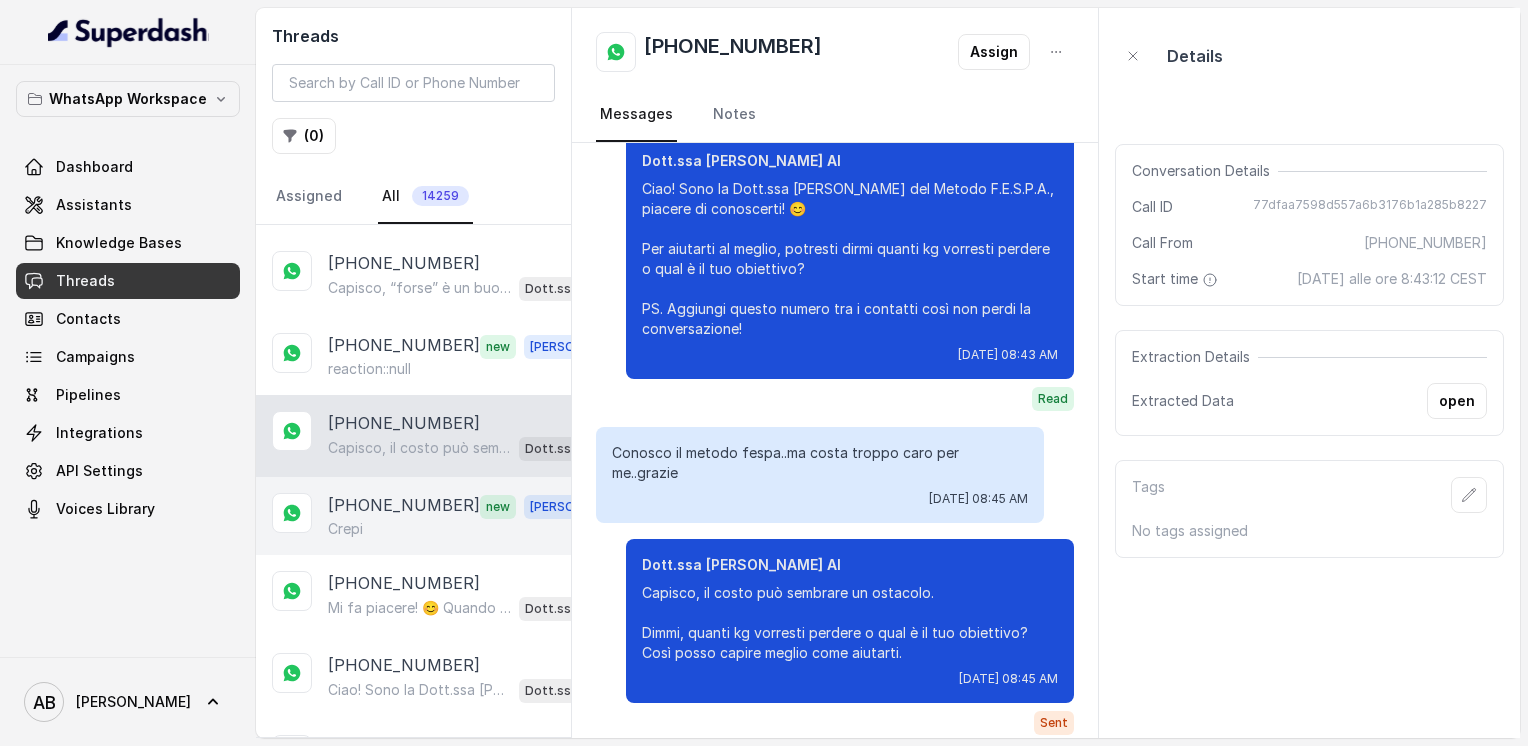 click on "Crepi" at bounding box center (469, 529) 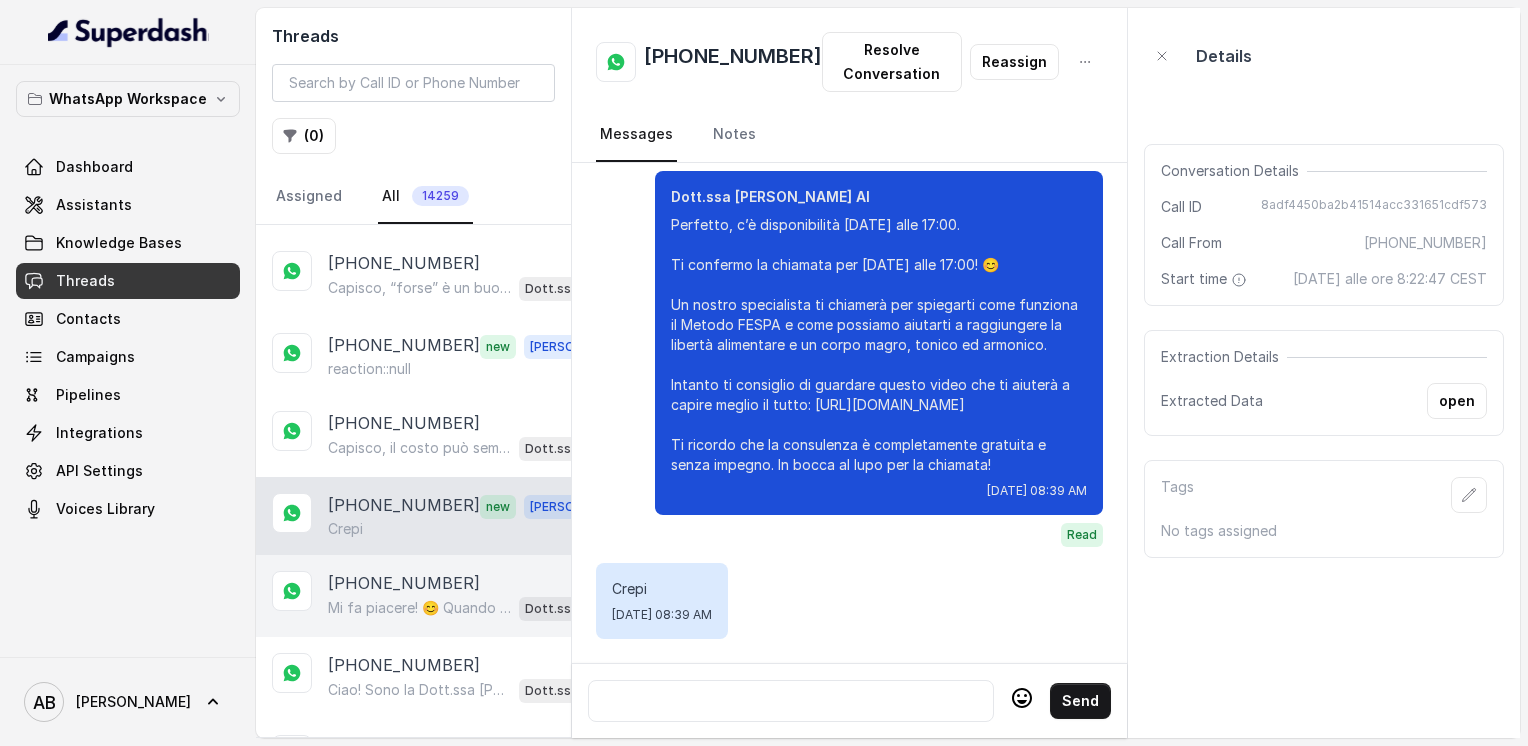 click on "Mi fa piacere! 😊 Quando vorrai, sarò qui per aiutarti a raggiungere la libertà alimentare e un corpo magro, tonico ed armonico. A presto e buona giornata! 🌷" at bounding box center (419, 608) 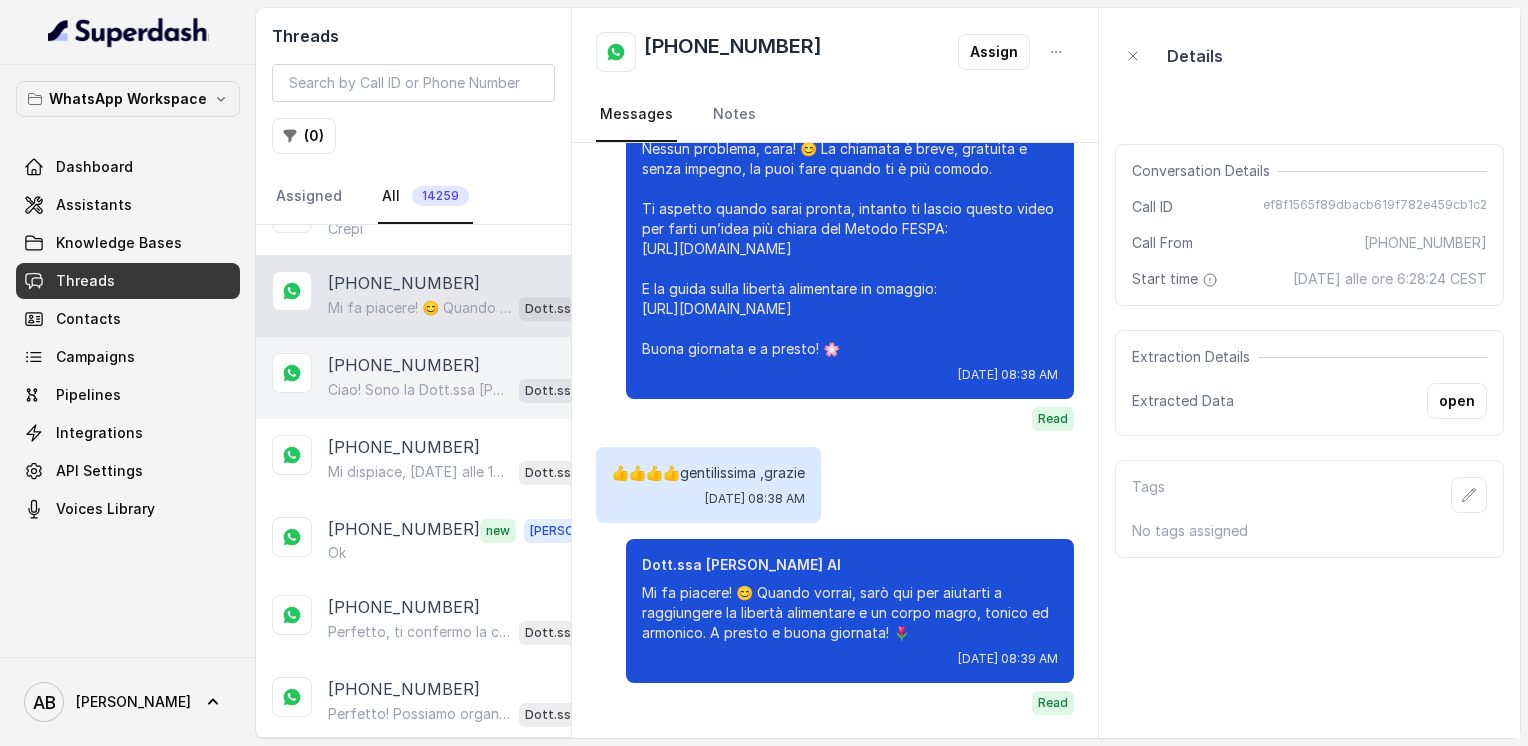 click on "Ciao! Sono la Dott.ssa [PERSON_NAME] del Metodo F.E.S.P.A., piacere di conoscerti! 😊
Per aiutarti al meglio, potresti dirmi quanti kg vorresti perdere o qual è il tuo obiettivo?
PS. Aggiungi questo numero tra i contatti così non perdi la conversazione! Dott.ssa [PERSON_NAME] AI" at bounding box center [469, 390] 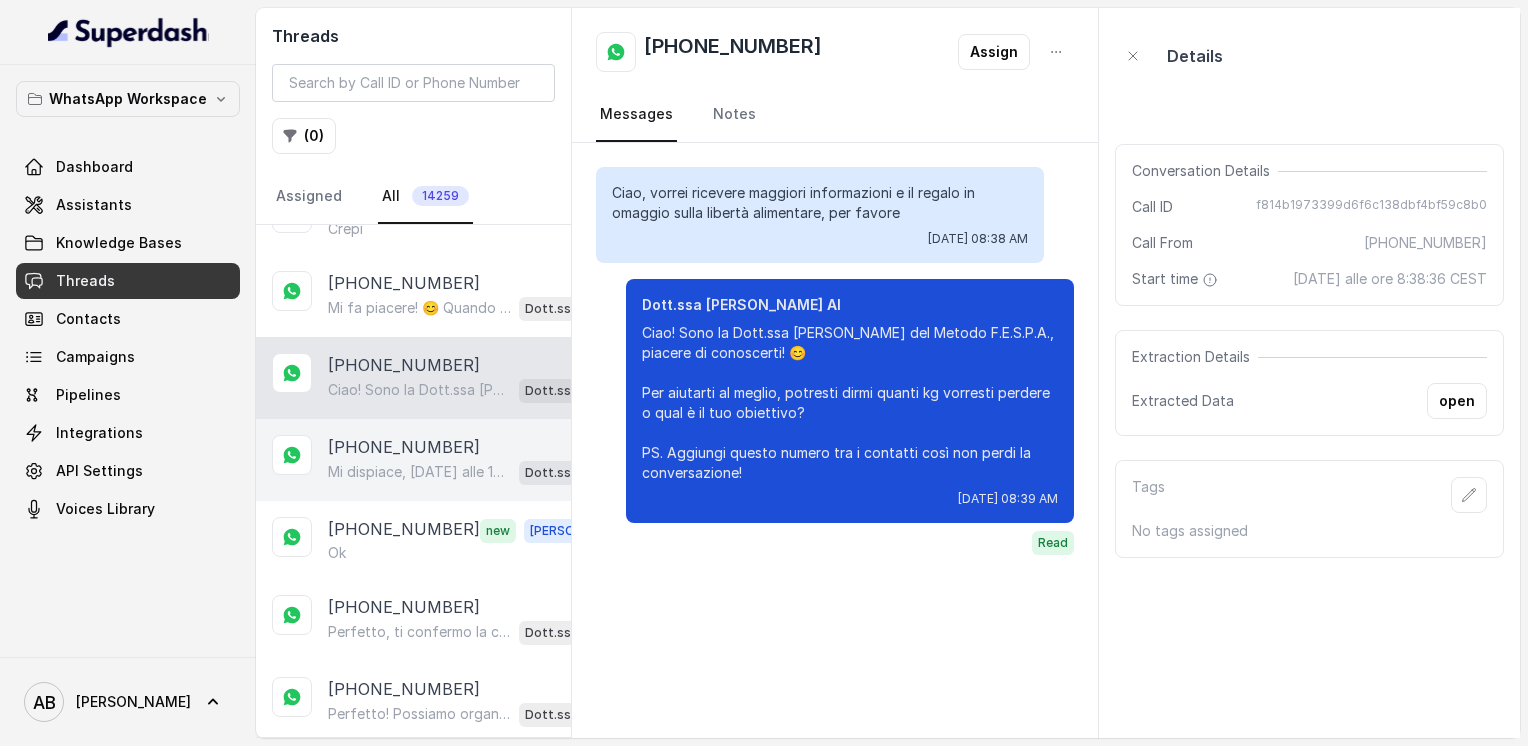 click on "Mi dispiace, [DATE] alle 14 non è disponibile.
Posso proporti [DATE] alle 14:20 o alle 15:40, quale preferisci? 😊" at bounding box center (419, 472) 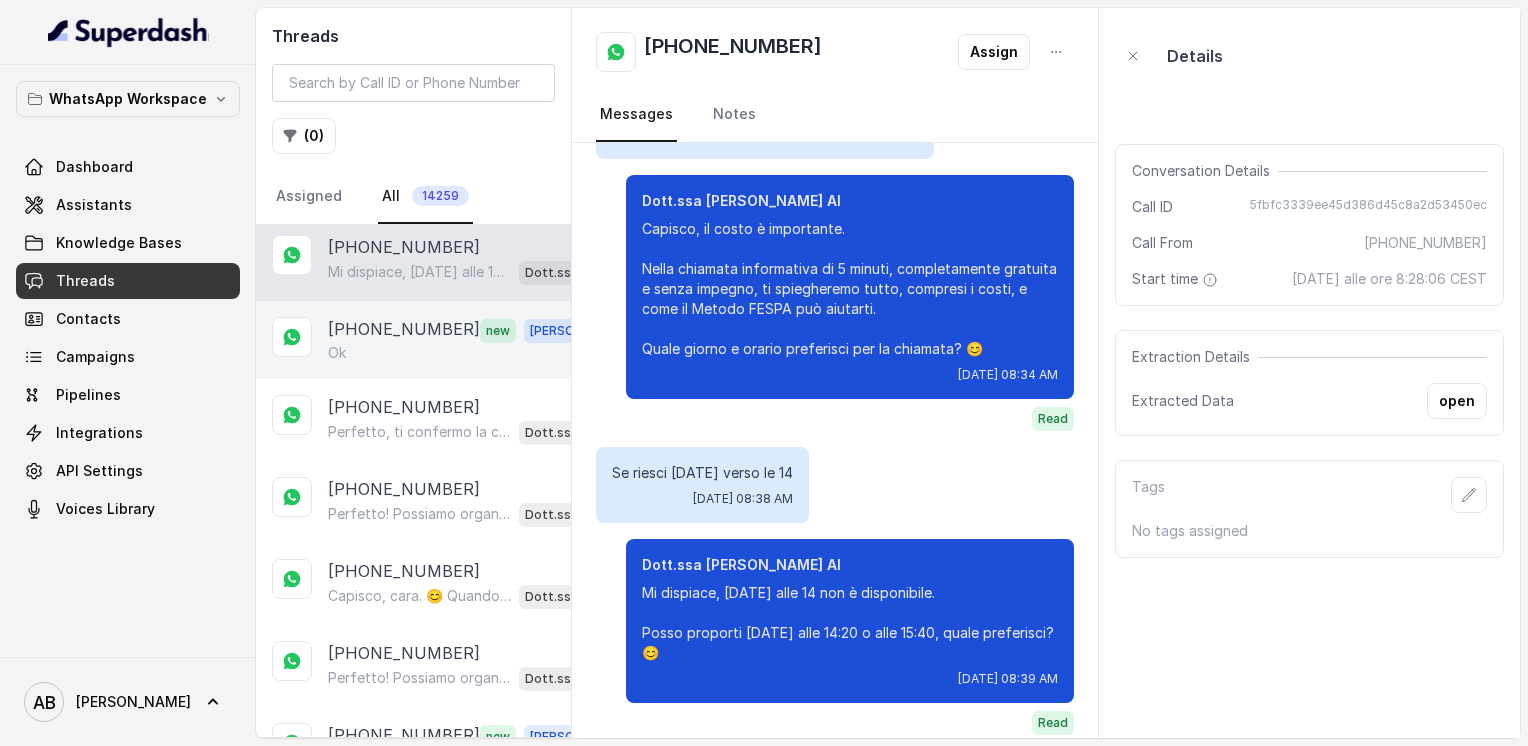 click on "[PHONE_NUMBER]" at bounding box center (404, 330) 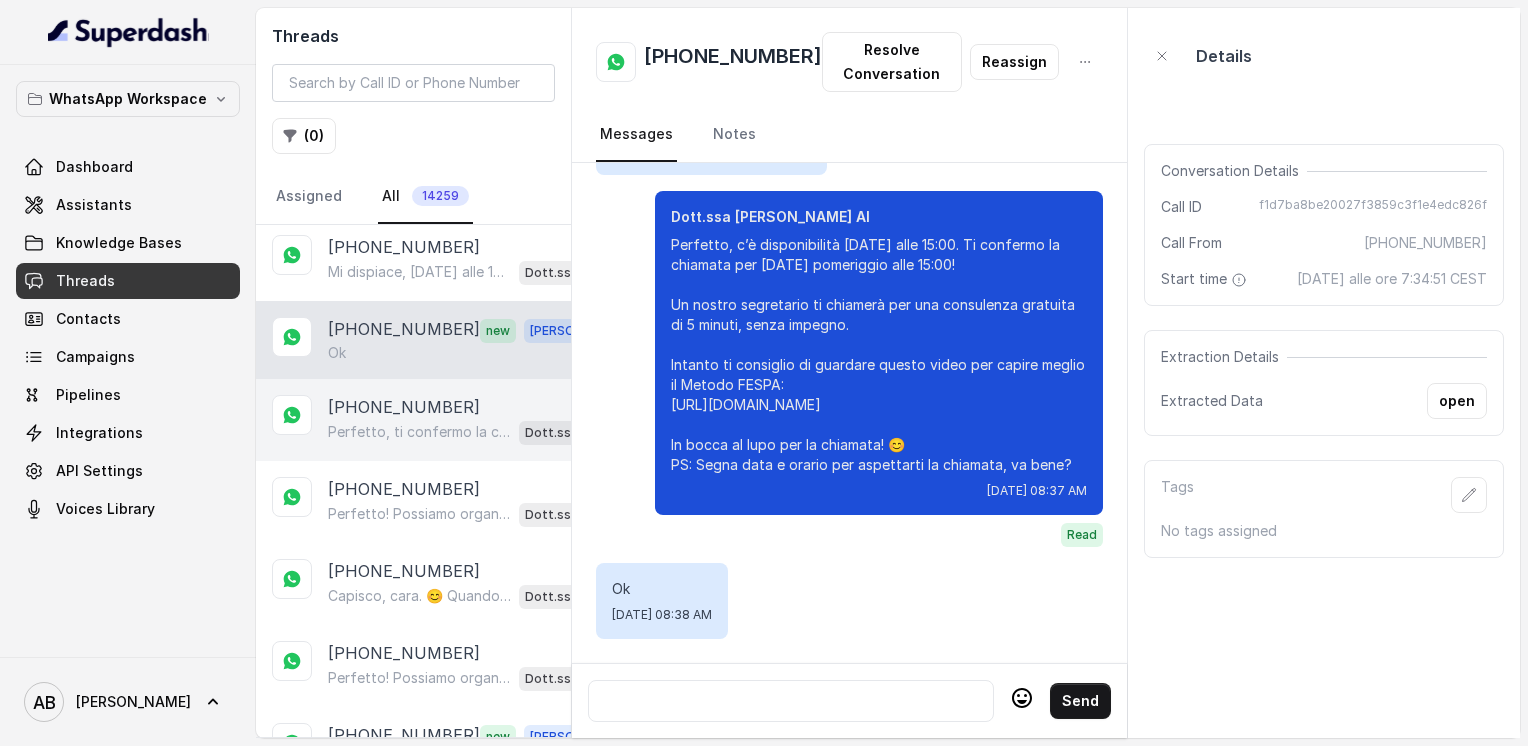 click on "Perfetto, ti confermo la chiamata per [DATE] alle 11:00!
Un nostro segretario ti chiamerà per spiegarti come funziona il Metodo FESPA e come possiamo aiutarti a raggiungere la libertà alimentare e un corpo magro, tonico ed armonico.
Intanto ti consiglio di guardare questo video che ti aiuterà a capire meglio il tutto:
[URL][DOMAIN_NAME]
In bocca al lupo per la chiamata! PS: la consulenza è gratuita e senza impegno, segna data e orario per aspettarti la chiamata, va bene? 😊" at bounding box center (419, 432) 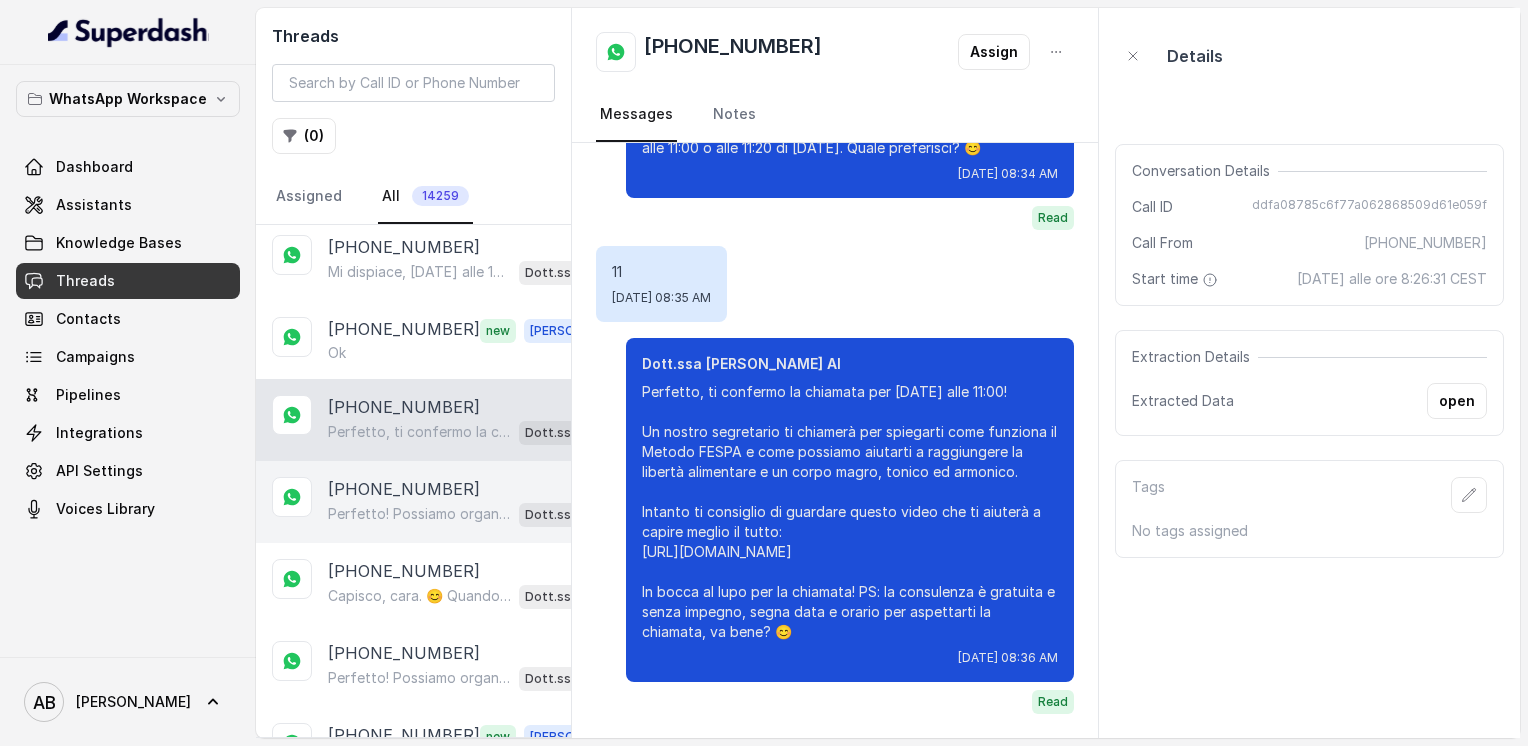 click on "[PHONE_NUMBER]" at bounding box center (404, 489) 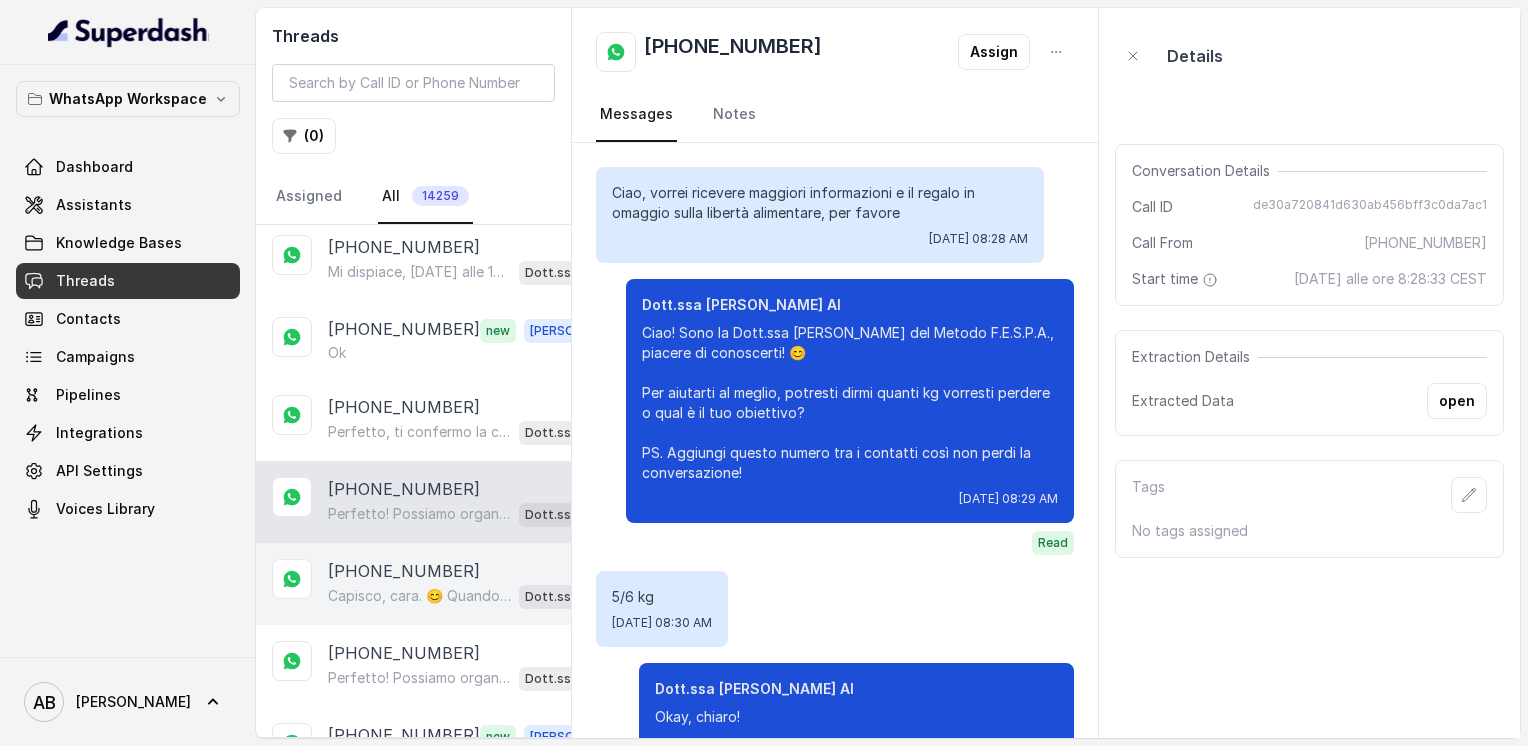 click on "[PHONE_NUMBER]" at bounding box center [404, 571] 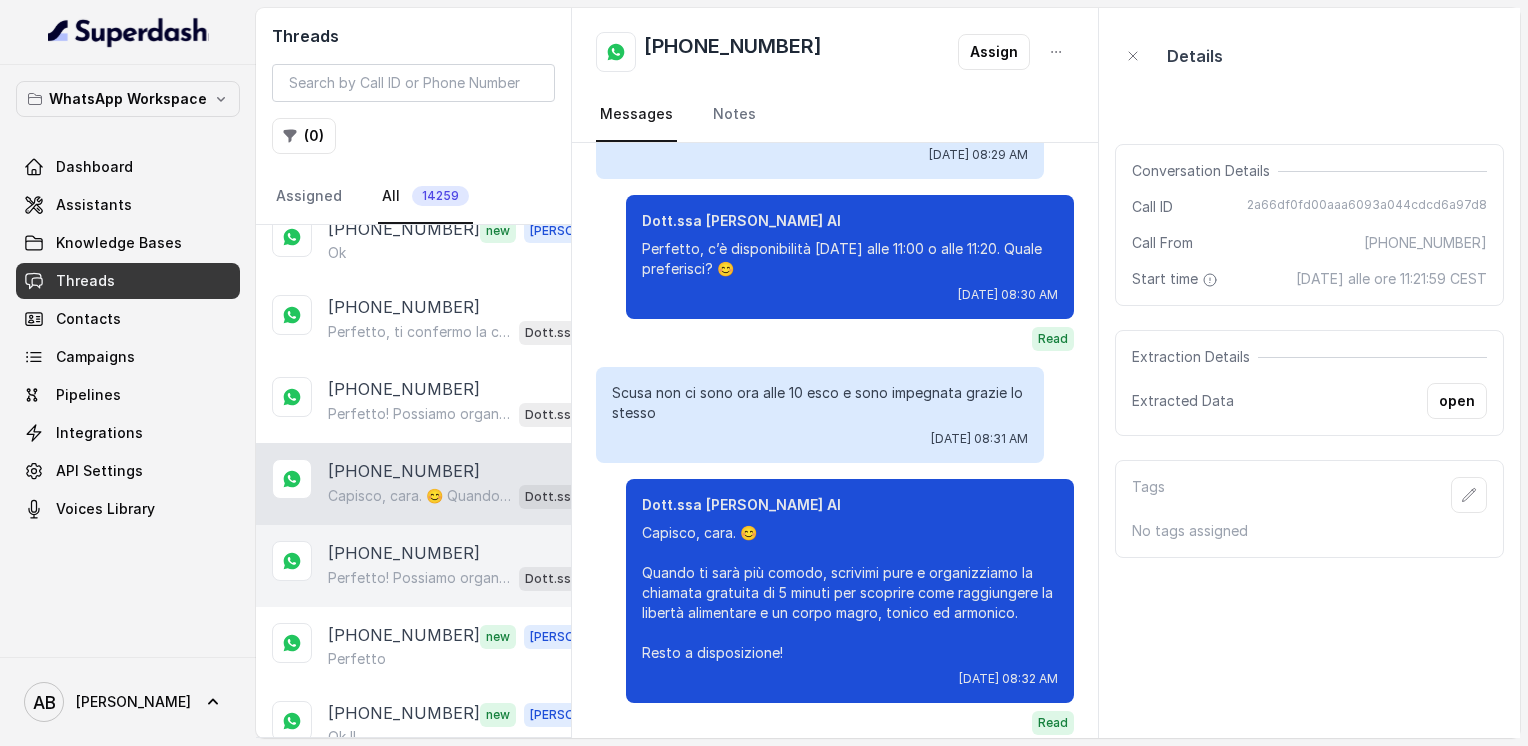 click on "[PHONE_NUMBER]" at bounding box center [404, 553] 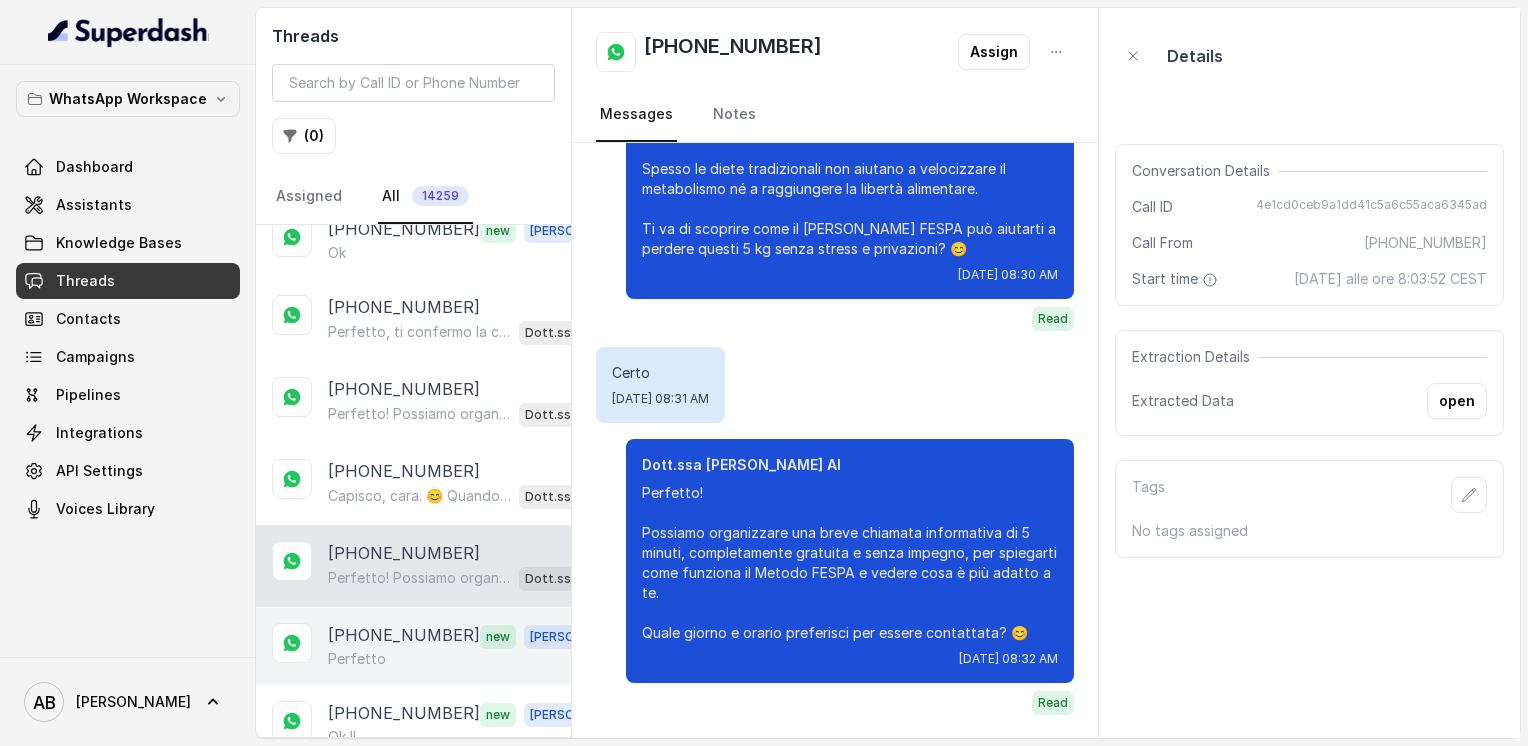 click on "[PHONE_NUMBER]" at bounding box center (404, 636) 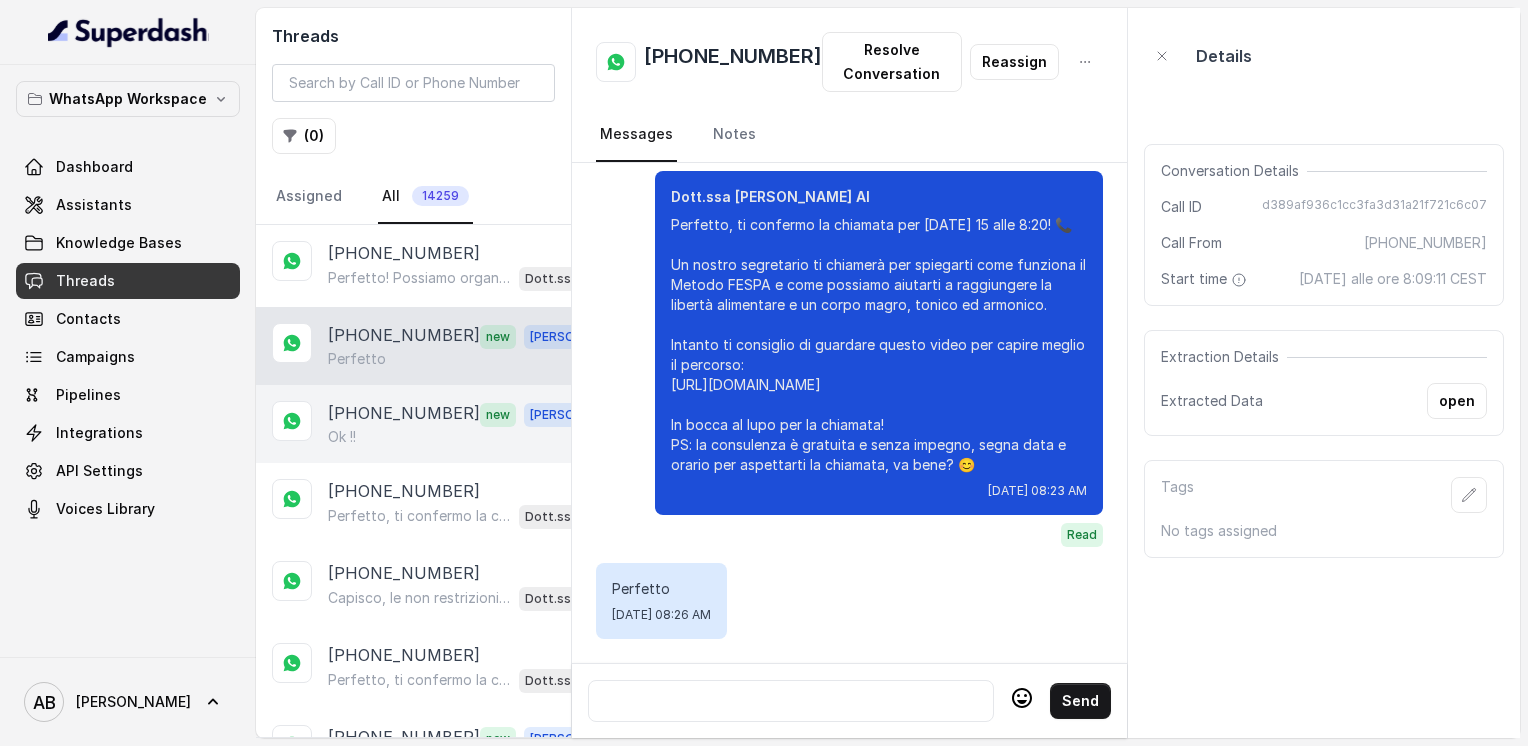click on "Ok !!" at bounding box center (469, 437) 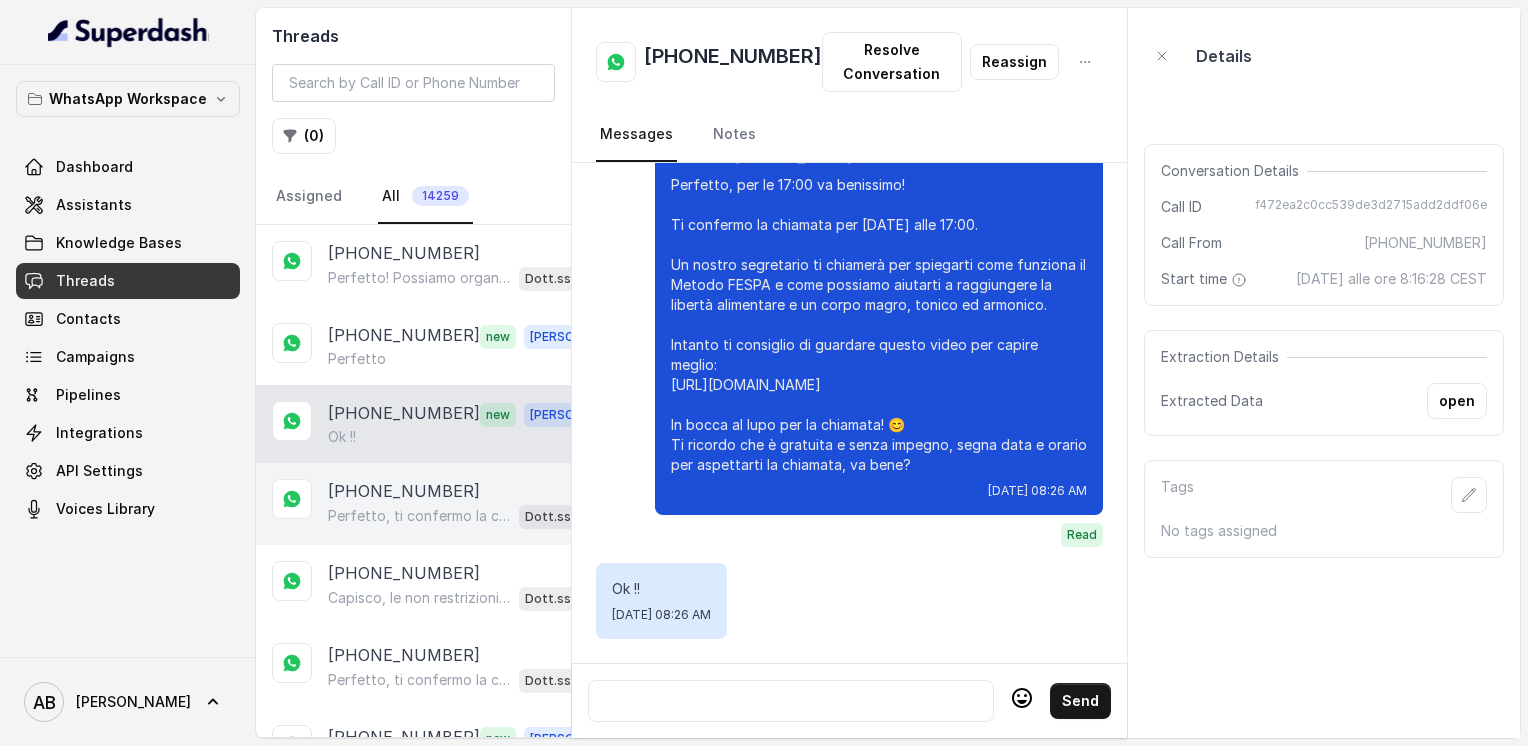 click on "[PHONE_NUMBER]   Perfetto, ti confermo la chiamata per [DATE], [DATE], alle 10:00!
Un nostro segretario ti chiamerà per illustrarti il Metodo FESPA, completamente gratuita e senza impegno.
Intanto ti consiglio questo video per capire meglio:
[URL][DOMAIN_NAME]
In bocca al lupo per la chiamata e buona giornata! 😊
PS: Segna data e orario per aspettarti la chiamata. Dott.ssa [PERSON_NAME] AI" at bounding box center (413, 504) 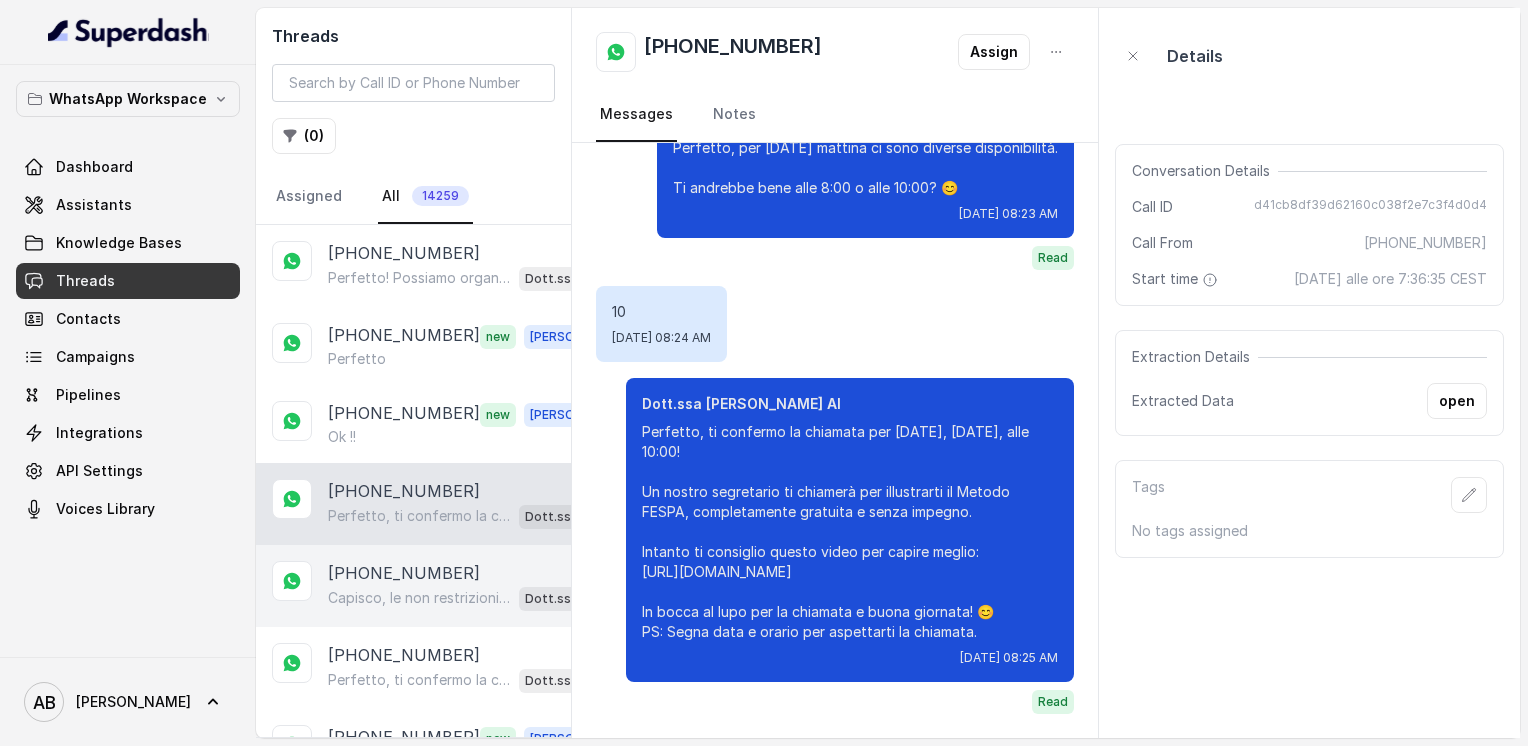 click on "Capisco, le non restrizioni sono fondamentali per mantenere i risultati nel tempo senza stress.
Guarda, con il Metodo FESPA potrai raggiungere la libertà alimentare, velocizzare il metabolismo e ottenere un corpo magro, tonico ed armonico, senza rinunce forzate.
Ti piacerebbe approfondire con una breve chiamata informativa gratuita di 5 minuti? 😊 Dott.ssa [PERSON_NAME] AI" at bounding box center [469, 598] 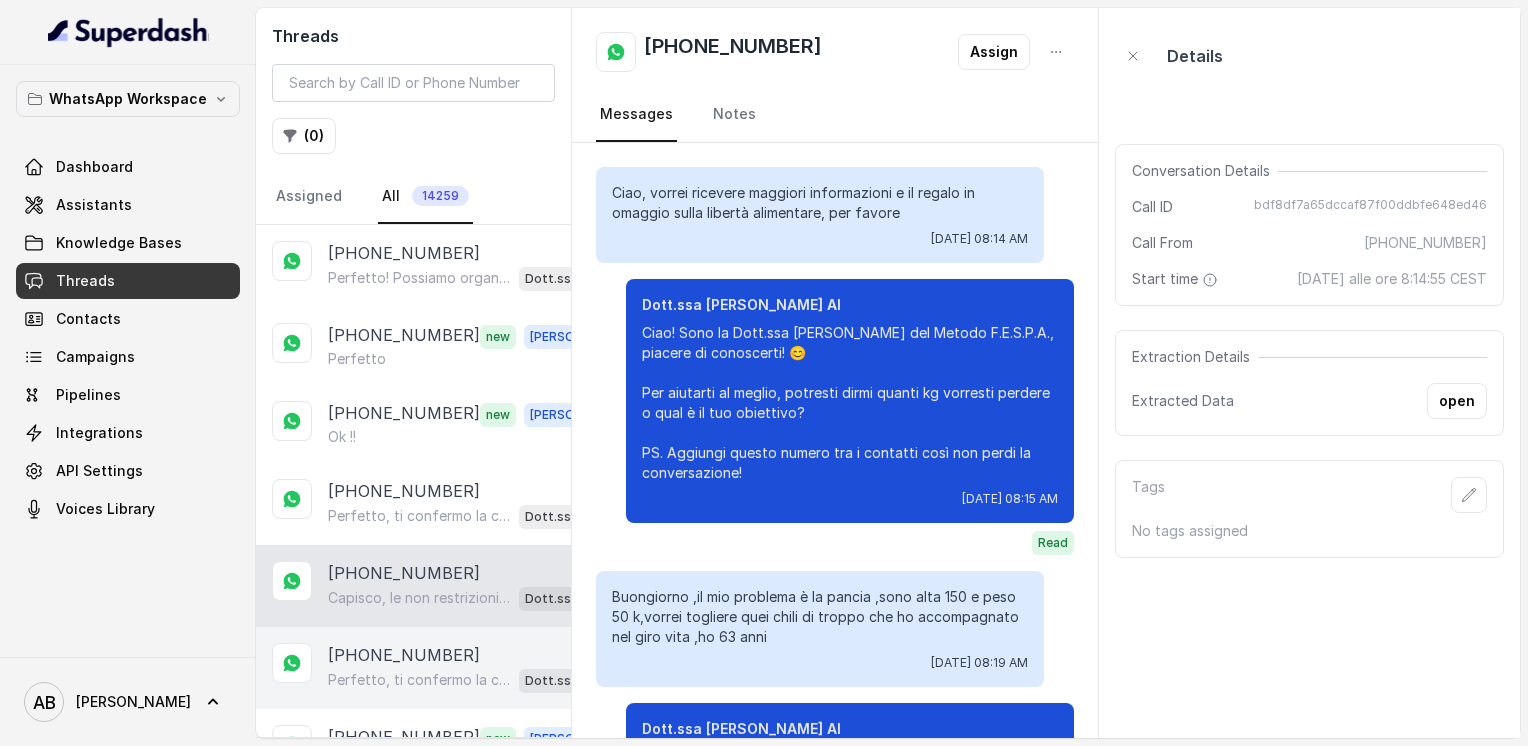 click on "[PHONE_NUMBER]" at bounding box center [404, 655] 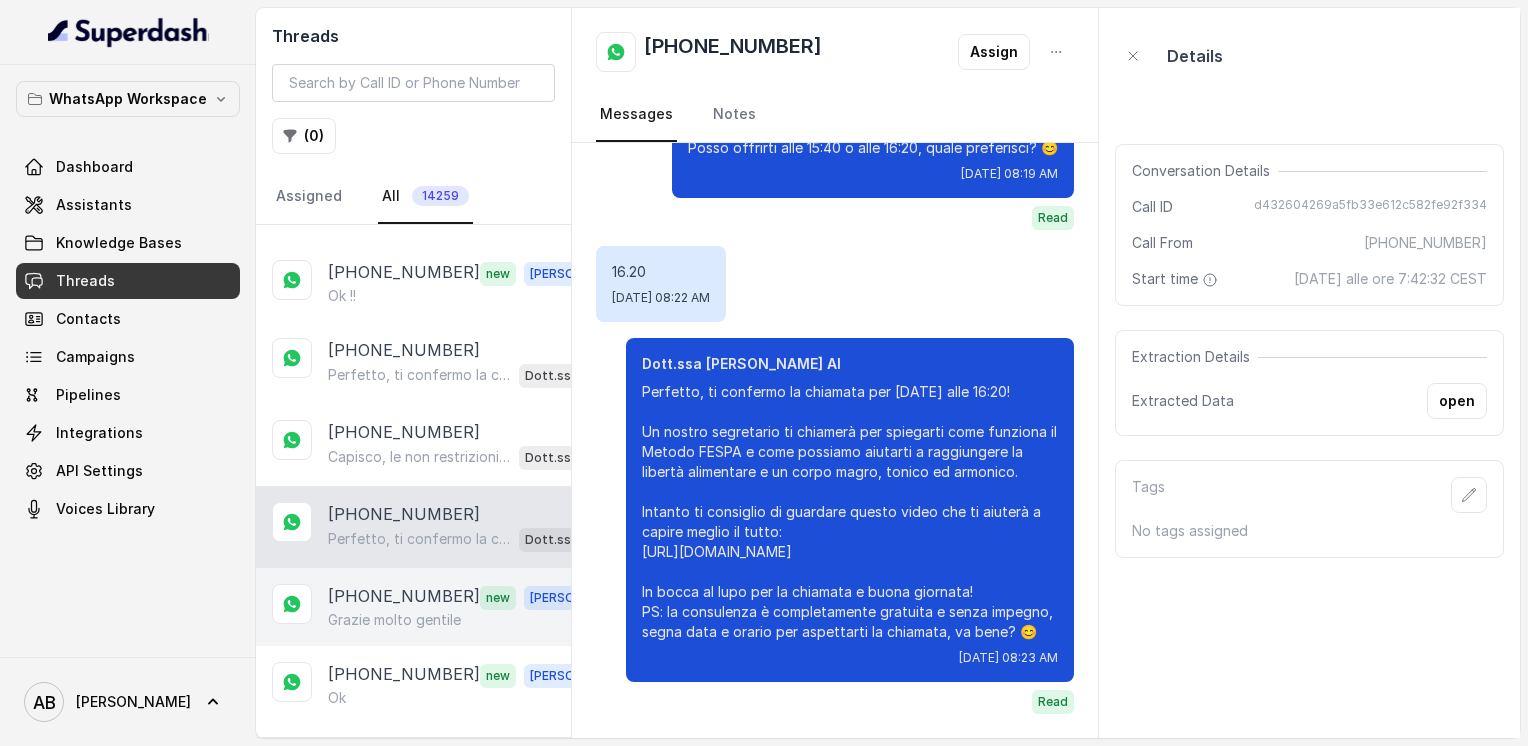 click on "[PHONE_NUMBER]" at bounding box center (404, 597) 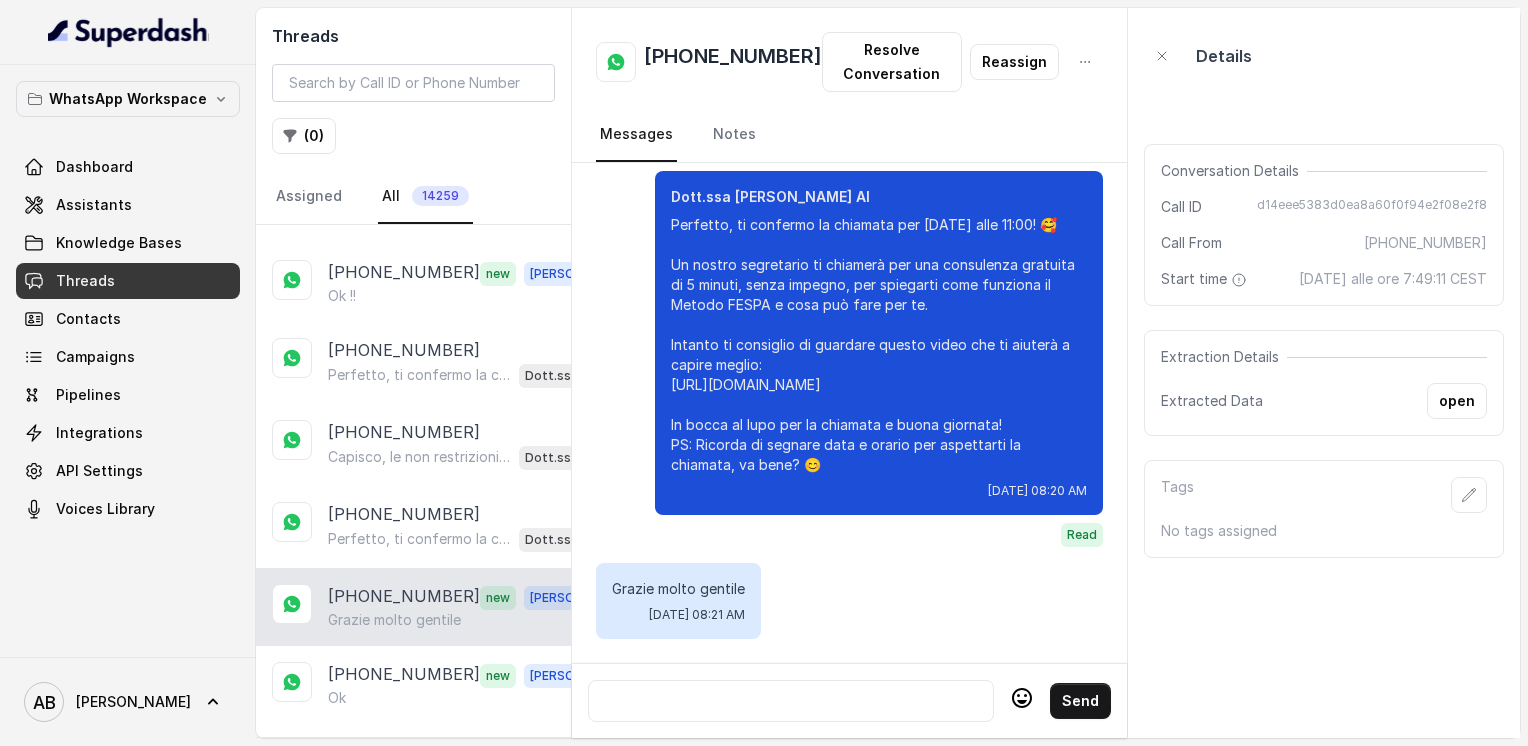 click on "Load more conversations" at bounding box center (414, 752) 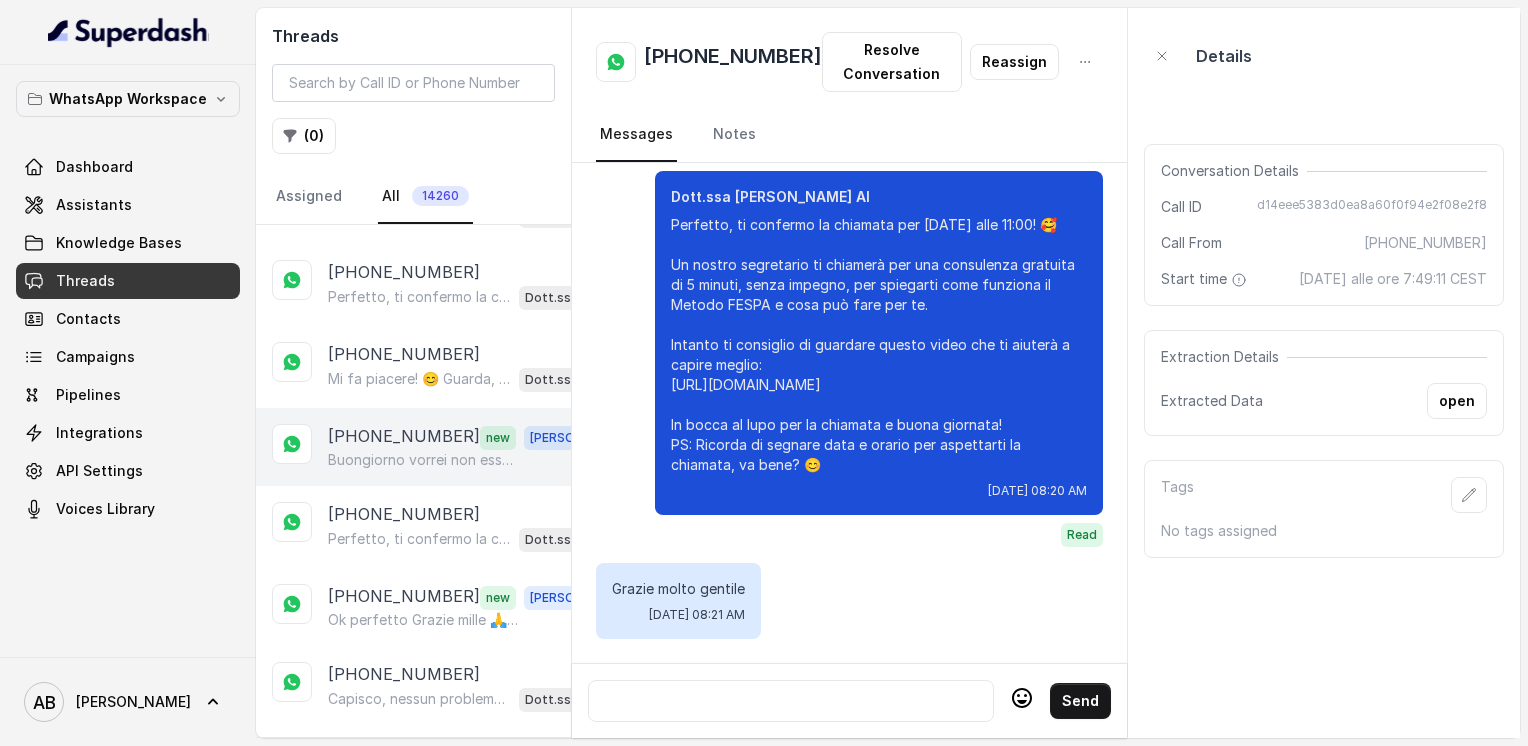 click on "[PHONE_NUMBER]   new [PERSON_NAME] vorrei non essere chiamata alle 11 grazie" at bounding box center [413, 447] 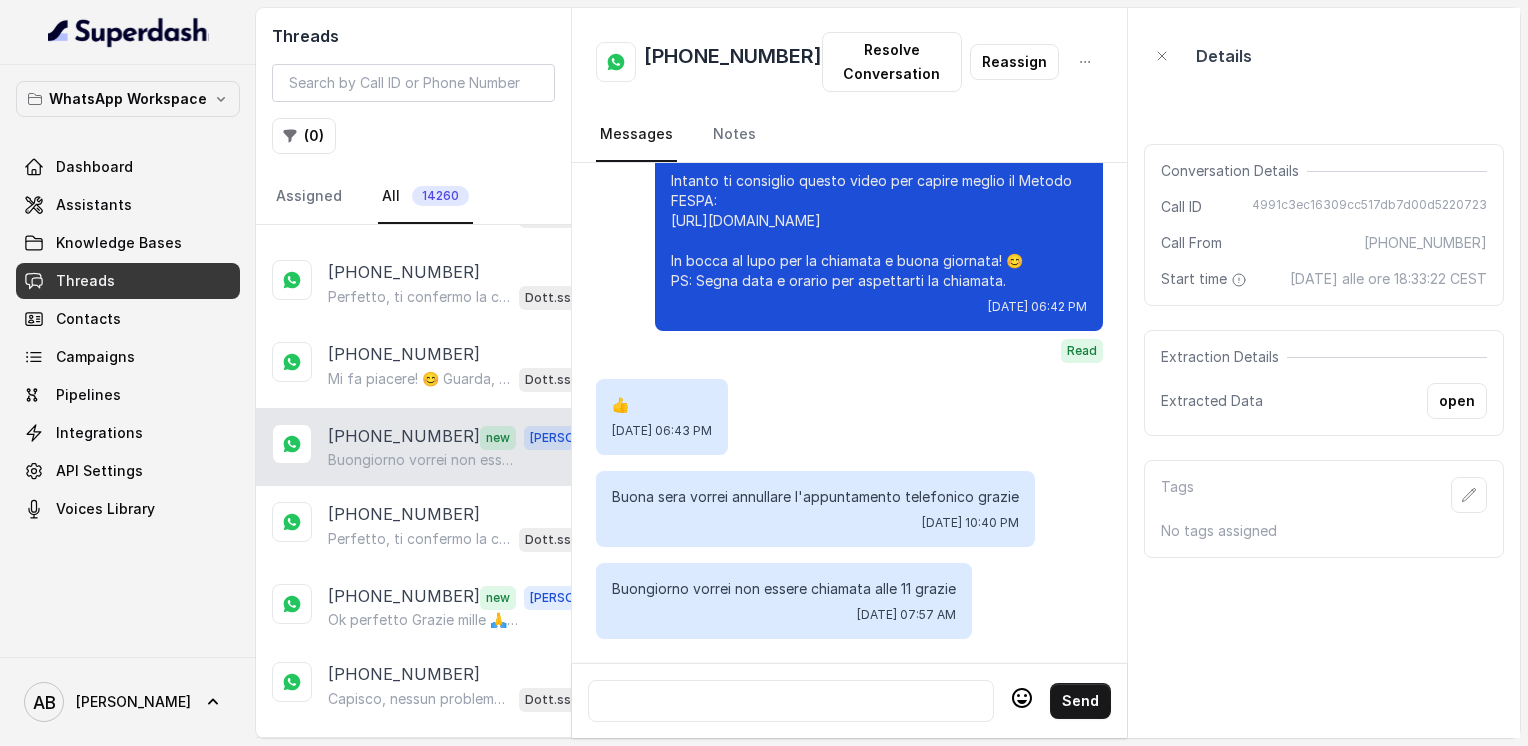 click at bounding box center [791, 701] 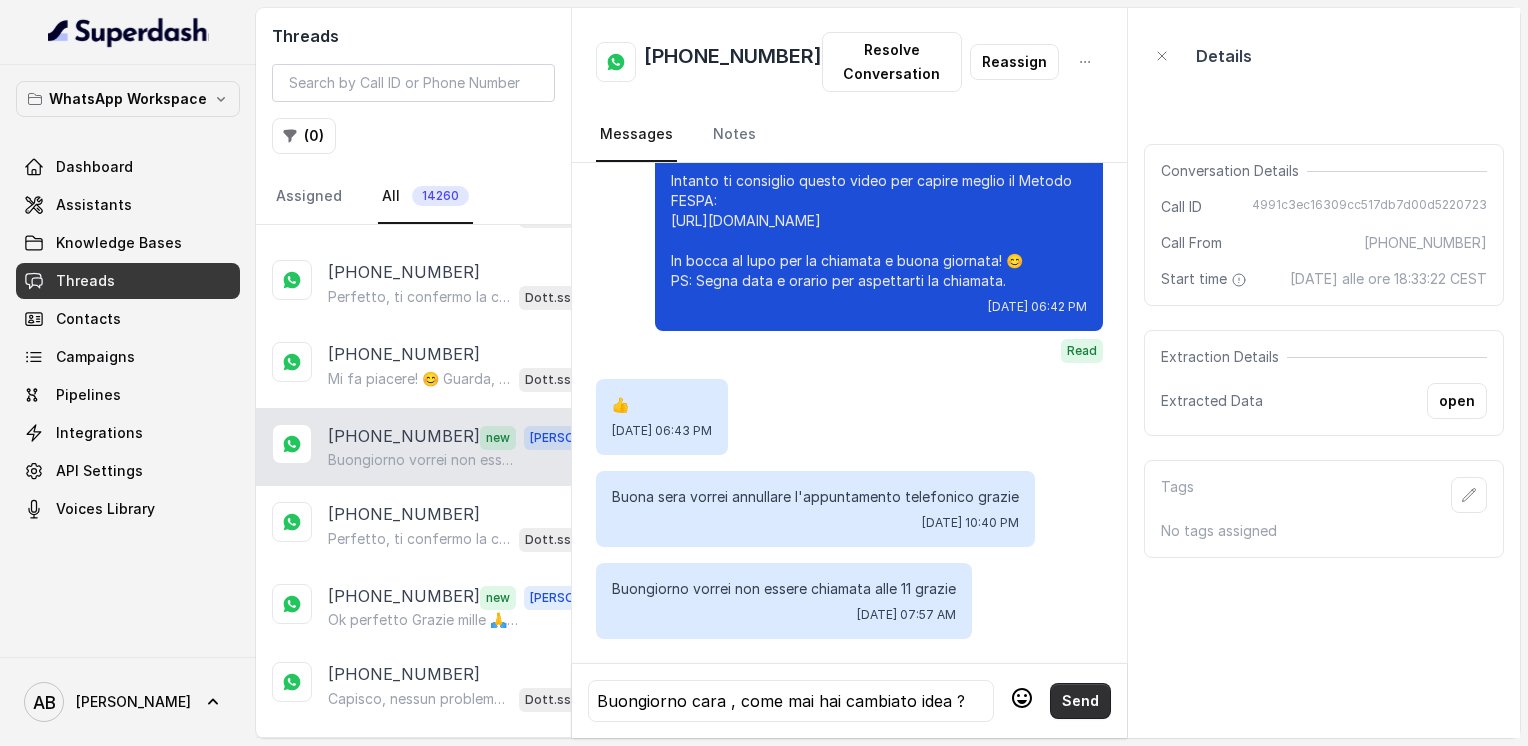 click on "Send" at bounding box center (1080, 701) 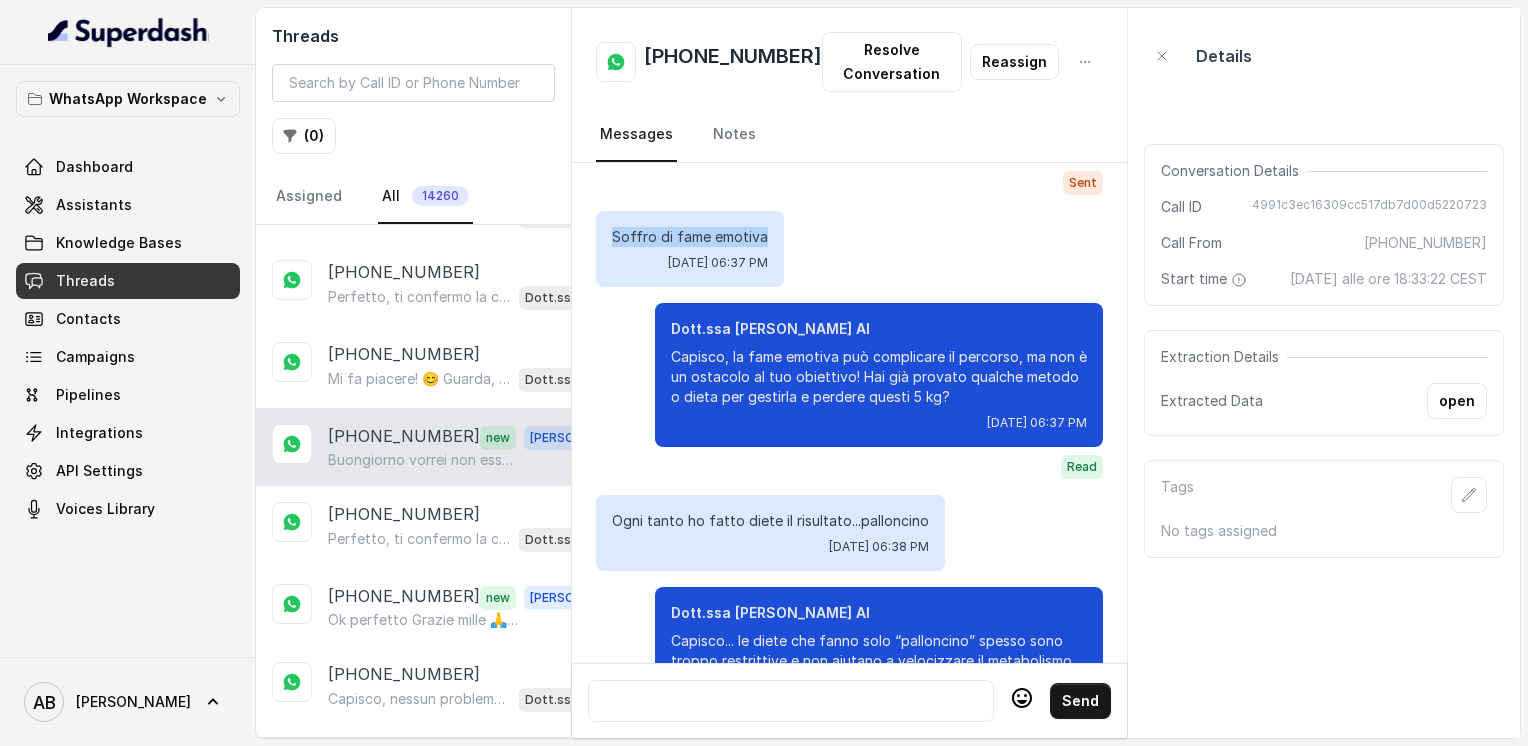 drag, startPoint x: 613, startPoint y: 232, endPoint x: 762, endPoint y: 237, distance: 149.08386 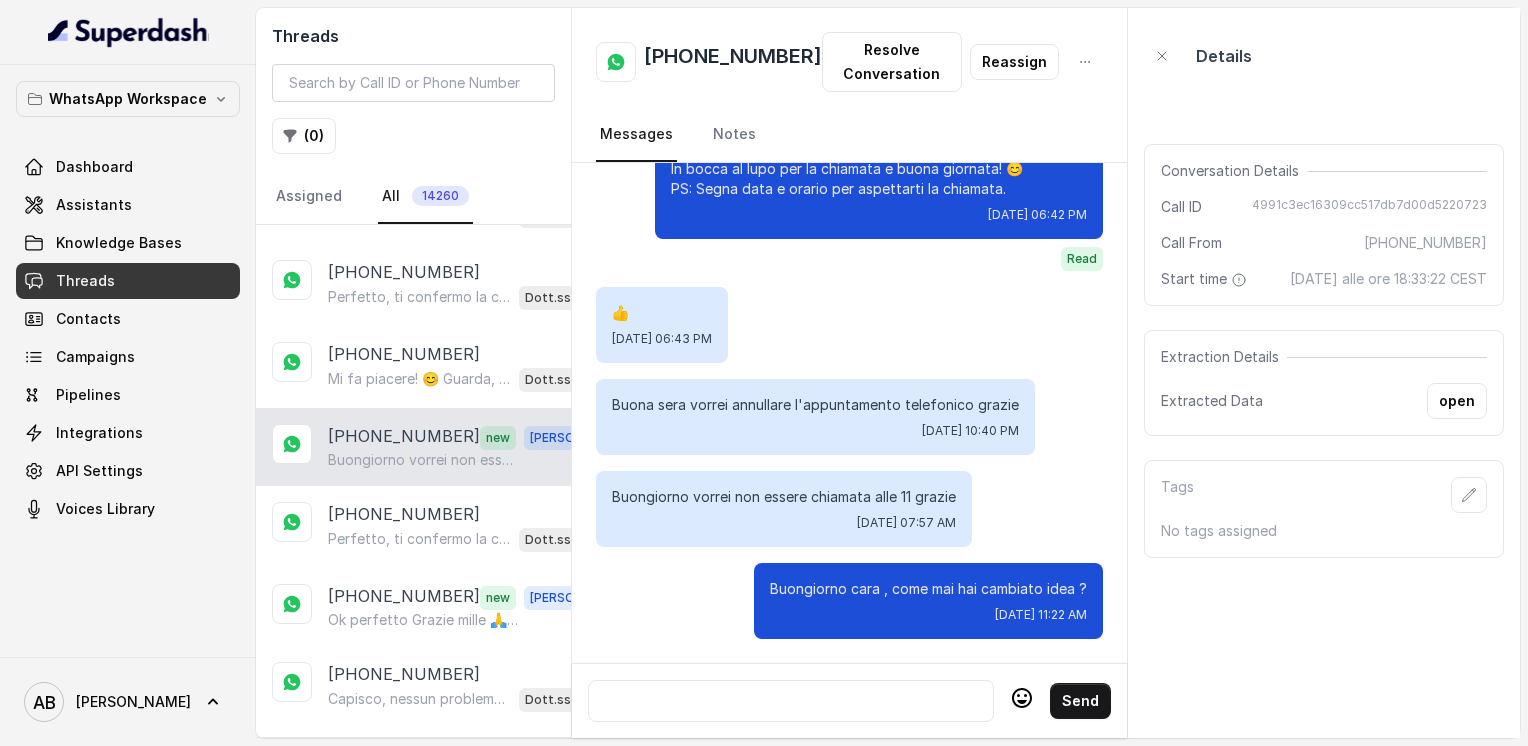 click at bounding box center (791, 701) 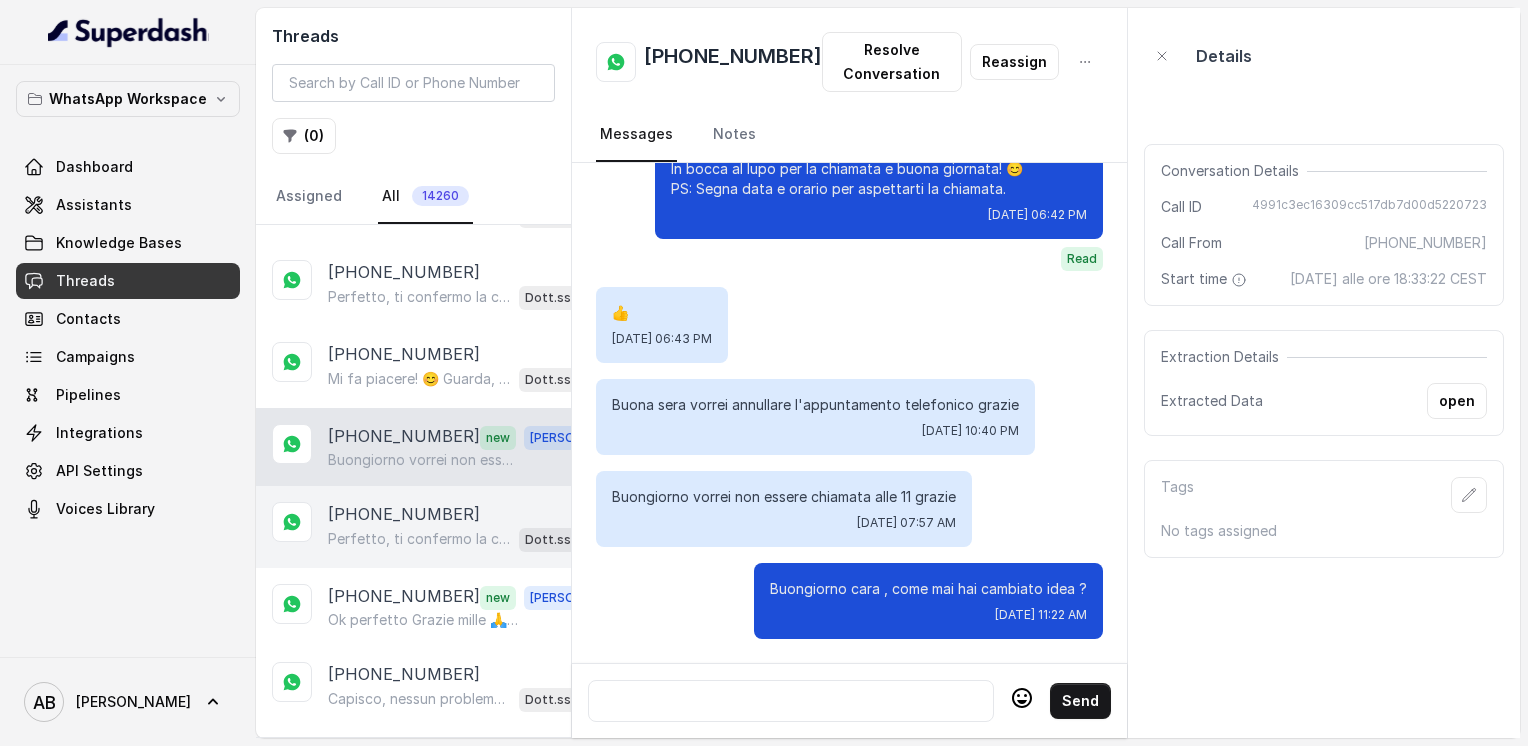 click on "Perfetto, ti confermo la chiamata per [DATE] alle 14:00!
Un nostro segretario ti chiamerà per spiegarti come il Metodo FESPA può aiutarti a raggiungere la libertà alimentare e un corpo magro, tonico ed armonico.
Intanto ti consiglio di guardare questo video per capire meglio:
[URL][DOMAIN_NAME]
In bocca al lupo per la chiamata! 😊
PS: la consulenza è completamente gratuita e senza impegno, segna data e orario per aspettarti la chiamata." at bounding box center [419, 539] 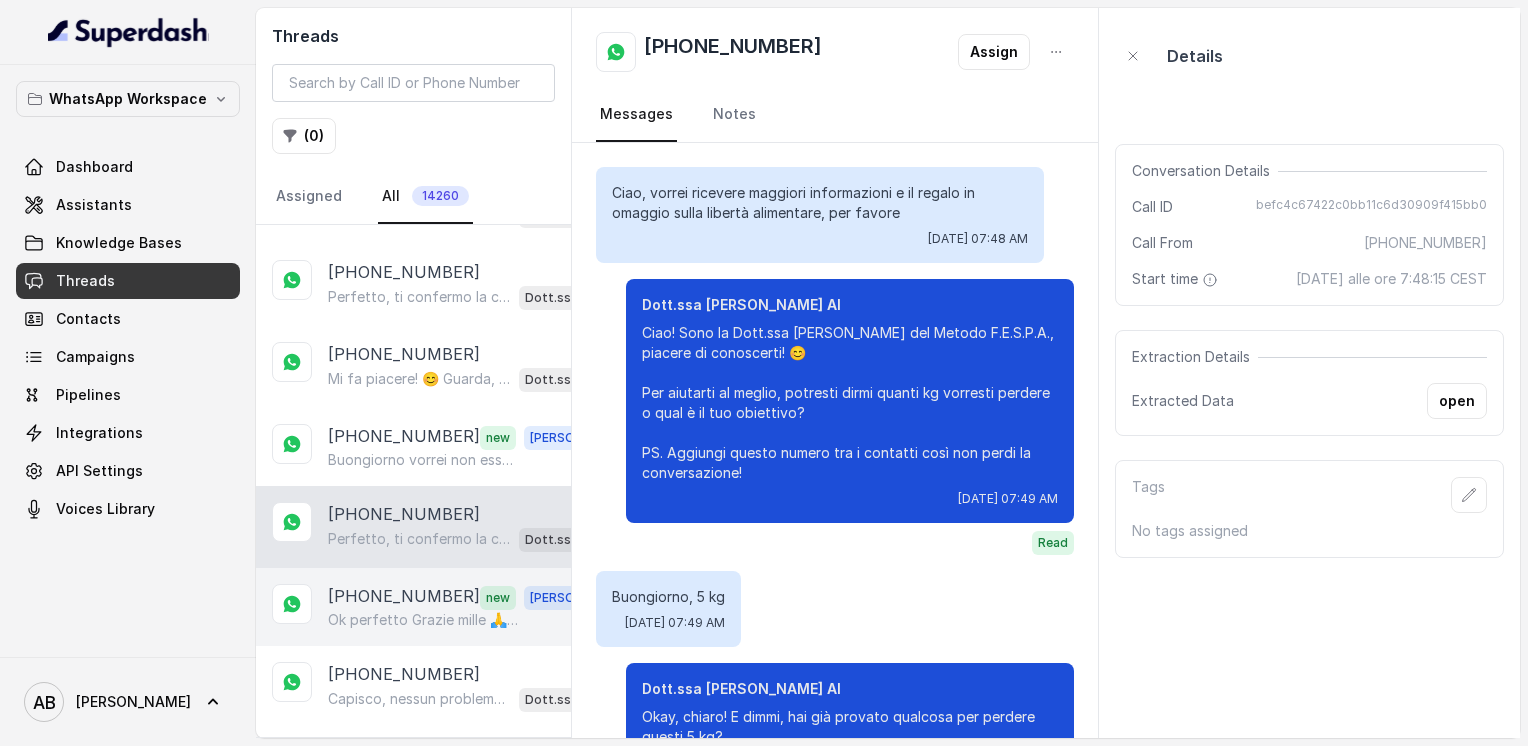 scroll, scrollTop: 2240, scrollLeft: 0, axis: vertical 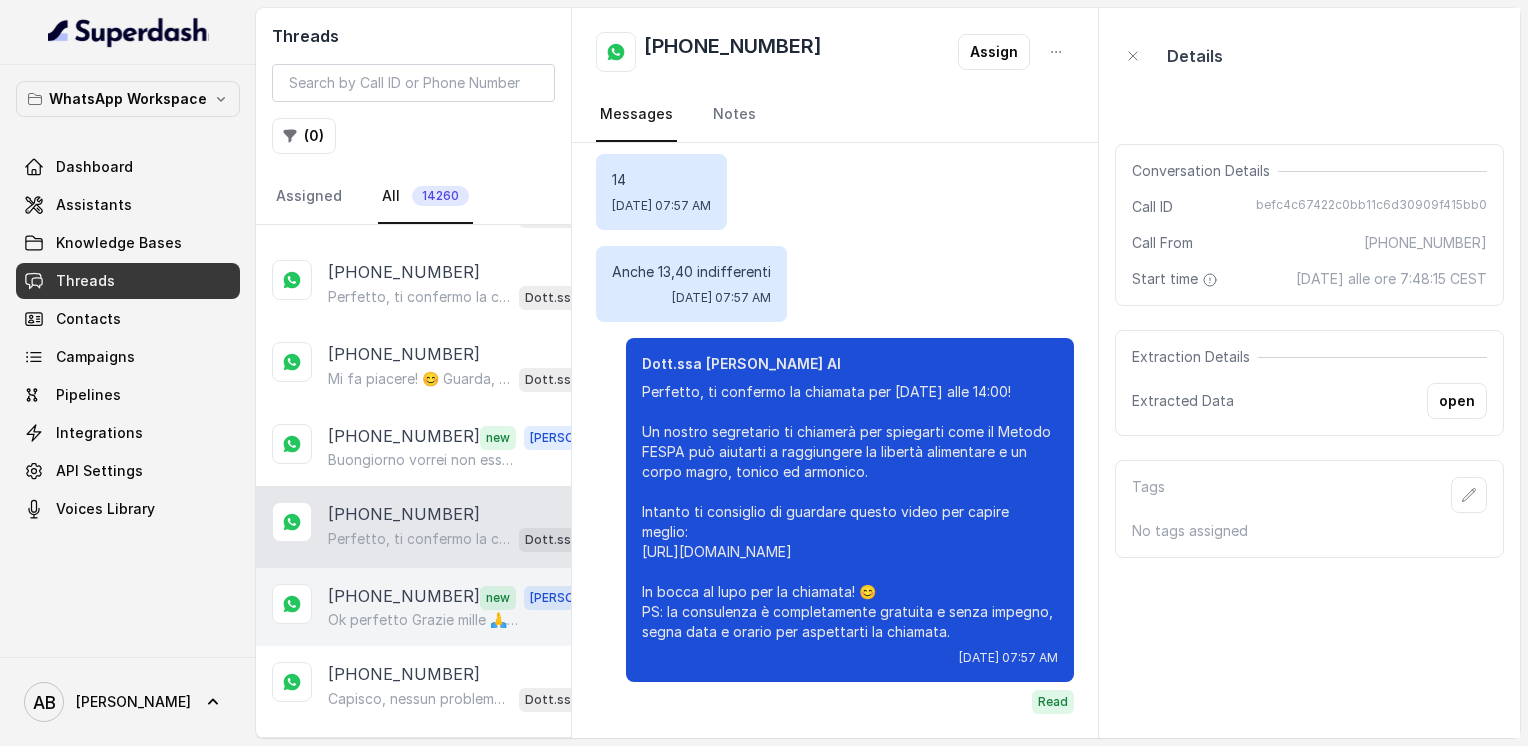 click on "Ok perfetto
Grazie mille 🙏 e buona giornata [PERSON_NAME]" at bounding box center (424, 620) 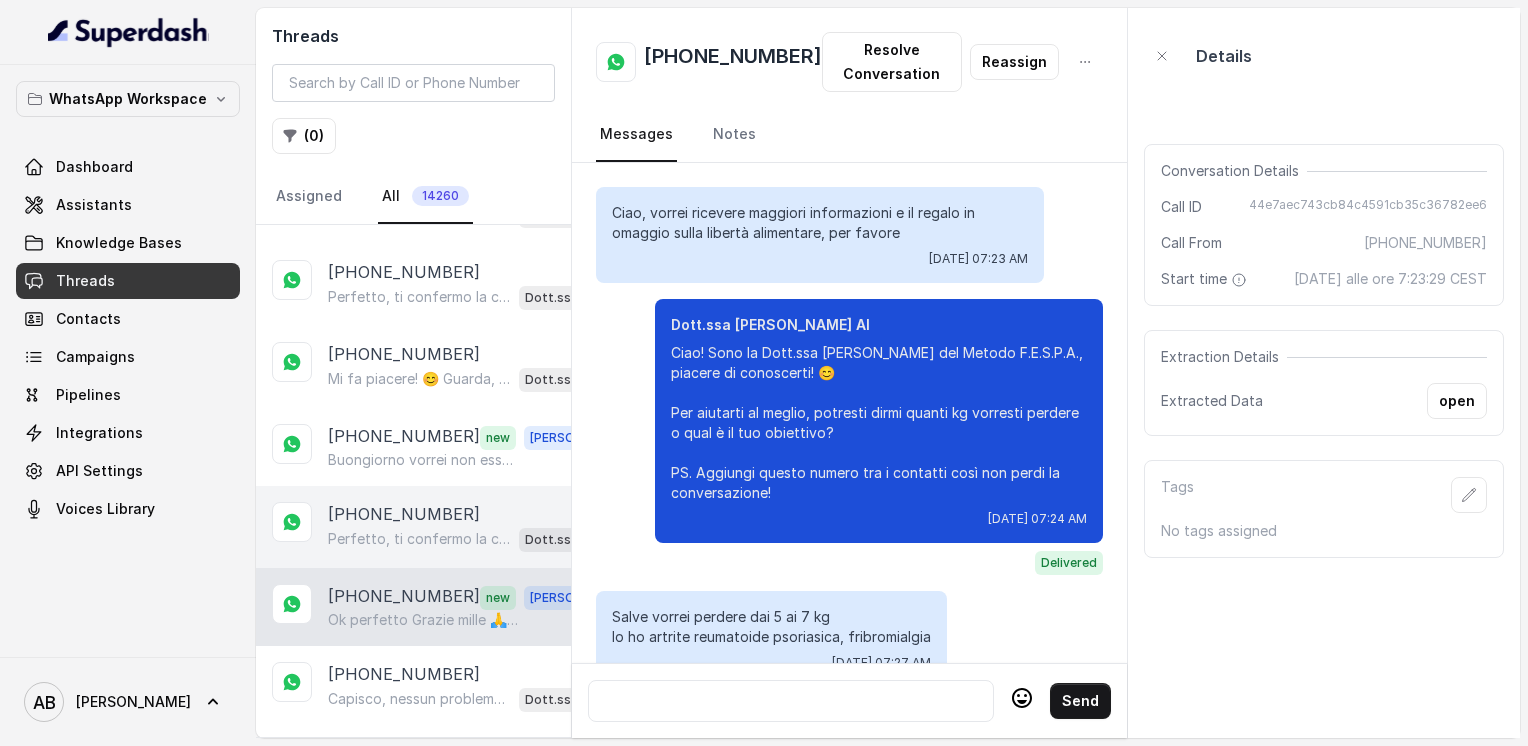 scroll, scrollTop: 3552, scrollLeft: 0, axis: vertical 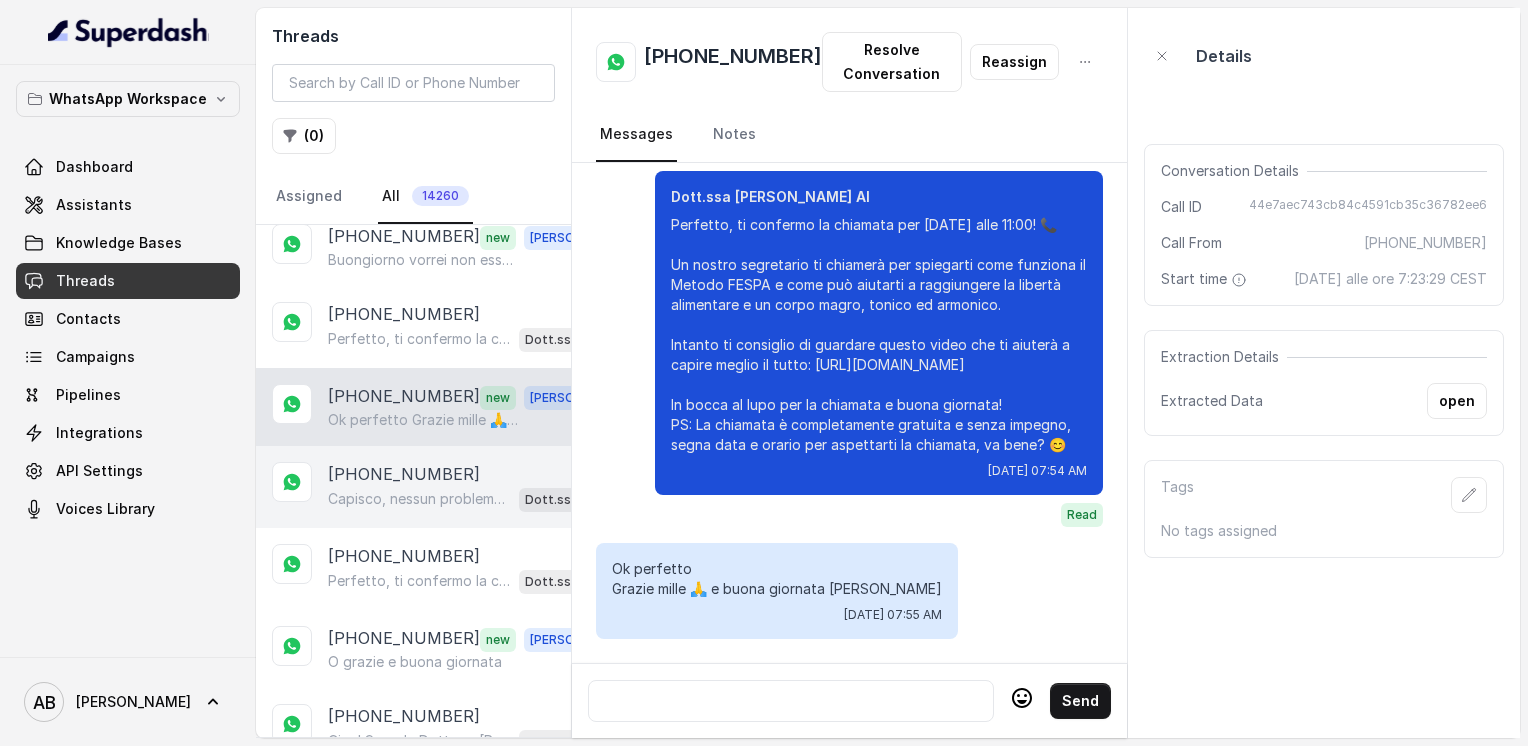 click on "[PHONE_NUMBER]" at bounding box center [404, 474] 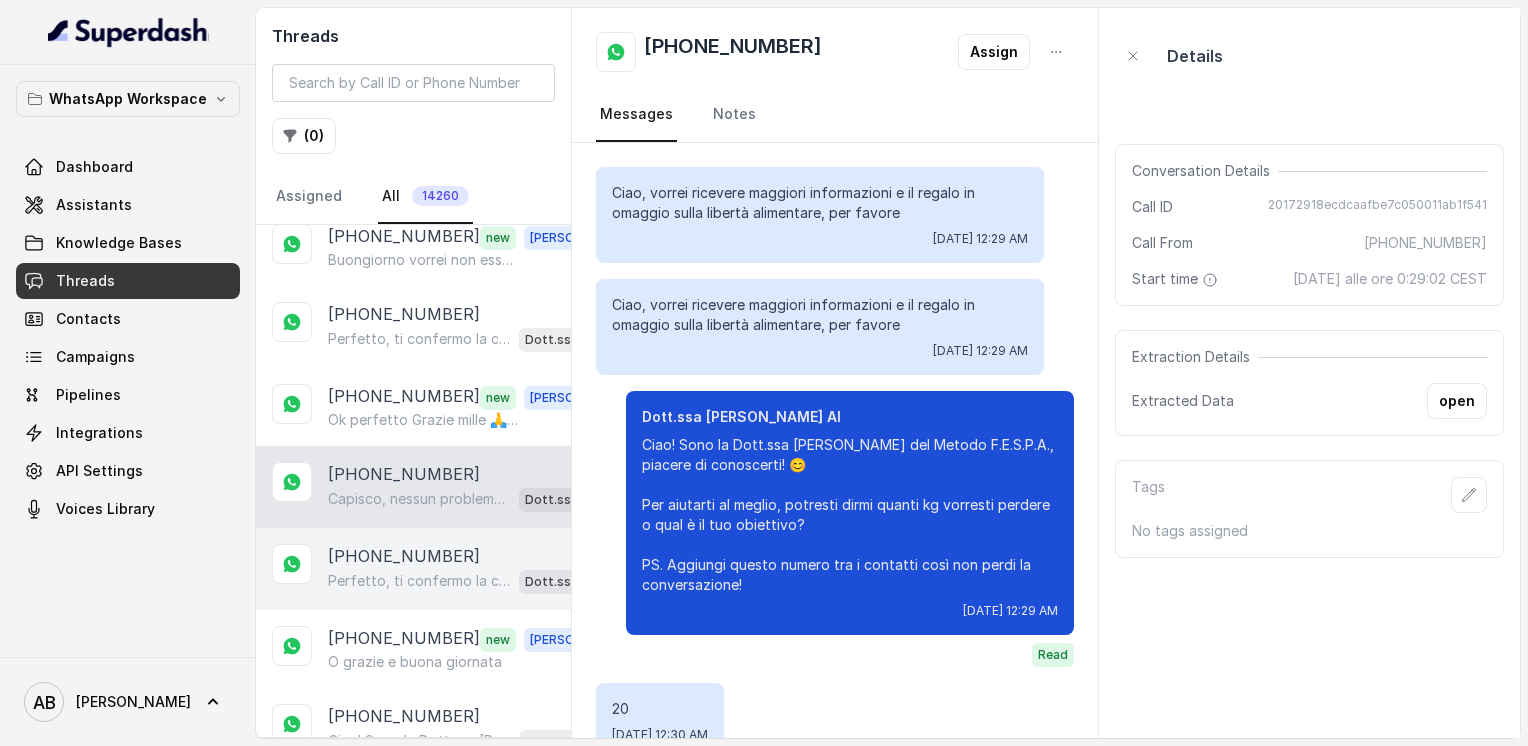 scroll, scrollTop: 1732, scrollLeft: 0, axis: vertical 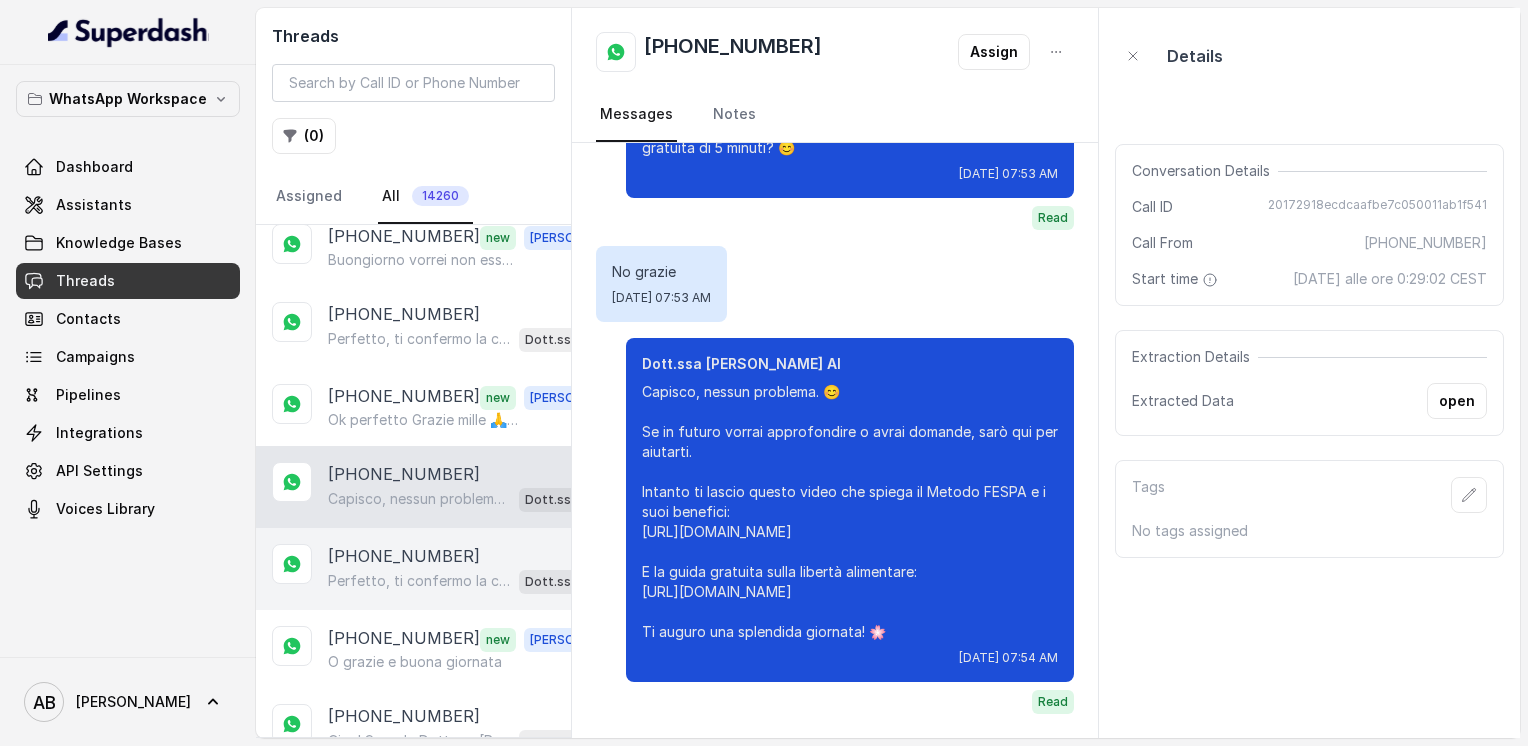 click on "[PHONE_NUMBER]" at bounding box center (404, 556) 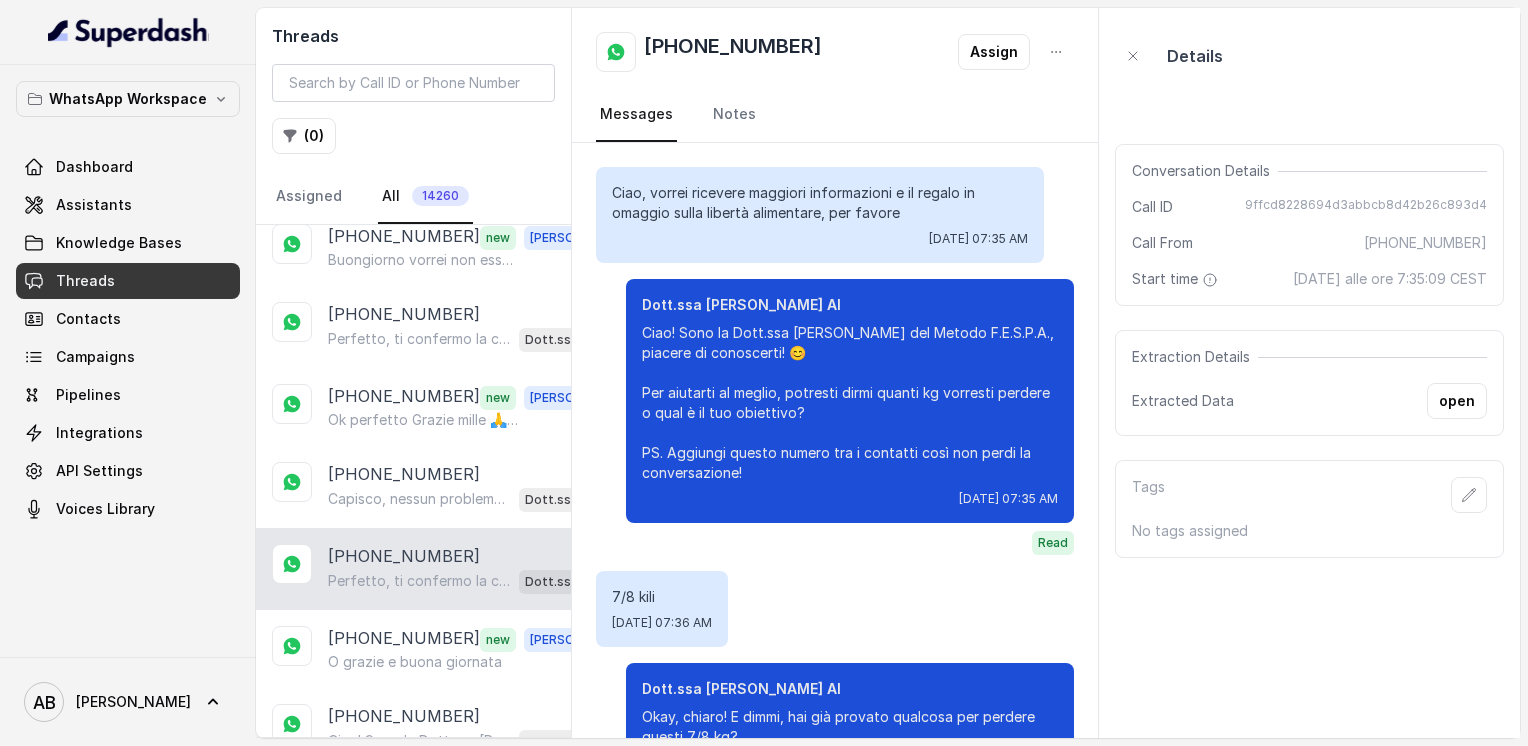 scroll, scrollTop: 2004, scrollLeft: 0, axis: vertical 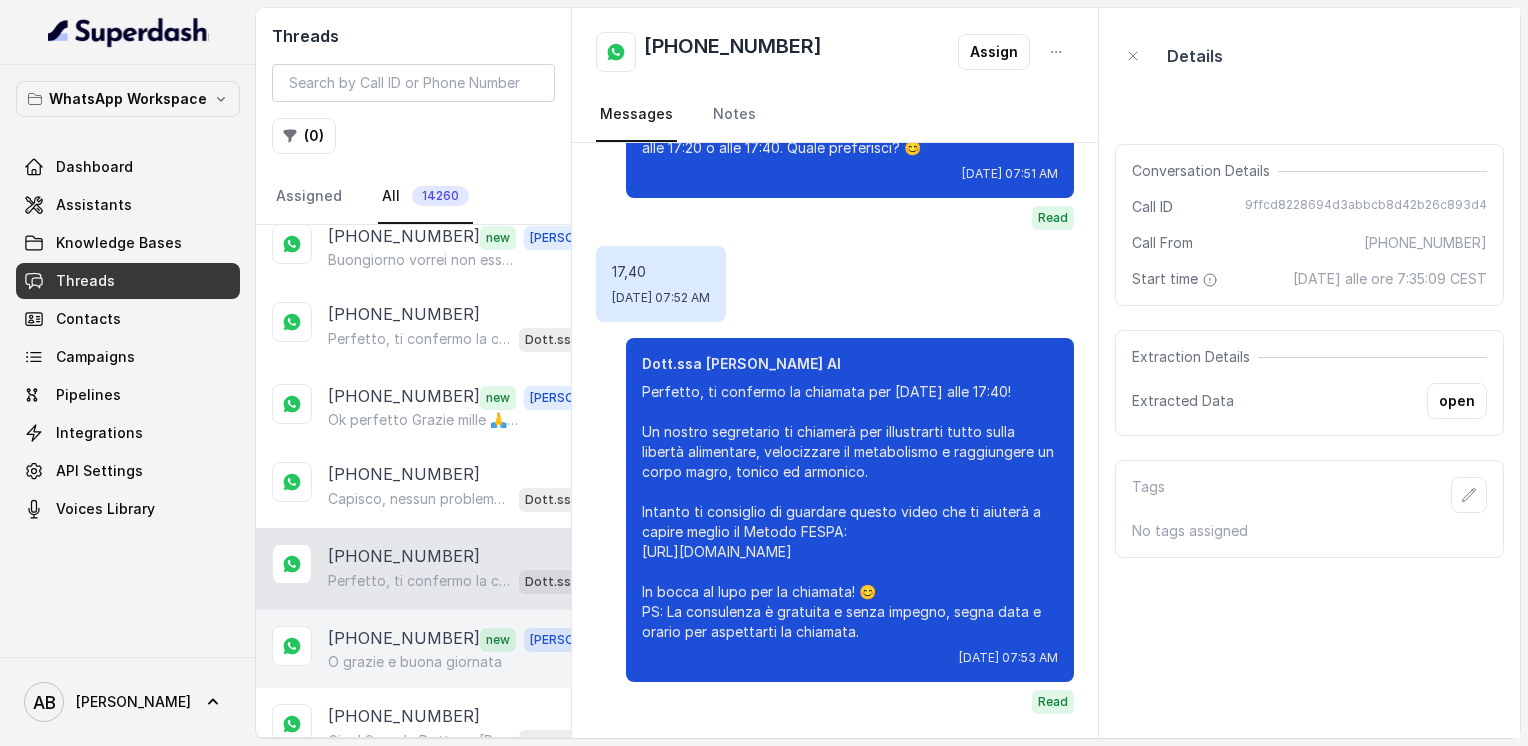 click on "[PHONE_NUMBER]" at bounding box center (404, 639) 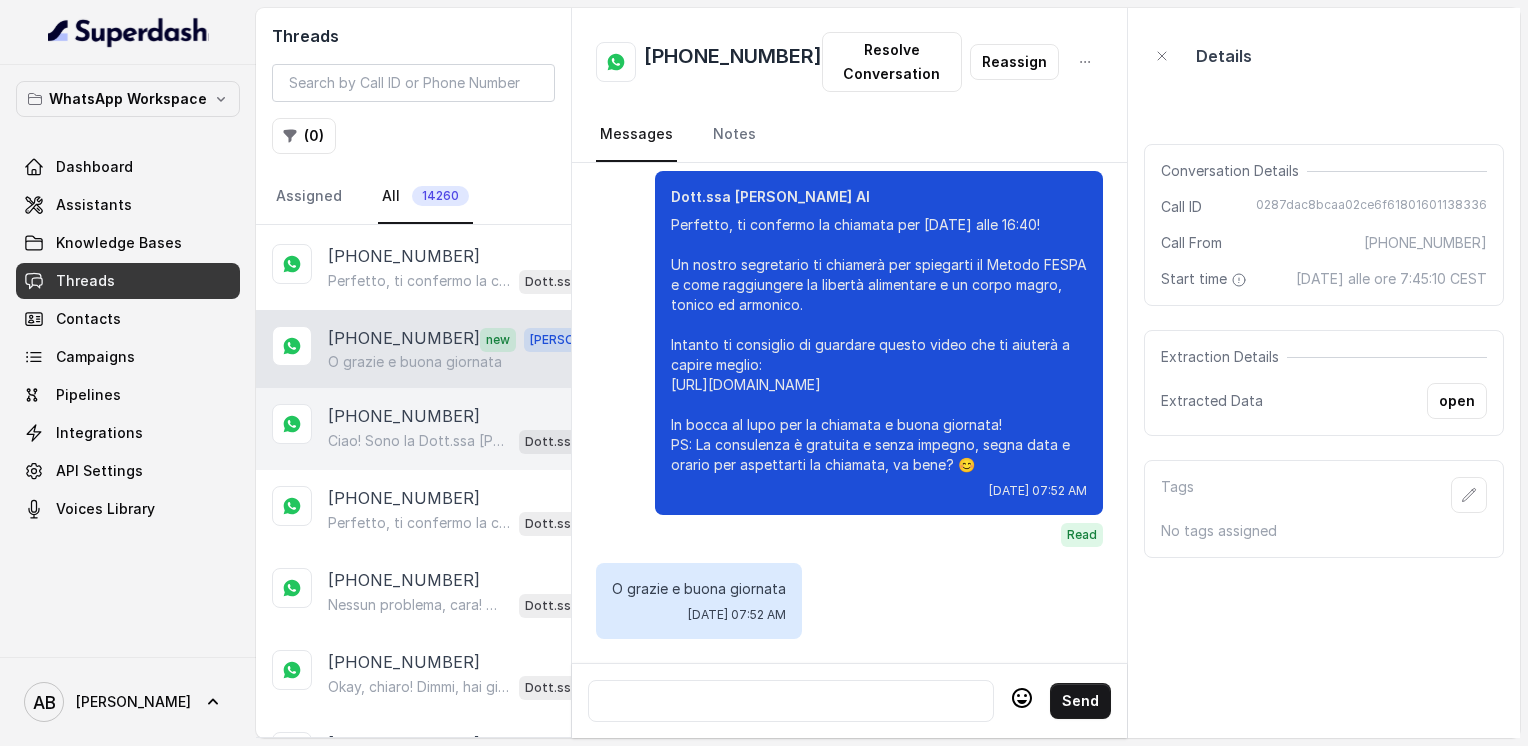 click on "Ciao! Sono la Dott.ssa [PERSON_NAME] del Metodo F.E.S.P.A., piacere di conoscerti! 😊
Per aiutarti al meglio, potresti dirmi quanti kg vorresti perdere o qual è il tuo obiettivo?
PS. Aggiungi questo numero tra i contatti così non perdi la conversazione!" at bounding box center [419, 441] 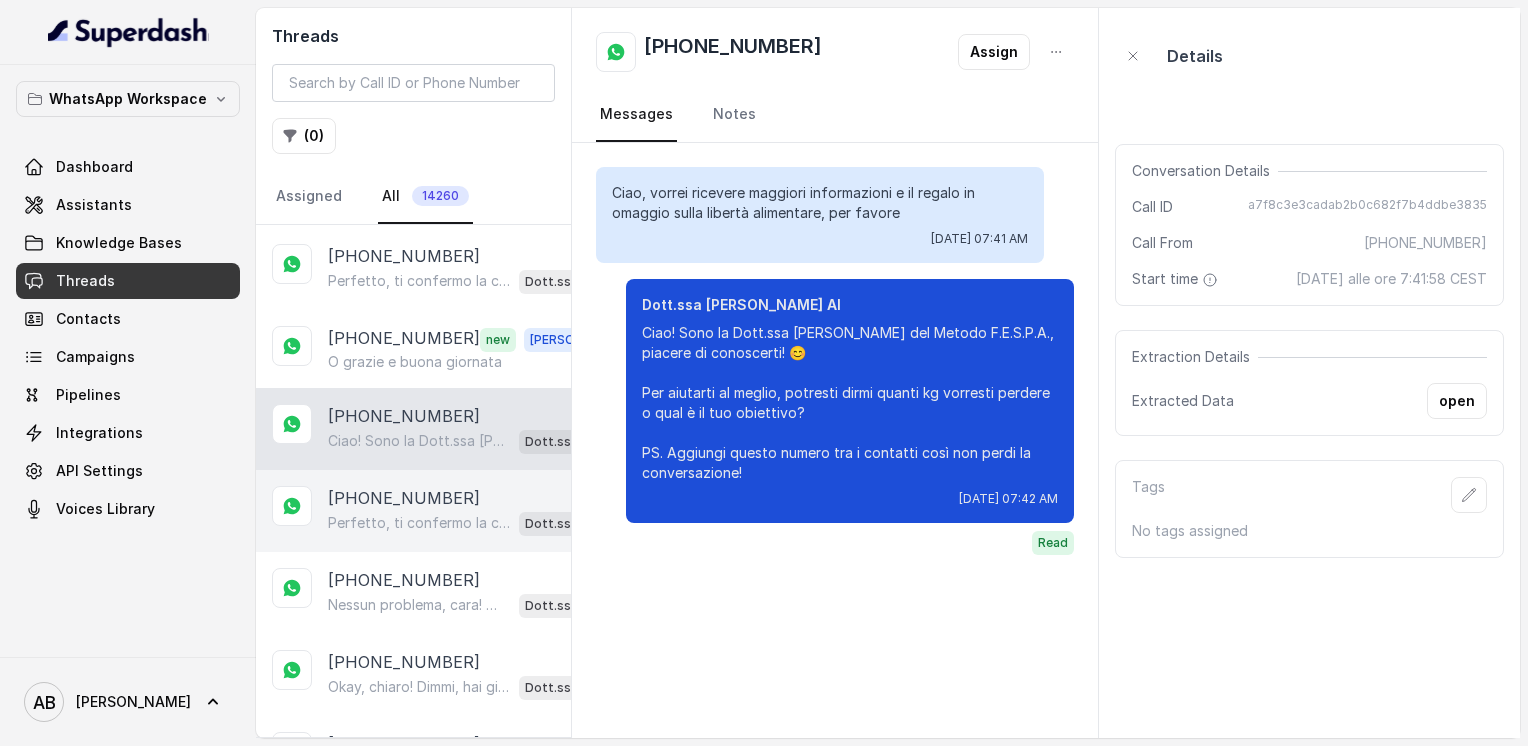 click on "[PHONE_NUMBER]" at bounding box center [404, 498] 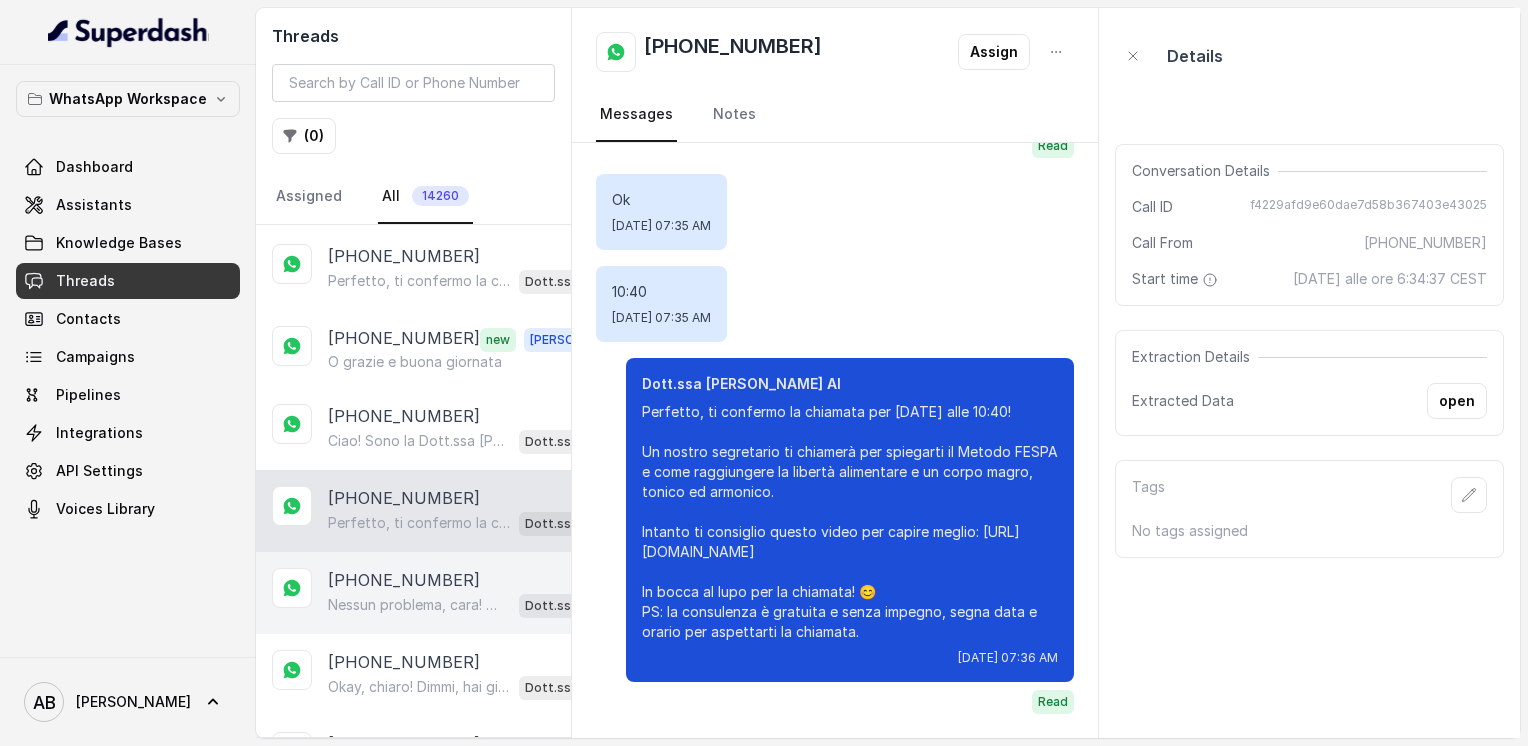 click on "[PHONE_NUMBER]" at bounding box center (404, 580) 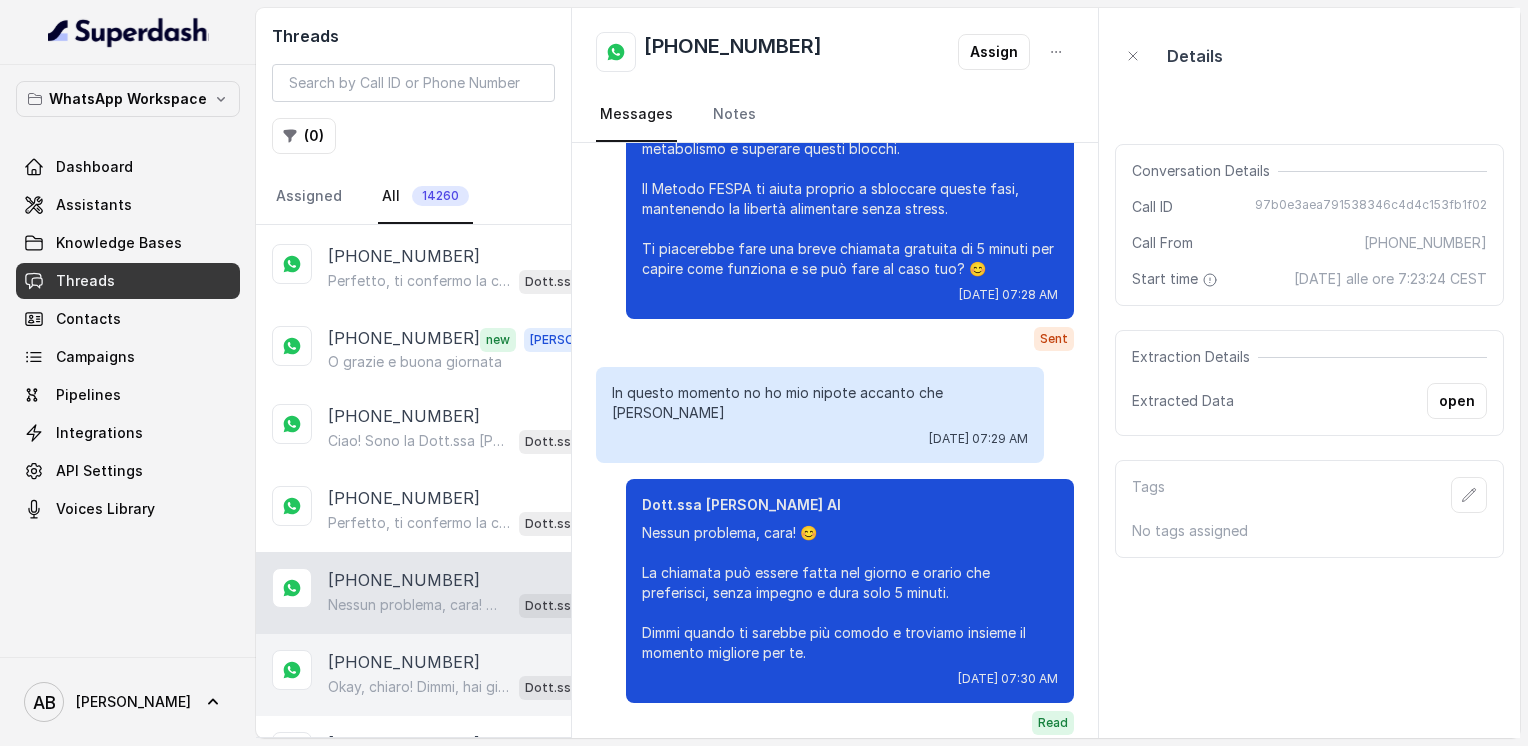 click on "[PHONE_NUMBER]" at bounding box center (404, 662) 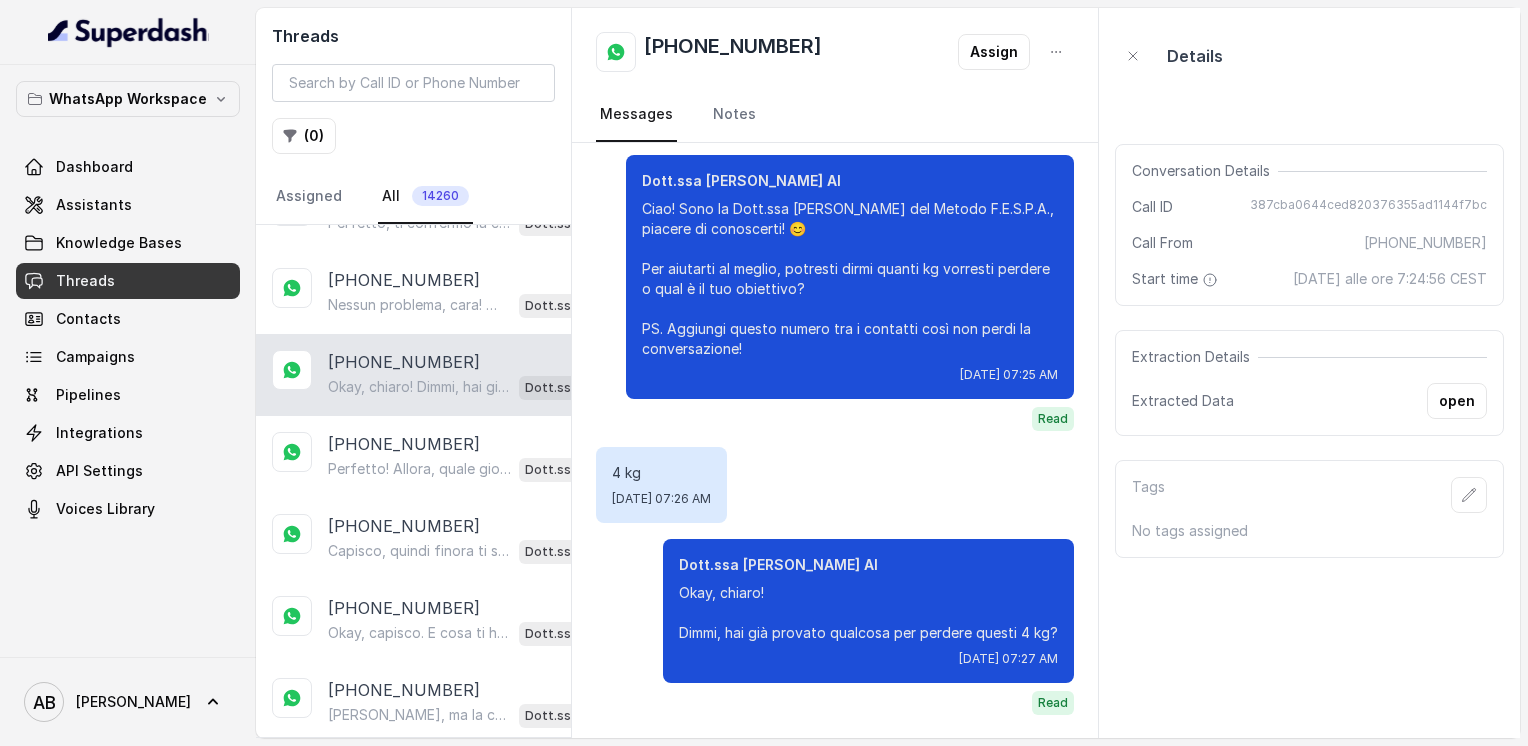 click on "[PHONE_NUMBER]   Okay, chiaro!
Dimmi, hai già provato qualcosa per perdere questi 4 kg? Dott.ssa [PERSON_NAME] AI" at bounding box center [413, 375] 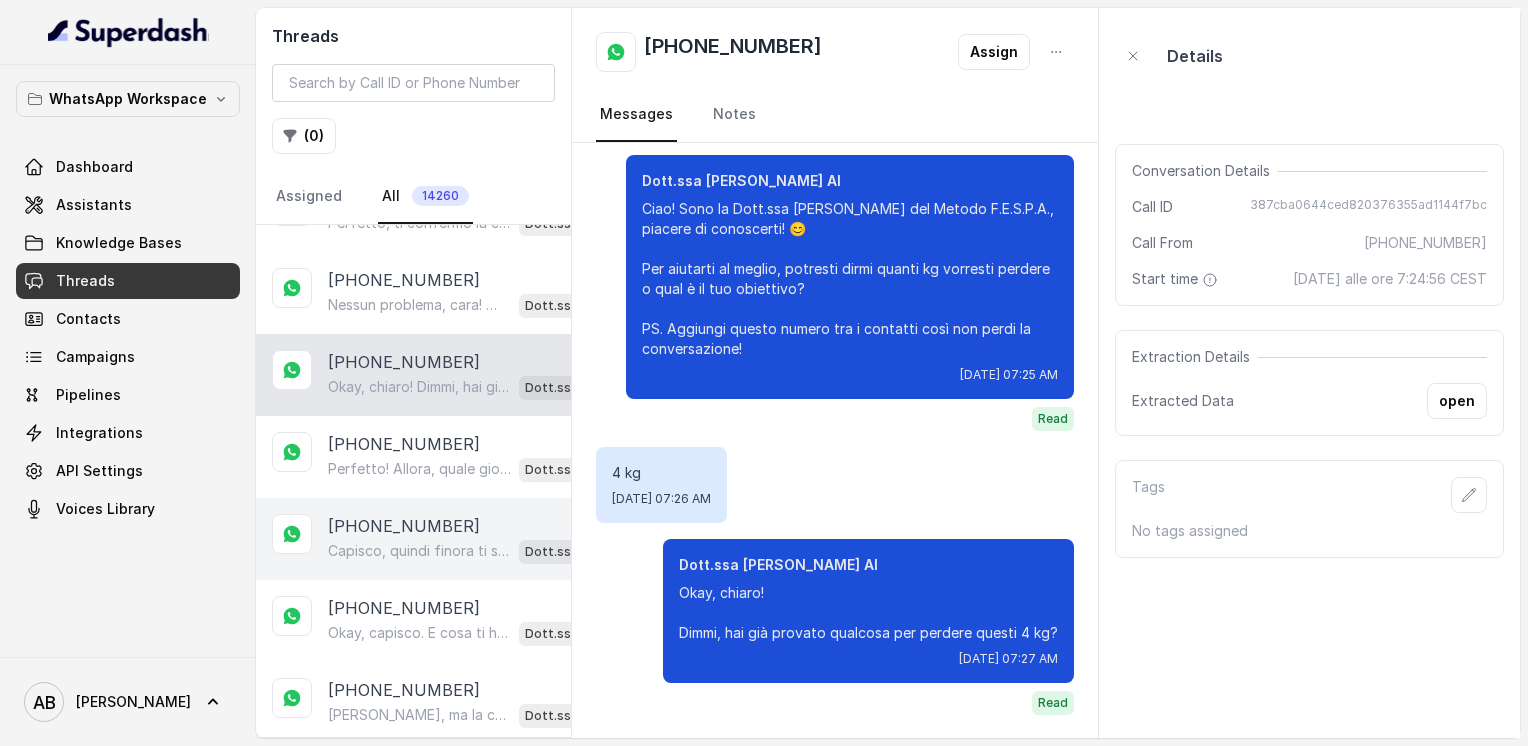 click on "[PHONE_NUMBER]" at bounding box center [404, 526] 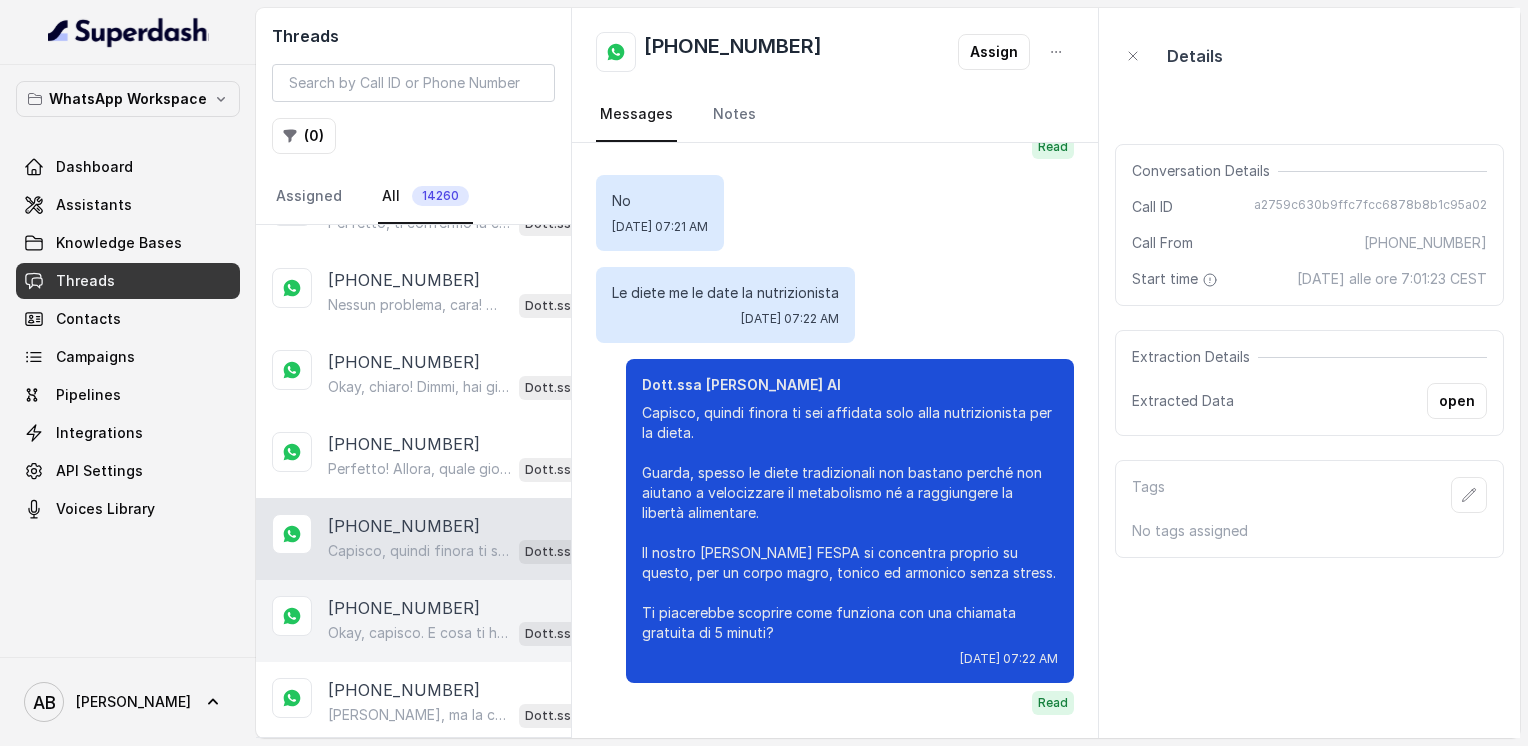 click on "[PHONE_NUMBER]   Okay, capisco. E cosa ti ha spinto a richiedere maggiori informazioni sul Metodo FESPA proprio ora? Cosa ti ha incuriosita? 😊 Dott.ssa [PERSON_NAME] AI" at bounding box center (413, 621) 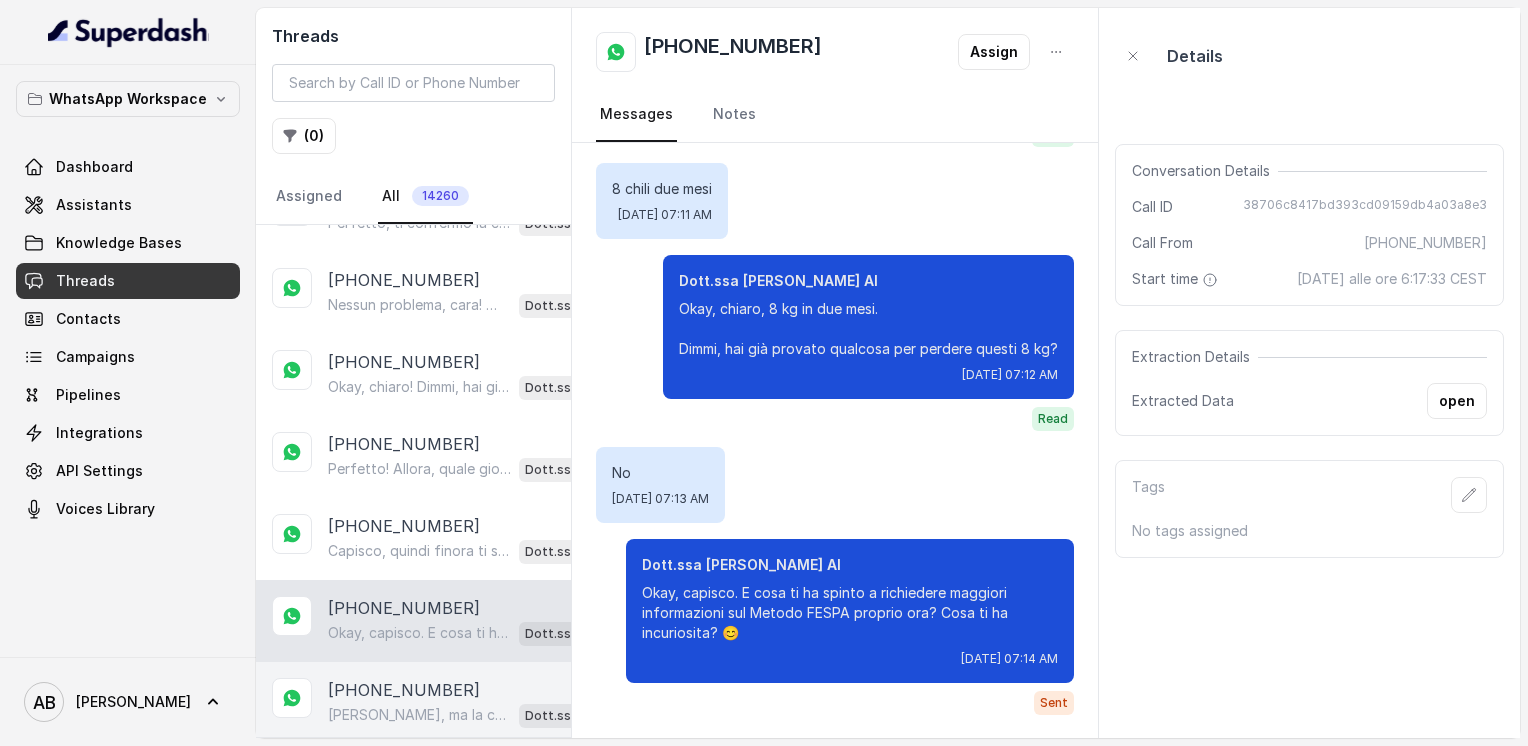 click on "[PHONE_NUMBER]   Capisco, ma la chiamata è davvero breve, solo 5 minuti, e ti aiuterà a capire esattamente come funziona il Metodo FESPA e cosa può fare per te.
Quando ti sarebbe comodo sentirci? Così troviamo un momento che ti va bene. 😊 Dott.ssa [PERSON_NAME] AI" at bounding box center [413, 703] 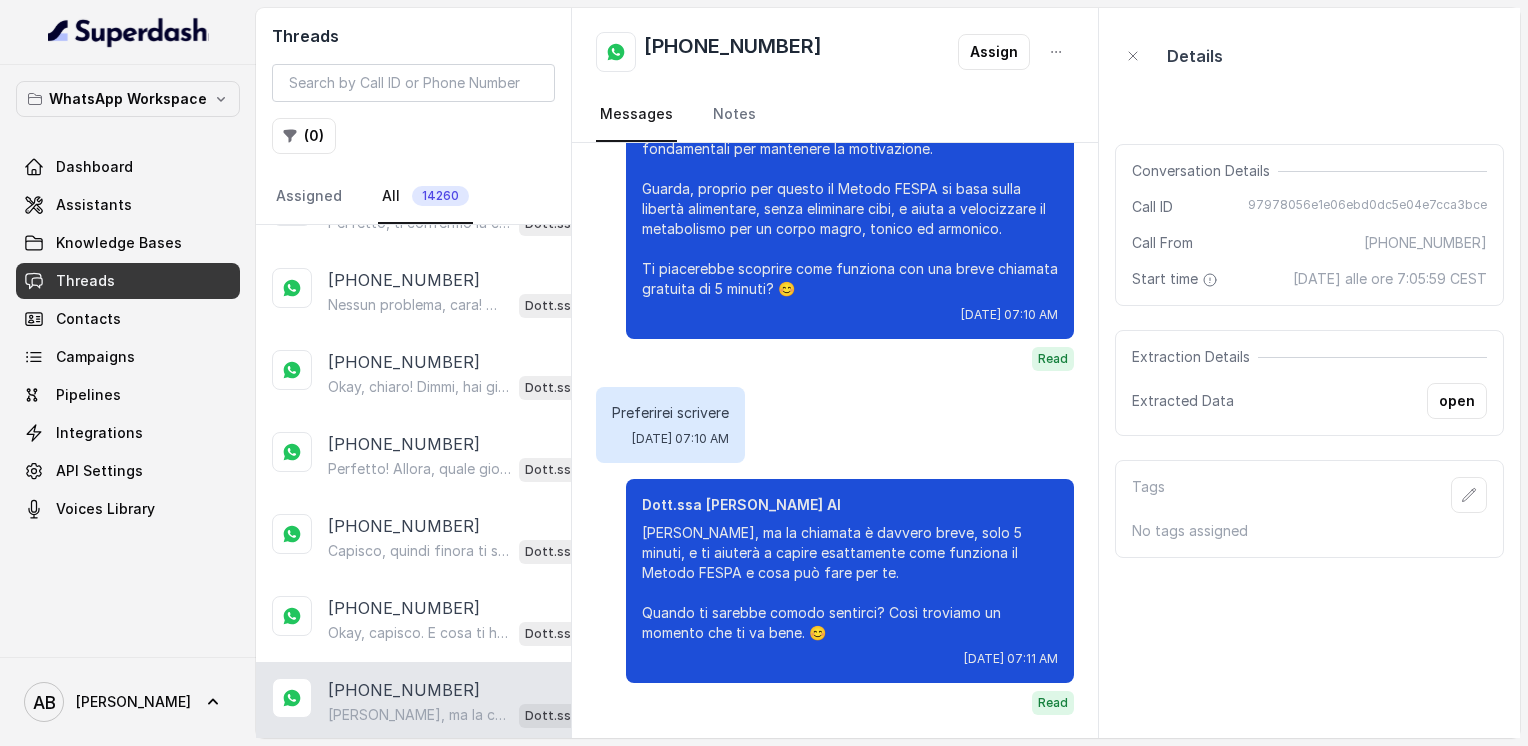 click on "[PERSON_NAME], ma la chiamata è davvero breve, solo 5 minuti, e ti aiuterà a capire esattamente come funziona il Metodo FESPA e cosa può fare per te.
Quando ti sarebbe comodo sentirci? Così troviamo un momento che ti va bene. 😊" at bounding box center (419, 715) 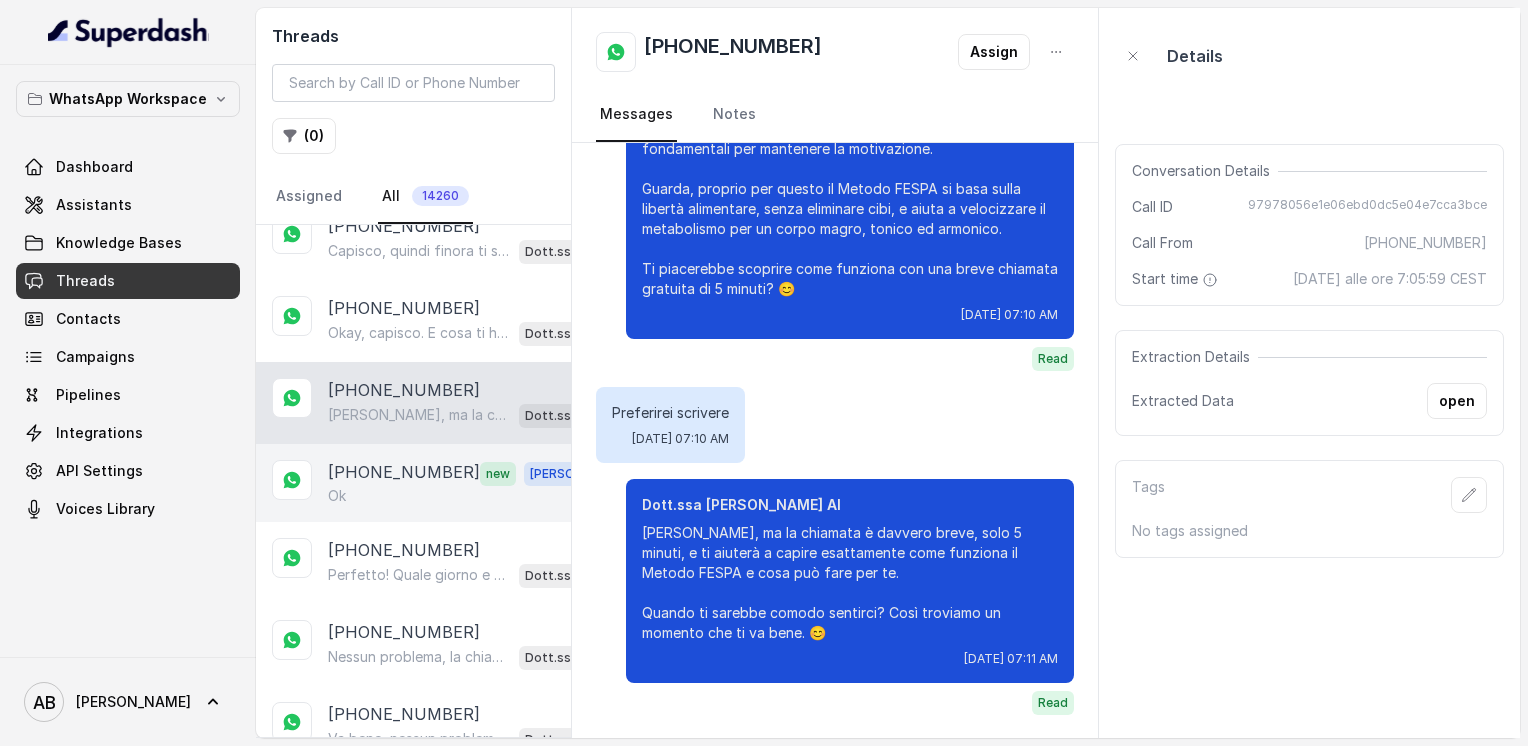 click on "[PHONE_NUMBER]" at bounding box center [404, 473] 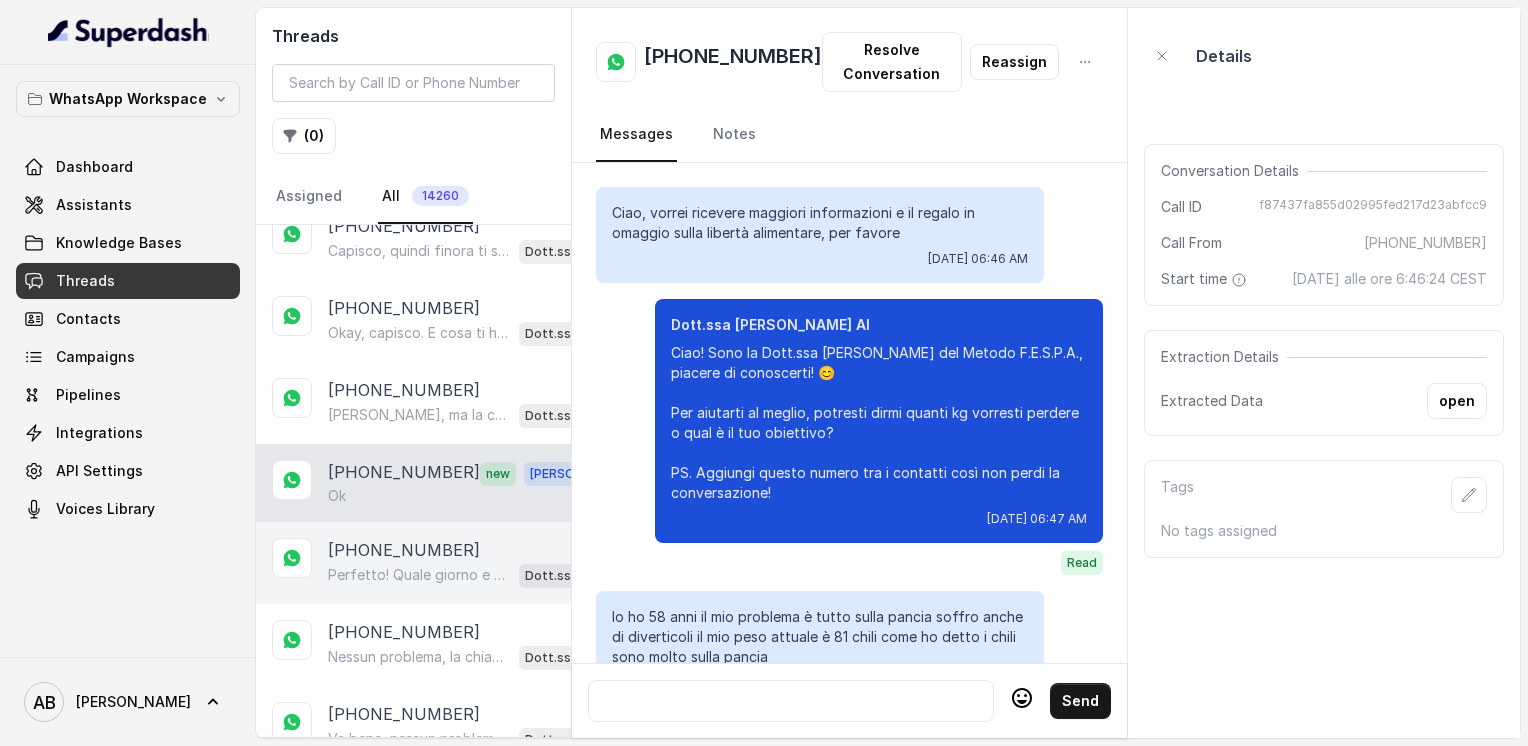 click on "[PHONE_NUMBER]" at bounding box center [404, 550] 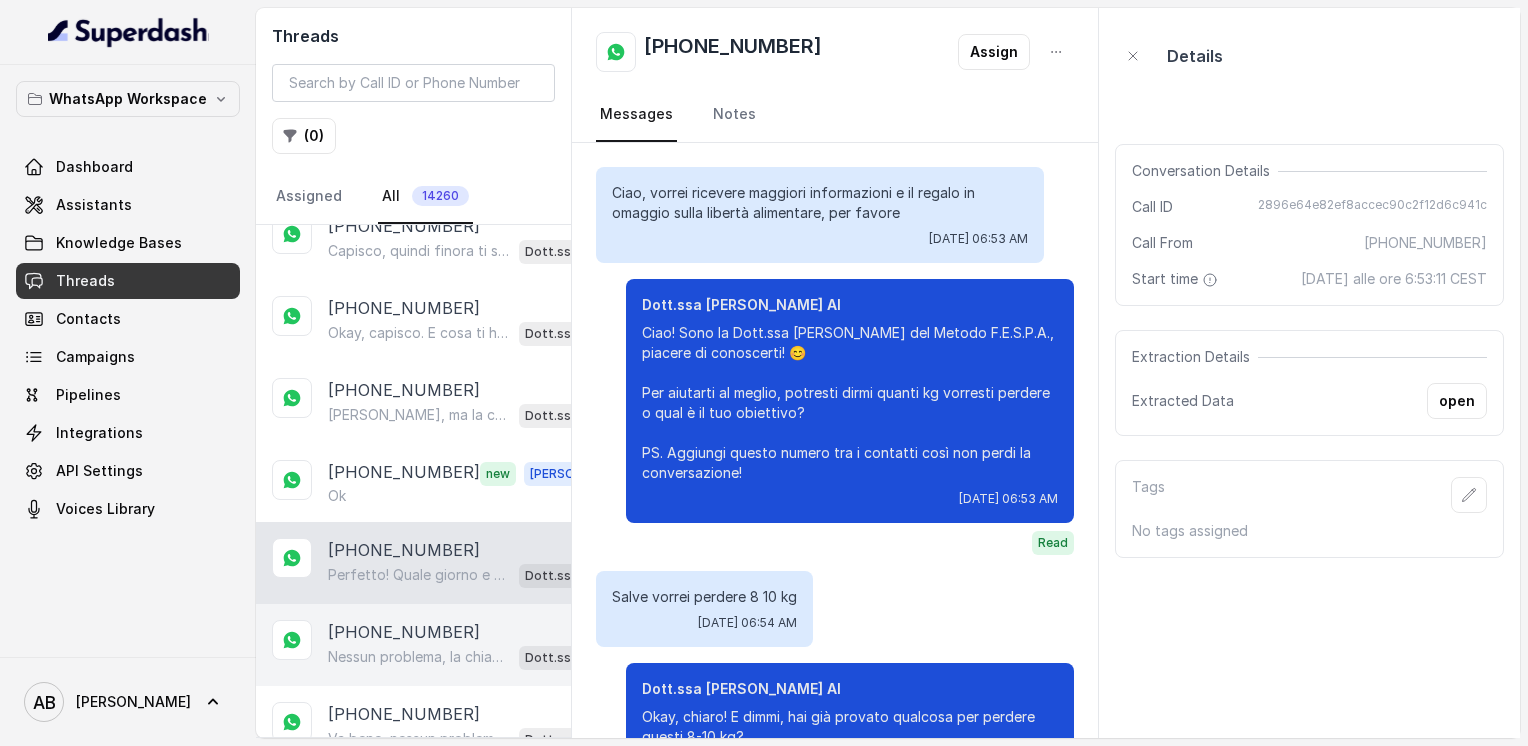 click on "[PHONE_NUMBER]   Nessun problema, la chiamata può essere fatta nel giorno e orario che preferisci. ⏳
Dimmi quando ti sarebbe più comodo essere contattata per questa consulenza gratuita di 5 minuti? 😊 Dott.ssa [PERSON_NAME] AI" at bounding box center [413, 645] 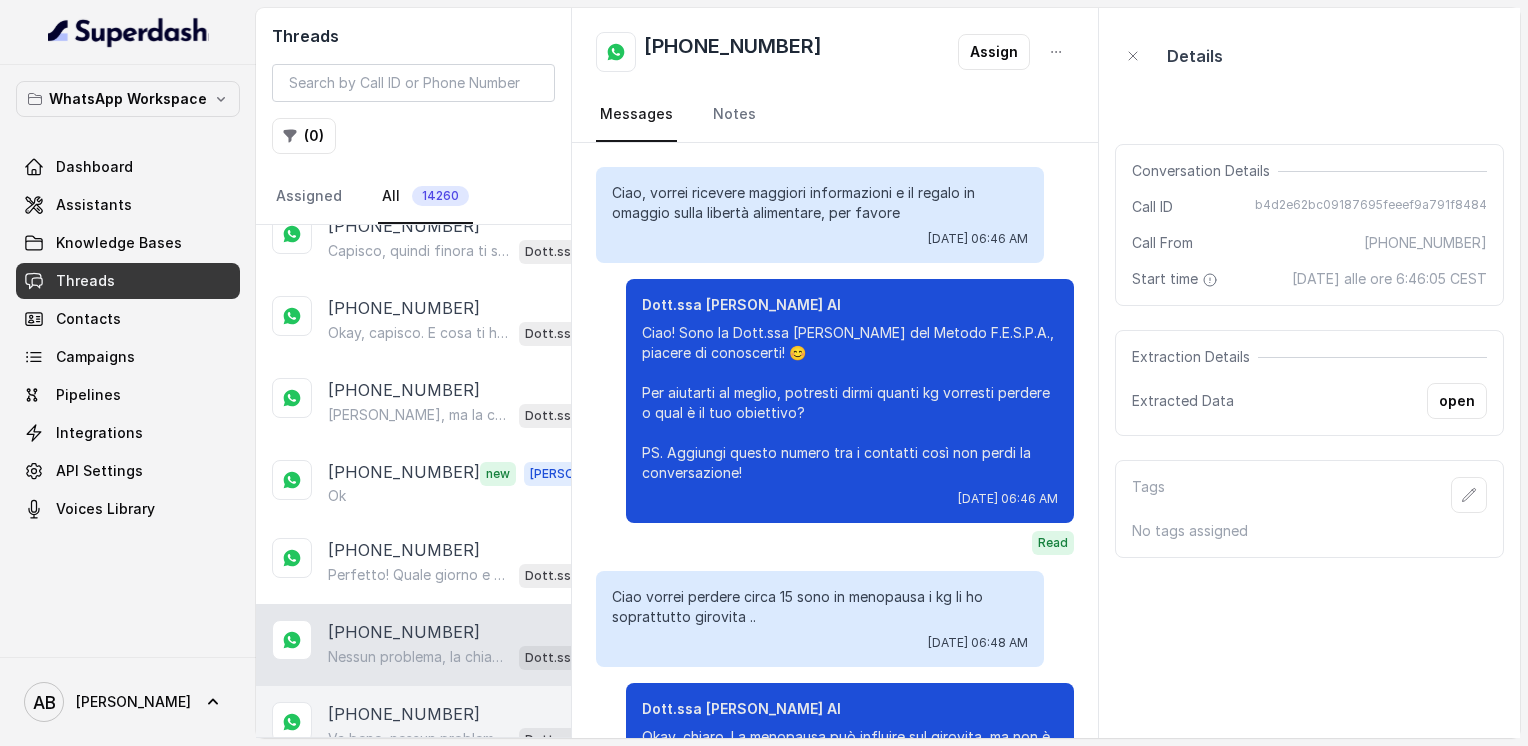 click on "[PHONE_NUMBER]" at bounding box center [404, 714] 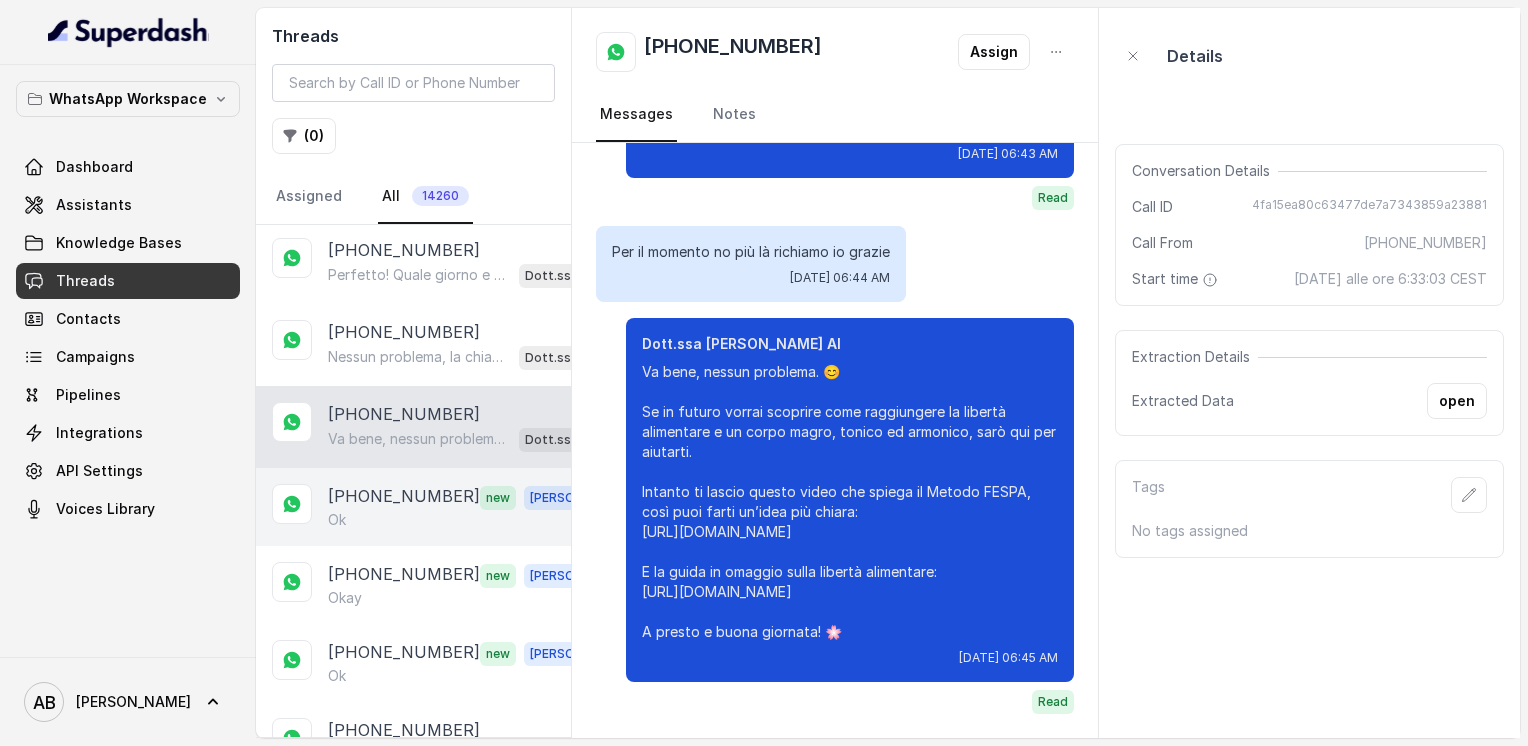 click on "[PHONE_NUMBER]" at bounding box center [404, 497] 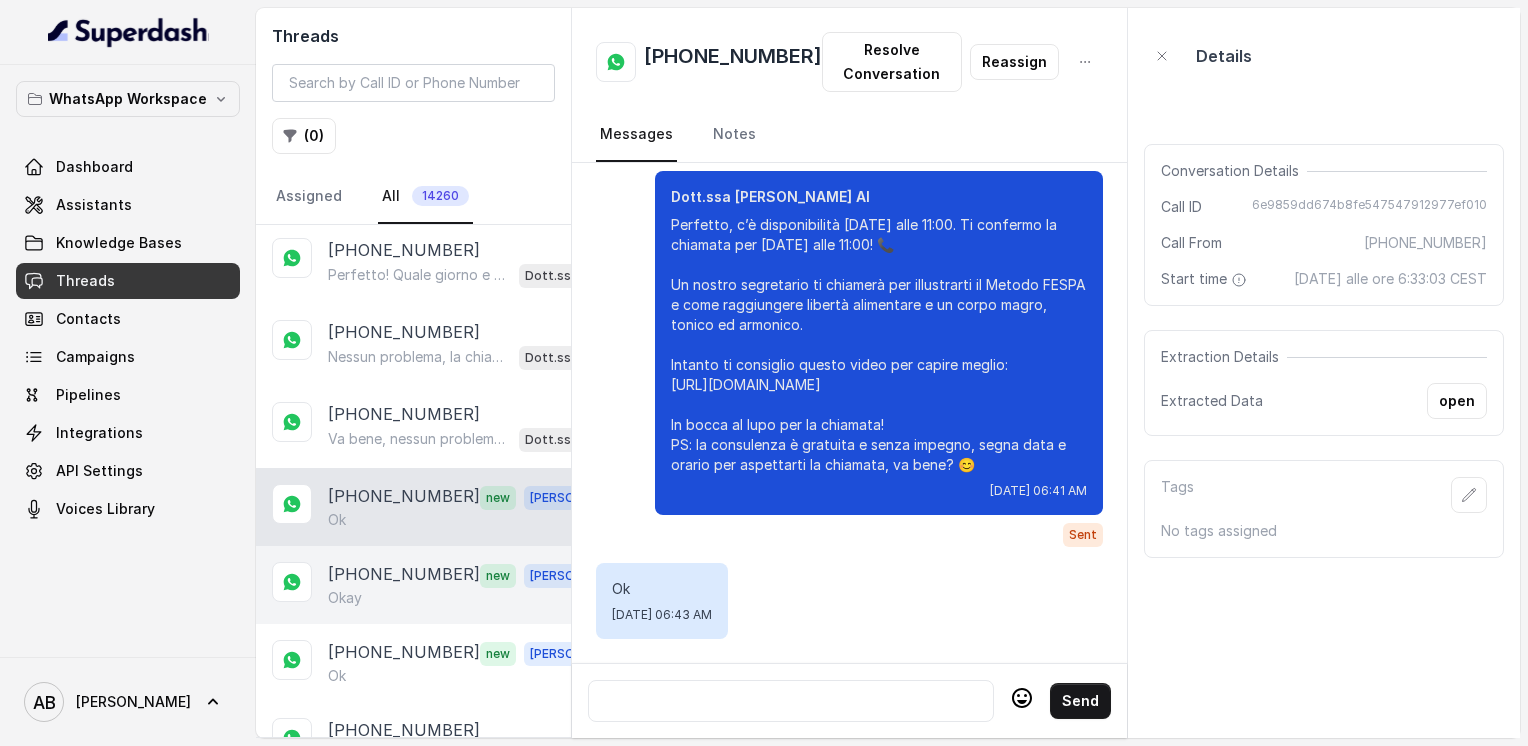 click on "[PHONE_NUMBER]" at bounding box center [404, 575] 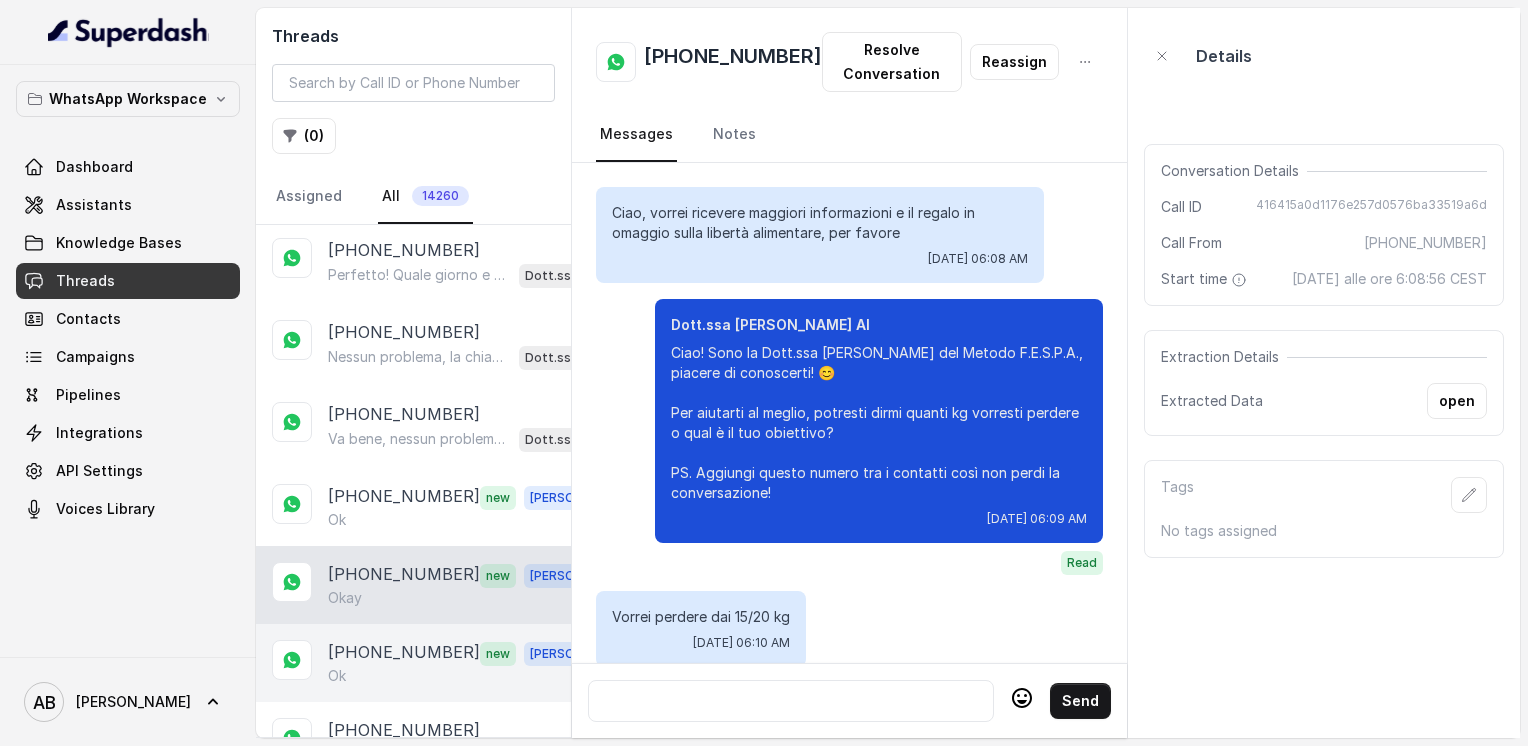 click on "[PHONE_NUMBER]" at bounding box center (404, 653) 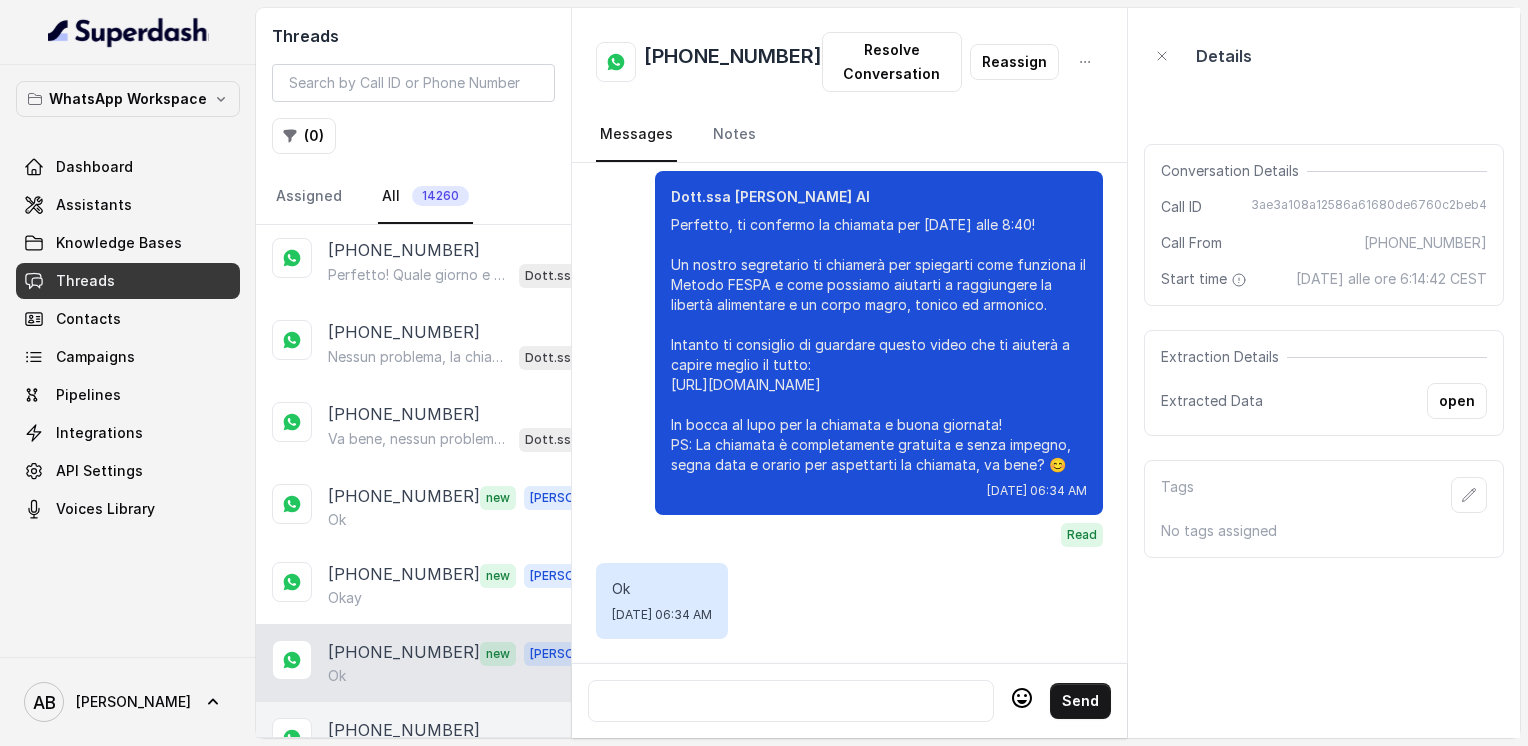 click on "Ciao! Sono la Dott.ssa [PERSON_NAME] del Metodo F.E.S.P.A., piacere di conoscerti! 😊
Per aiutarti al meglio, potresti dirmi quanti kg vorresti perdere o qual è il tuo obiettivo?
PS. Aggiungi questo numero tra i contatti così non perdi la conversazione! Dott.ssa [PERSON_NAME] AI" at bounding box center [469, 755] 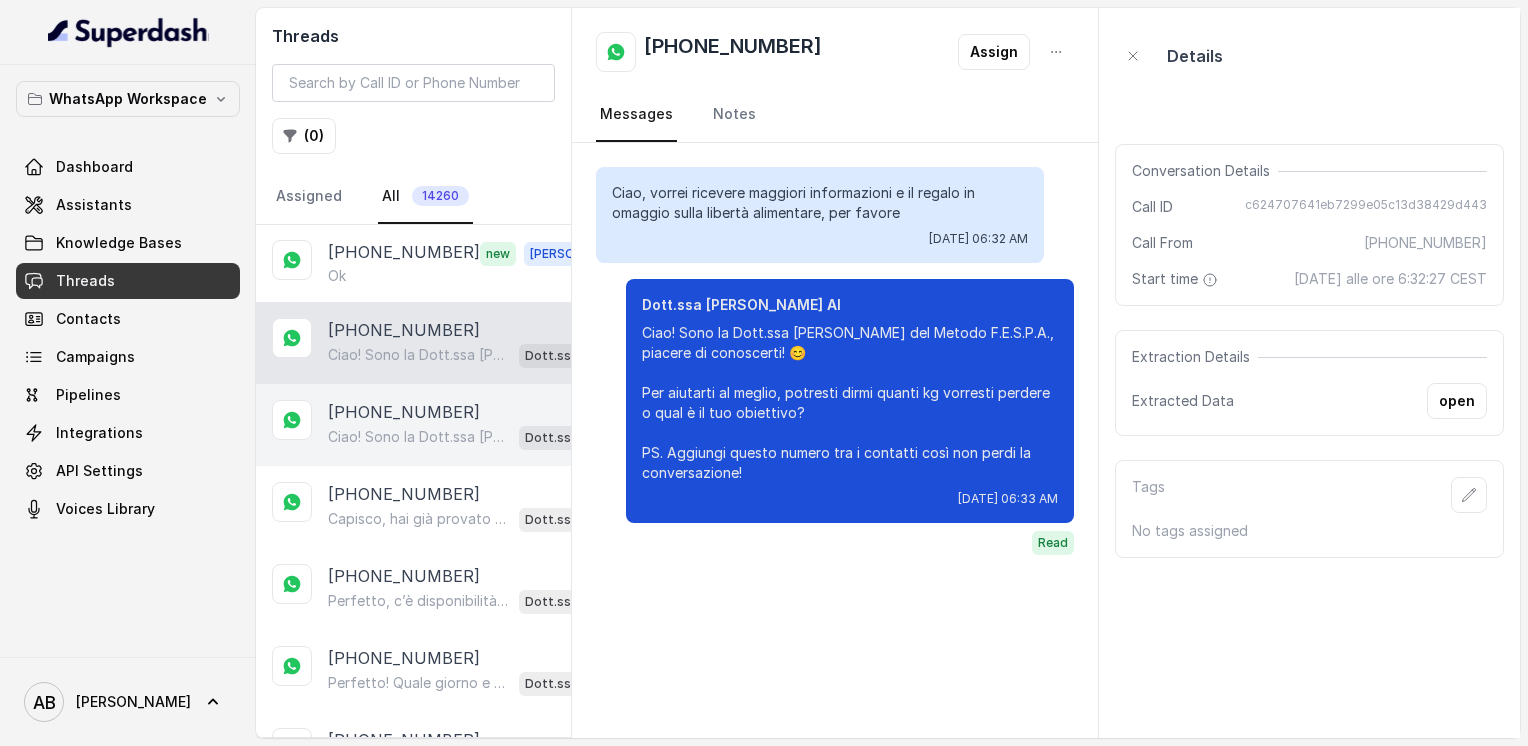 click on "[PHONE_NUMBER]" at bounding box center (404, 412) 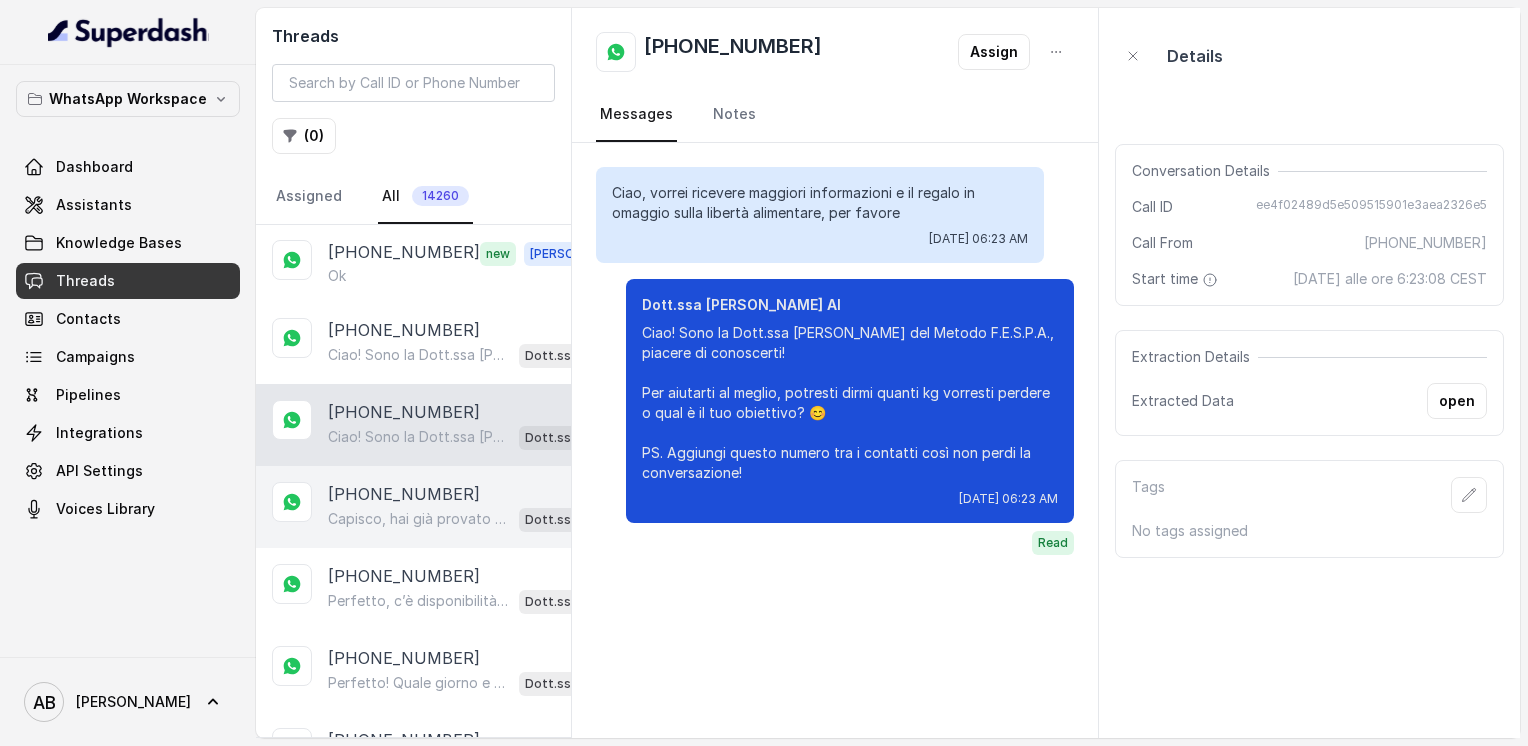 click on "[PHONE_NUMBER]" at bounding box center (404, 494) 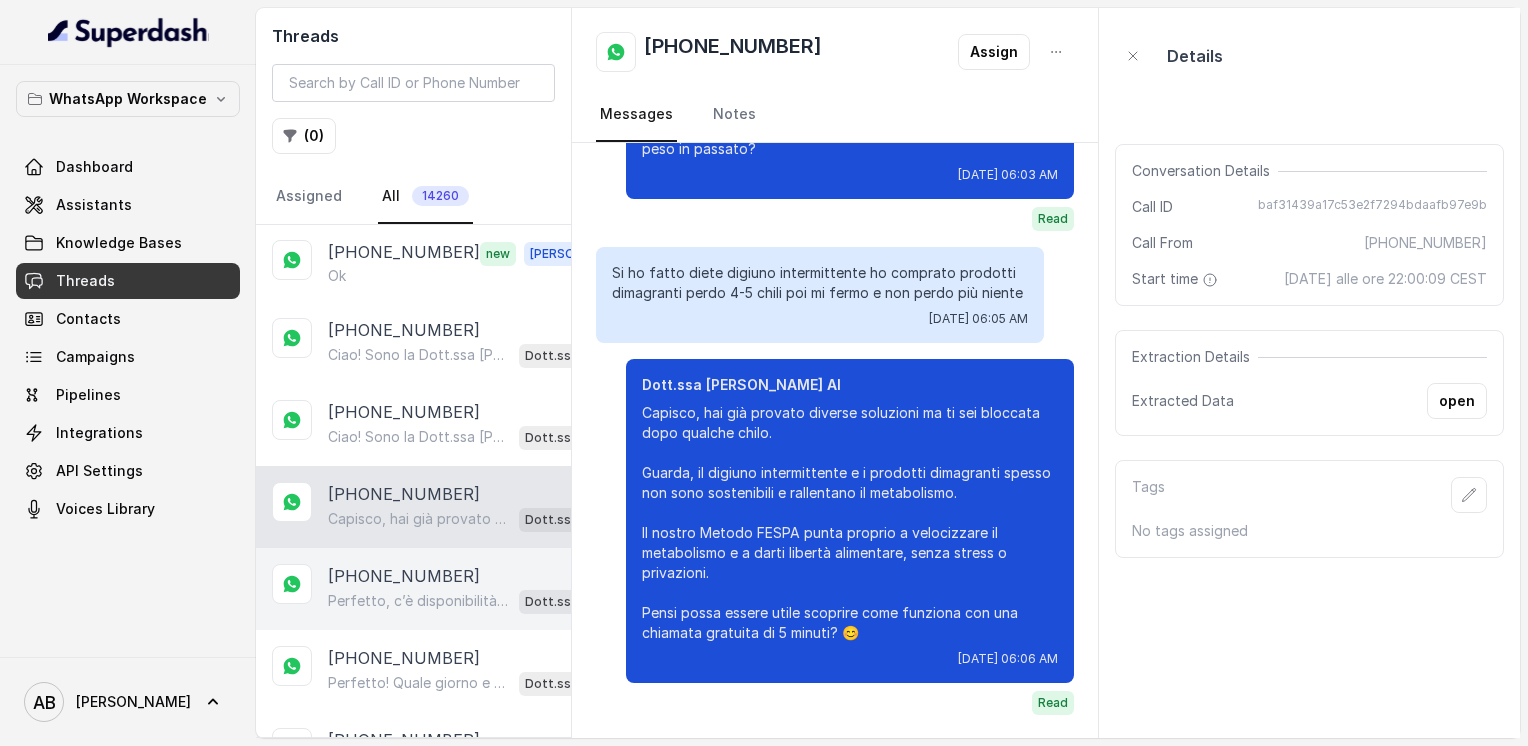 click on "Perfetto, c’è disponibilità [DATE] alle 15:00. Ti confermo la chiamata per [DATE] pomeriggio alle 15:00! 😊
Un nostro segretario ti chiamerà per illustrarti il Metodo FESPA e come raggiungere la libertà alimentare e un corpo magro, tonico ed armonico.
Intanto ti consiglio di guardare questo video per capire meglio: [URL][DOMAIN_NAME]
In bocca al lupo per la chiamata! PS: la consulenza è gratuita e senza impegno, segna data e orario per aspettarti la chiamata, va bene? 😊 Dott.ssa [PERSON_NAME] AI" at bounding box center [469, 601] 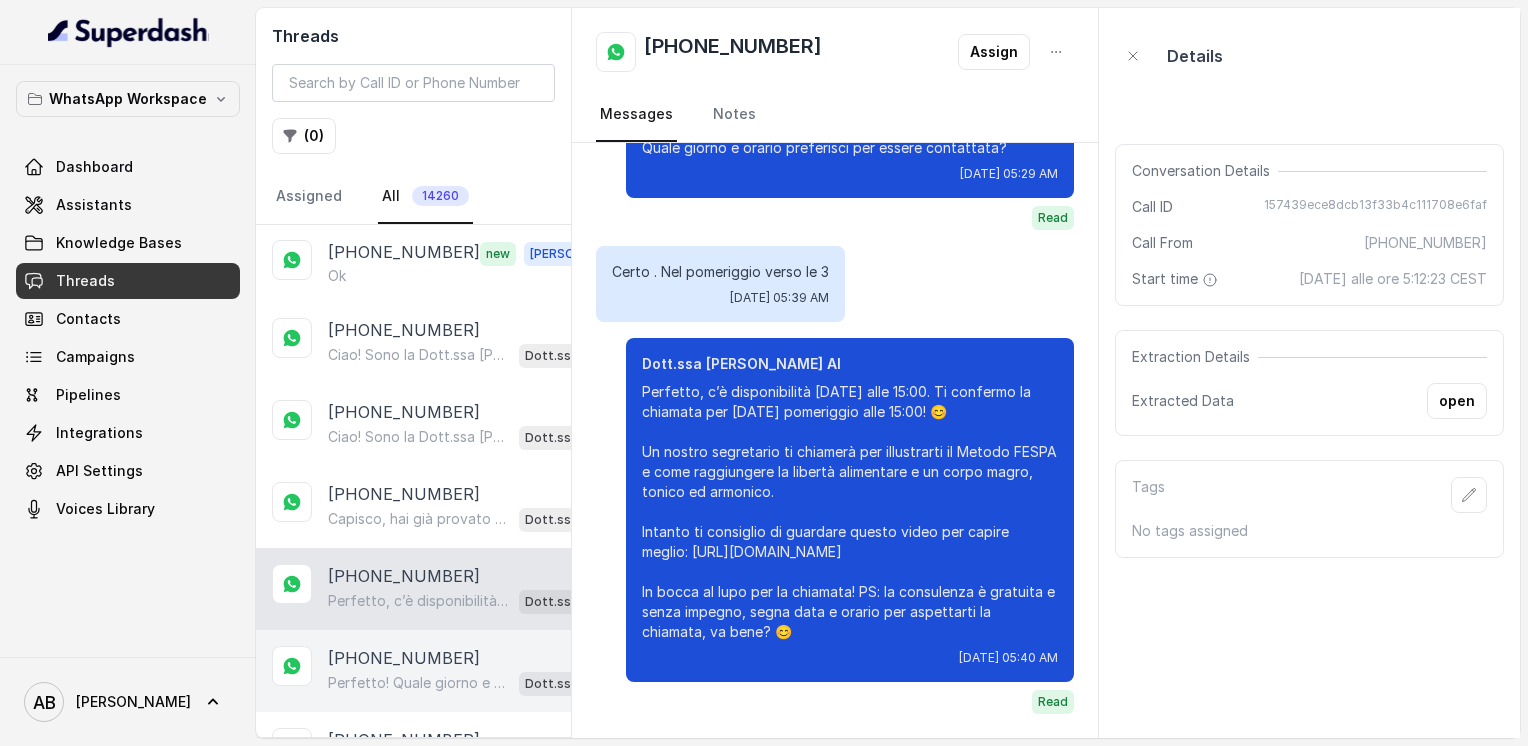 click on "Perfetto!
Quale giorno e orario preferisci per una breve chiamata informativa di 5 minuti, completamente gratuita e senza impegno? 😊" at bounding box center (419, 683) 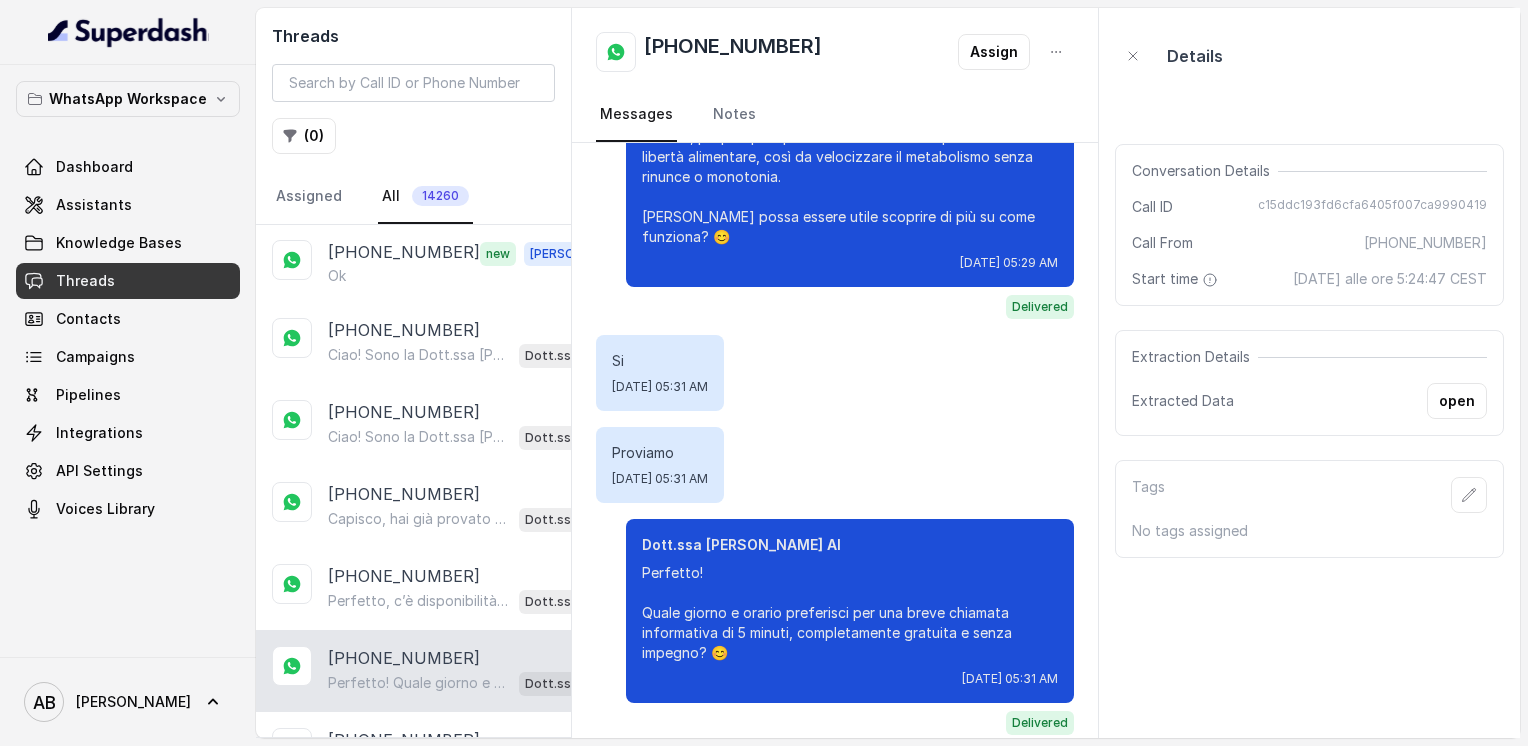 drag, startPoint x: 374, startPoint y: 697, endPoint x: 379, endPoint y: 588, distance: 109.11462 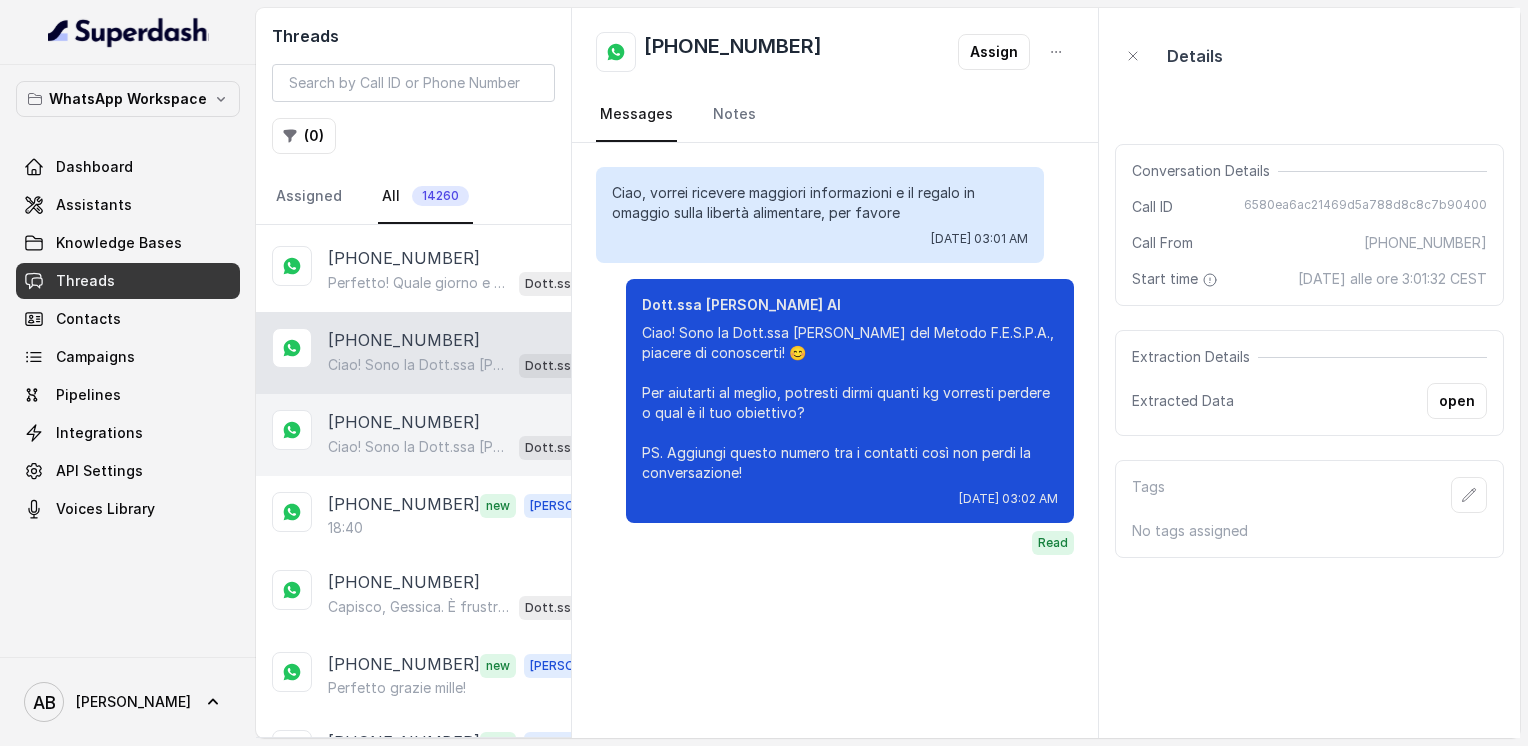 click on "[PHONE_NUMBER]   Ciao! Sono la Dott.ssa [PERSON_NAME] del Metodo F.E.S.P.A., piacere di conoscerti! 😊
Per aiutarti al meglio, potresti dirmi quanti kg vorresti perdere o qual è il tuo obiettivo?
PS. Aggiungi questo numero tra i contatti così non perdi la conversazione! Dott.ssa [PERSON_NAME] AI" at bounding box center (413, 435) 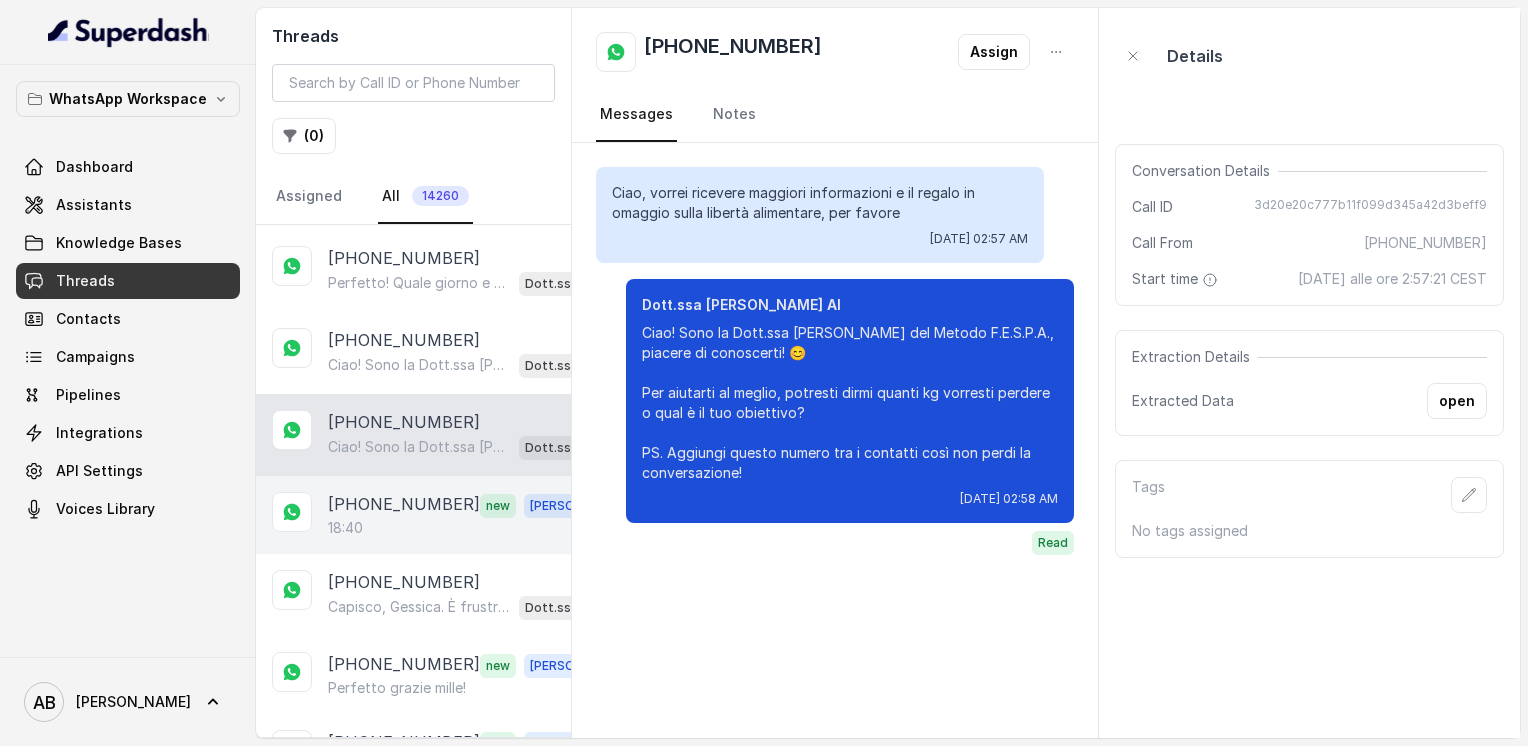 click on "[PHONE_NUMBER]   new [PERSON_NAME] 18:40" at bounding box center (413, 515) 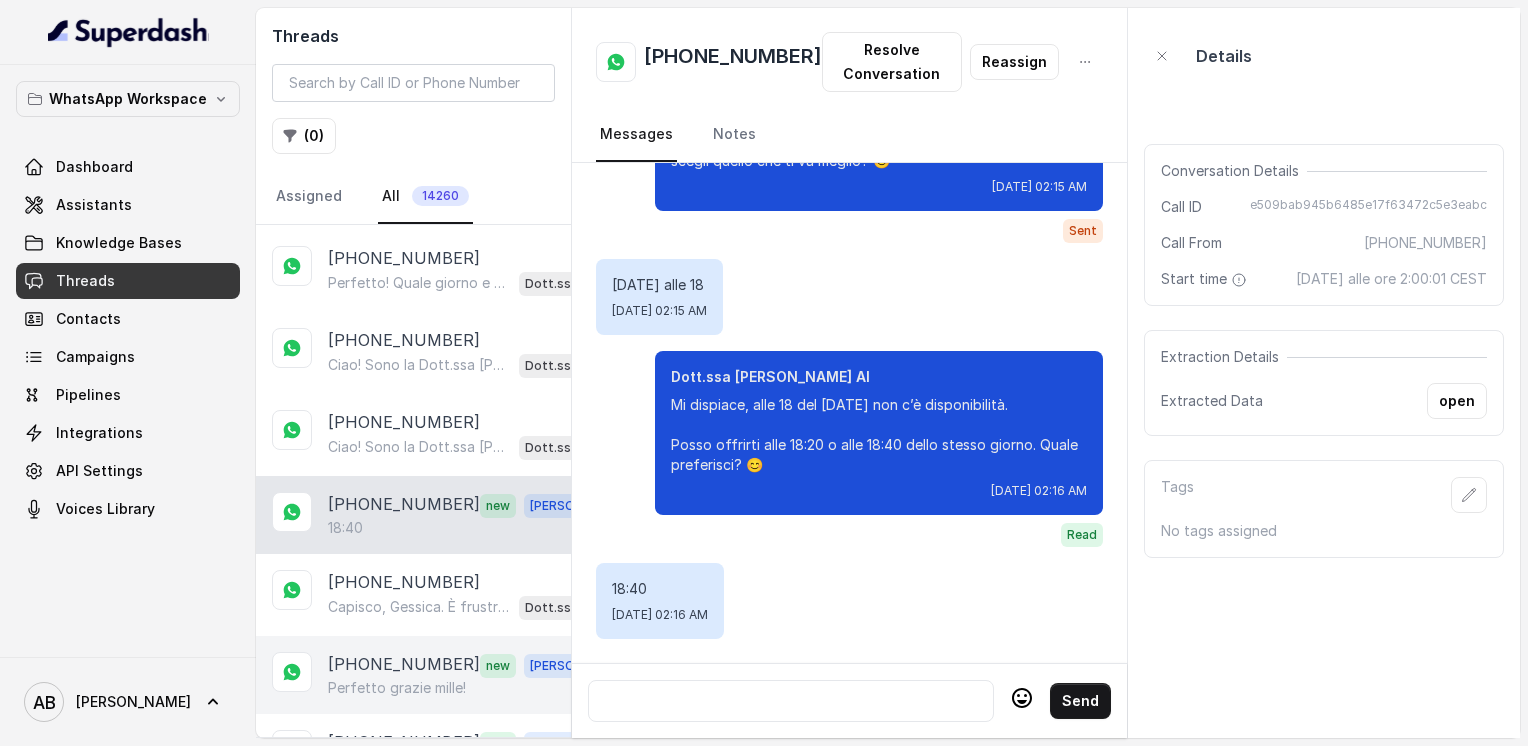 click on "[PHONE_NUMBER]   new [PERSON_NAME] grazie mille!" at bounding box center [413, 675] 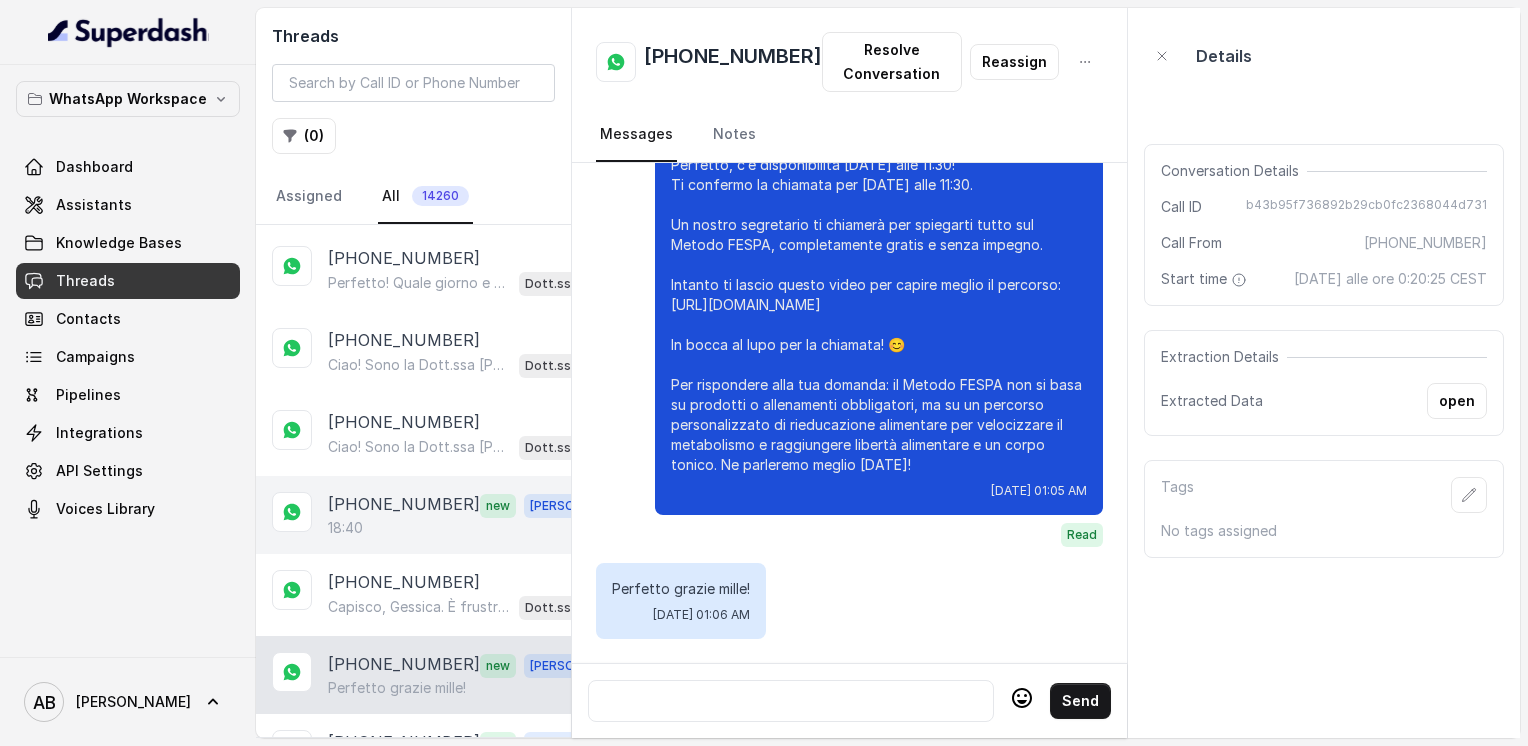 click on "18:40" at bounding box center (469, 528) 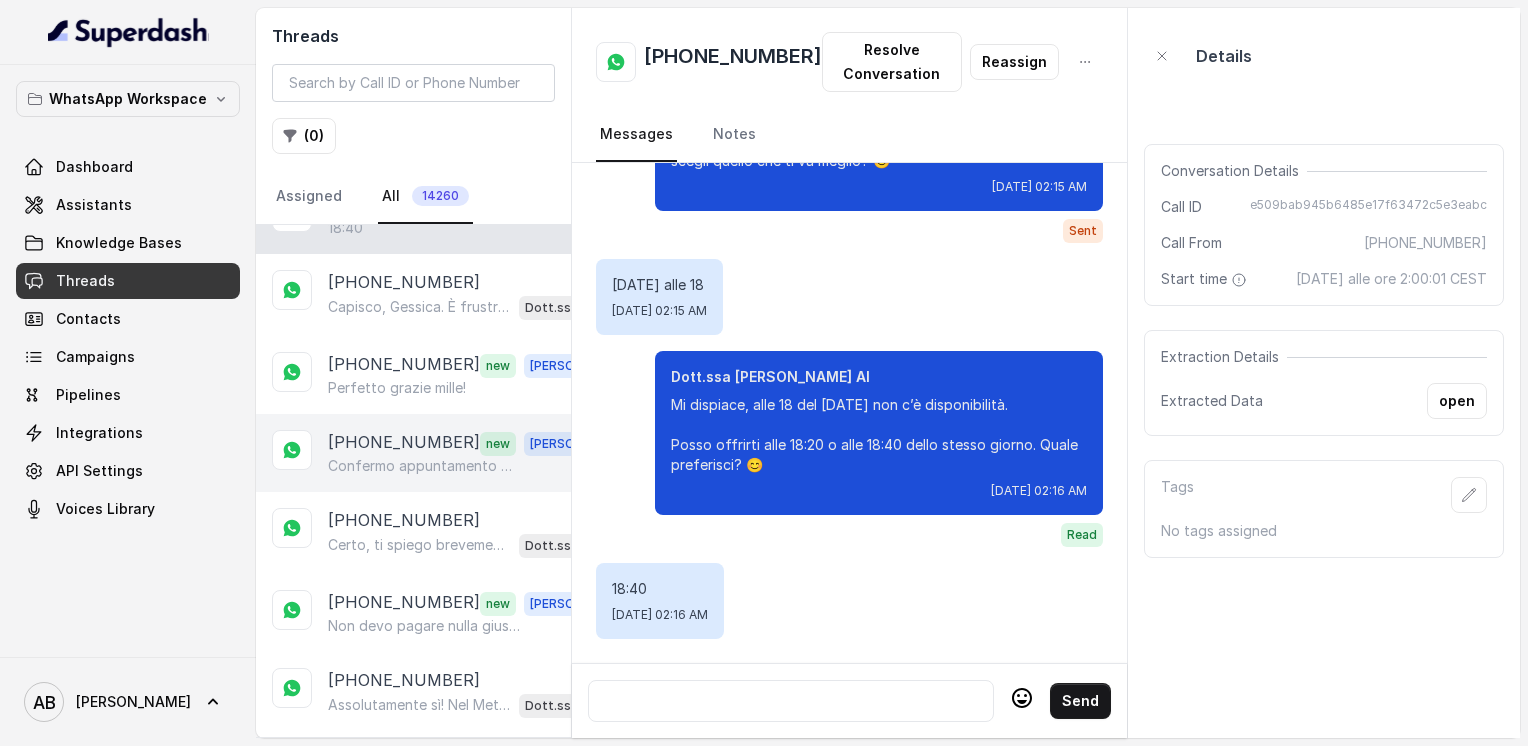 click on "[PHONE_NUMBER]" at bounding box center [404, 443] 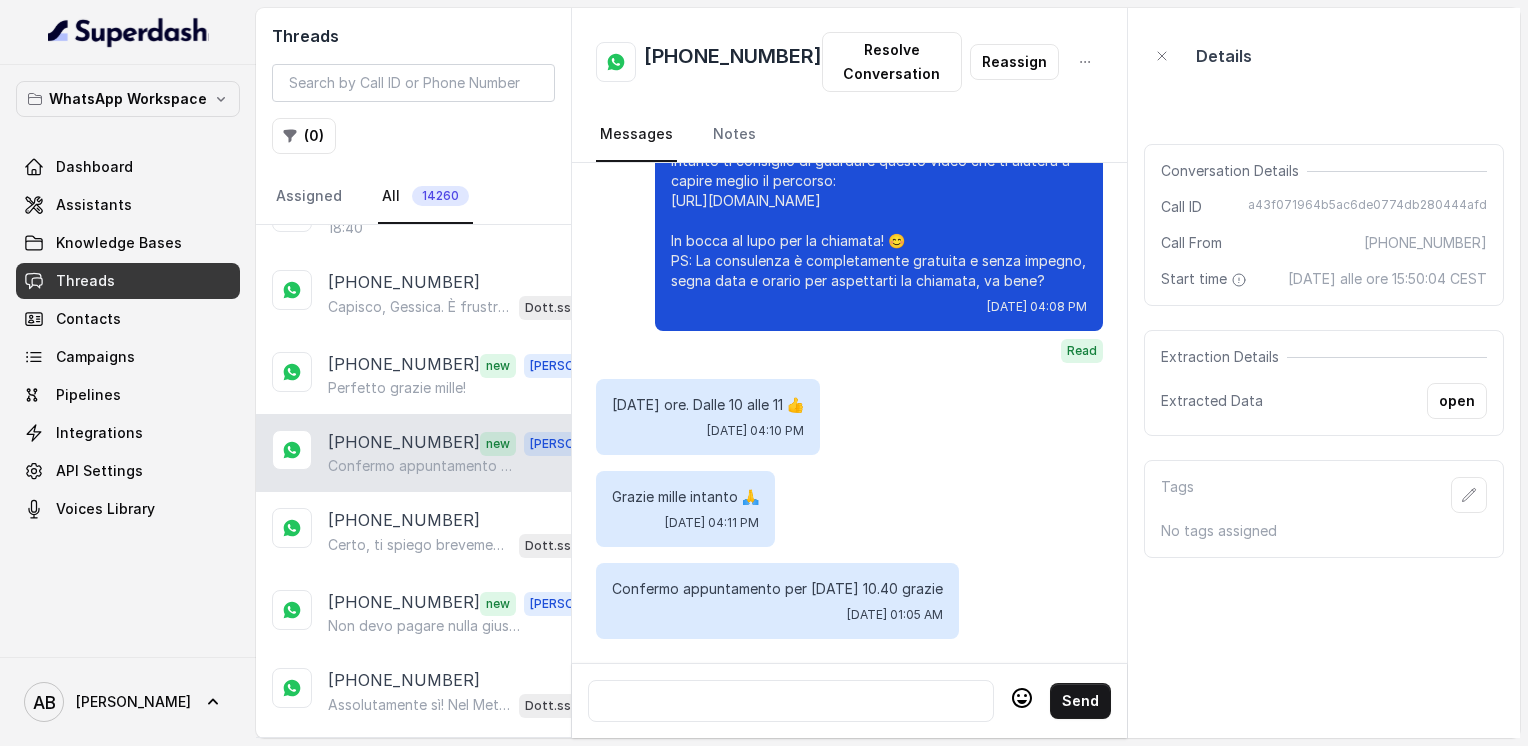click 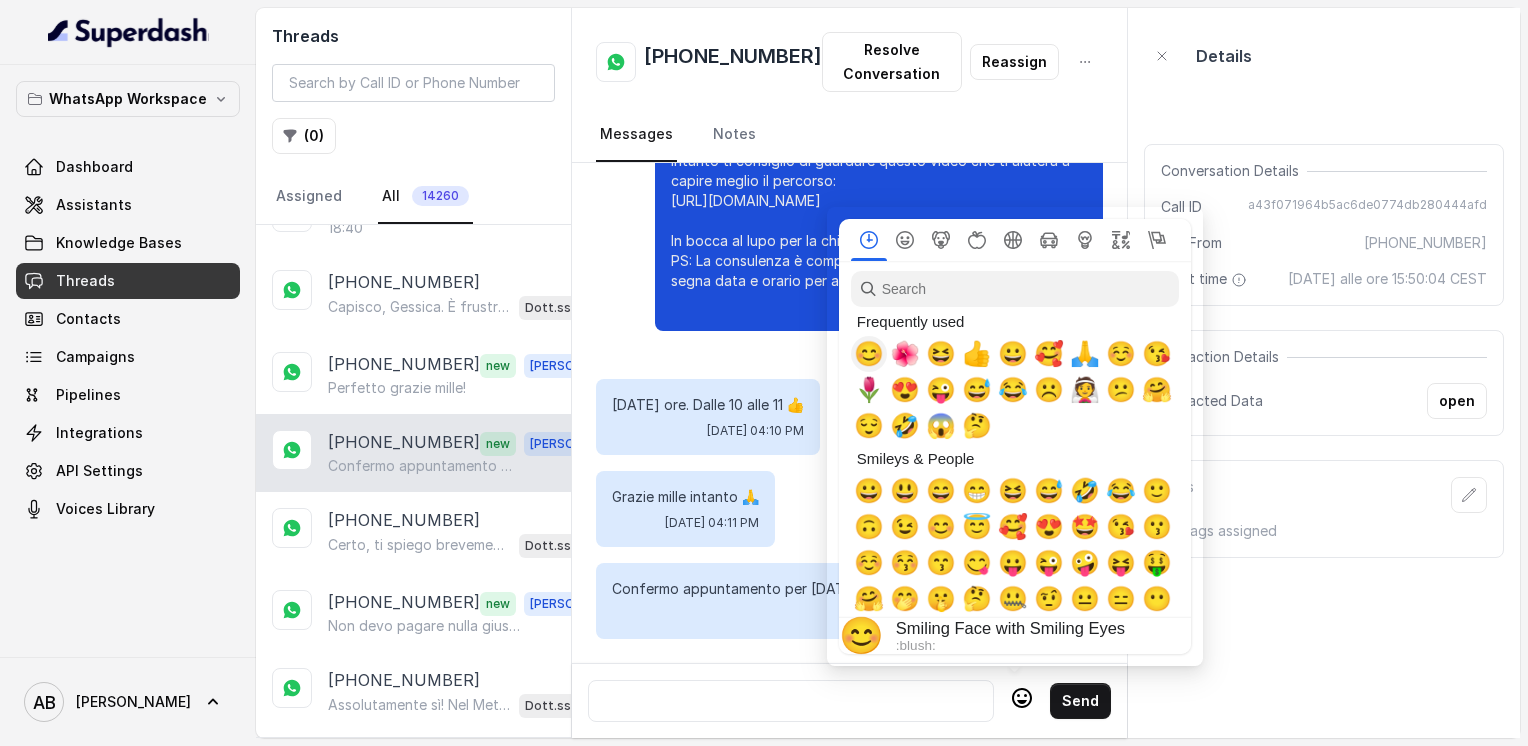click on "😊" at bounding box center (869, 354) 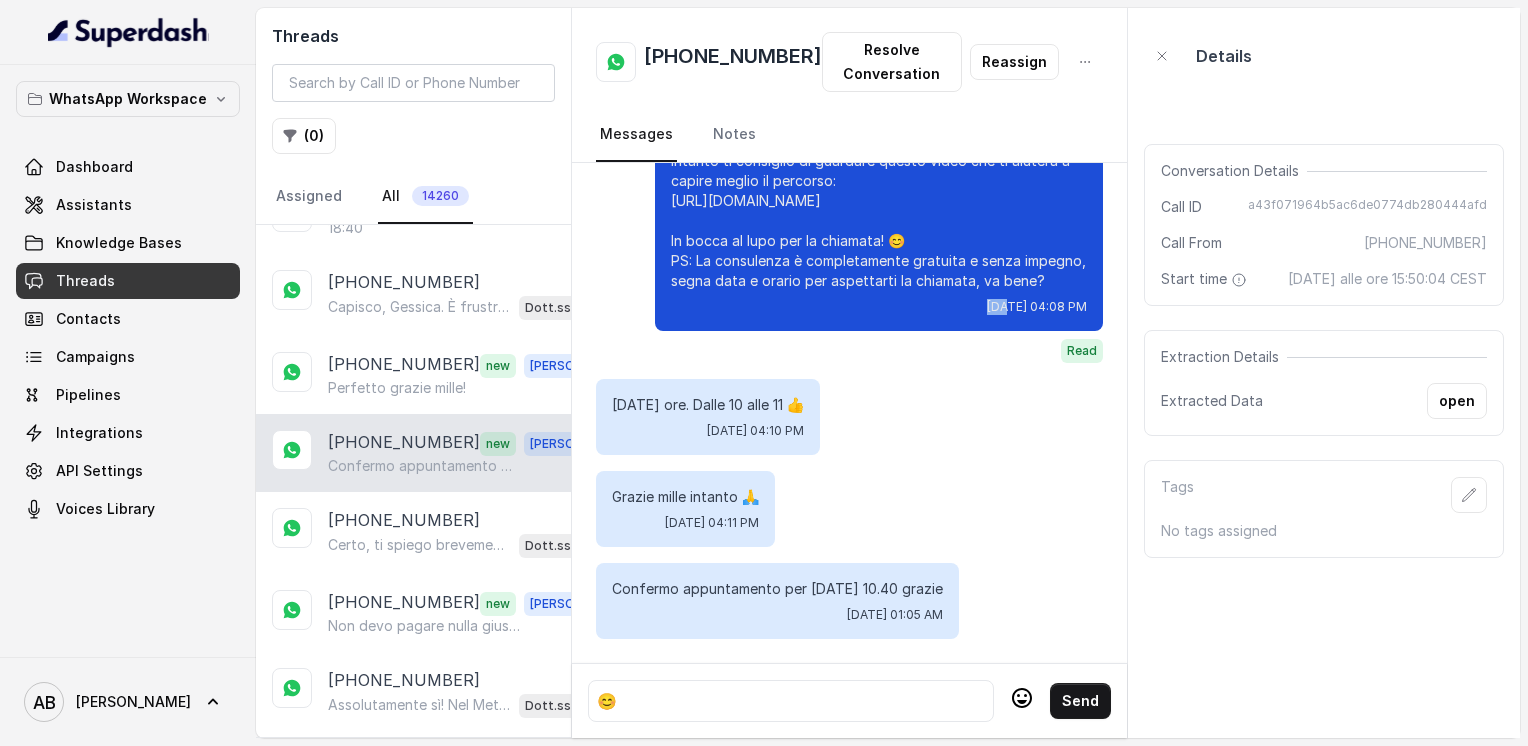 click 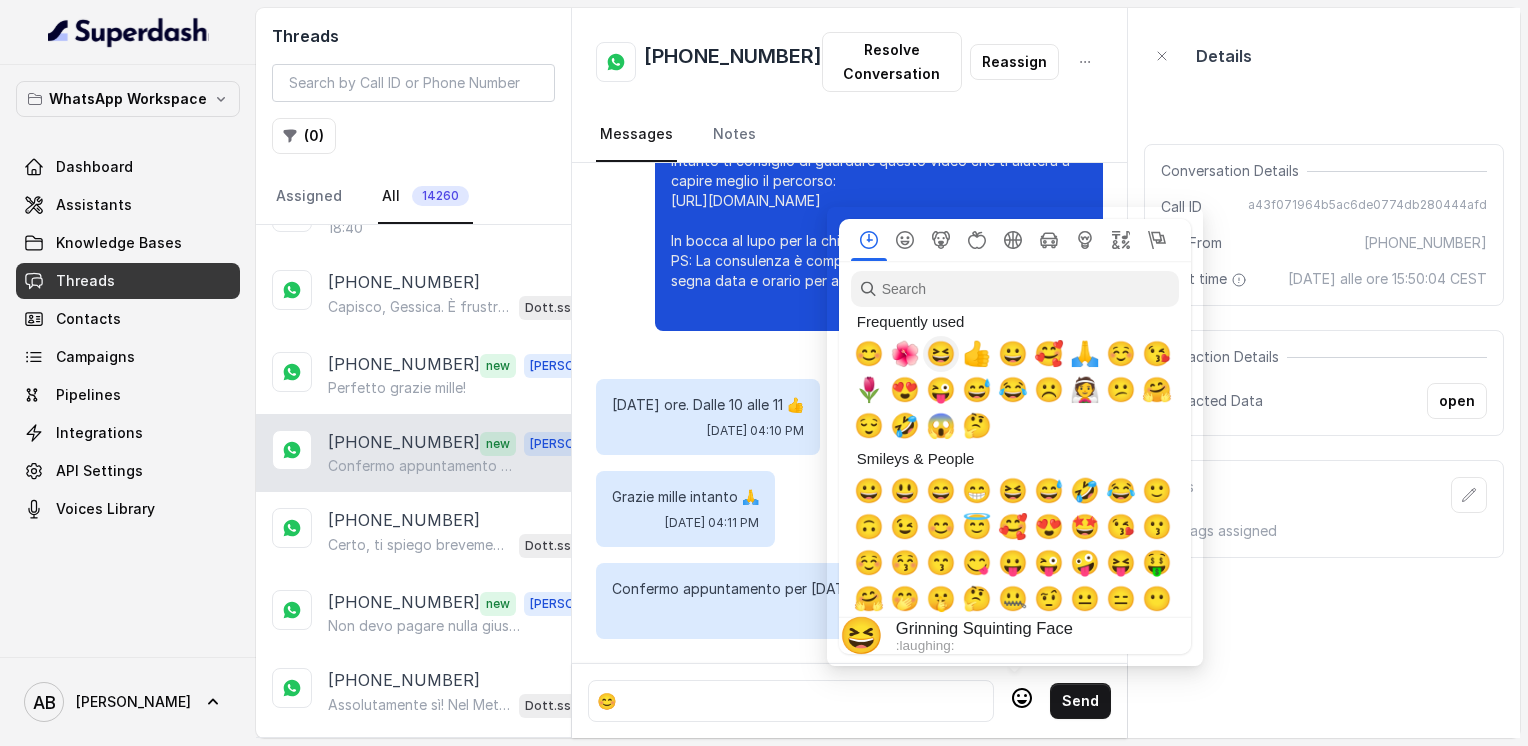 click on "🌺" at bounding box center [905, 354] 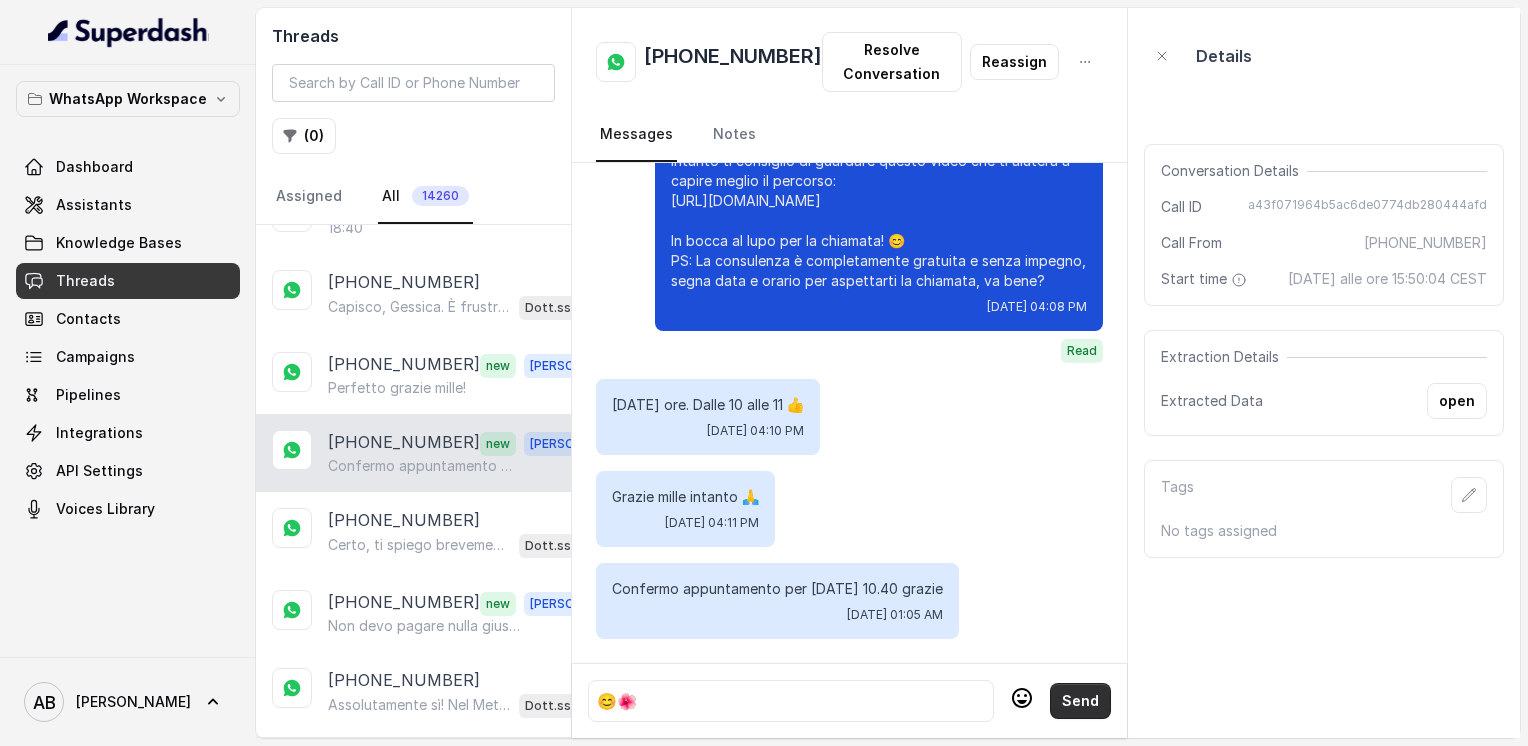 click on "Send" at bounding box center [1080, 701] 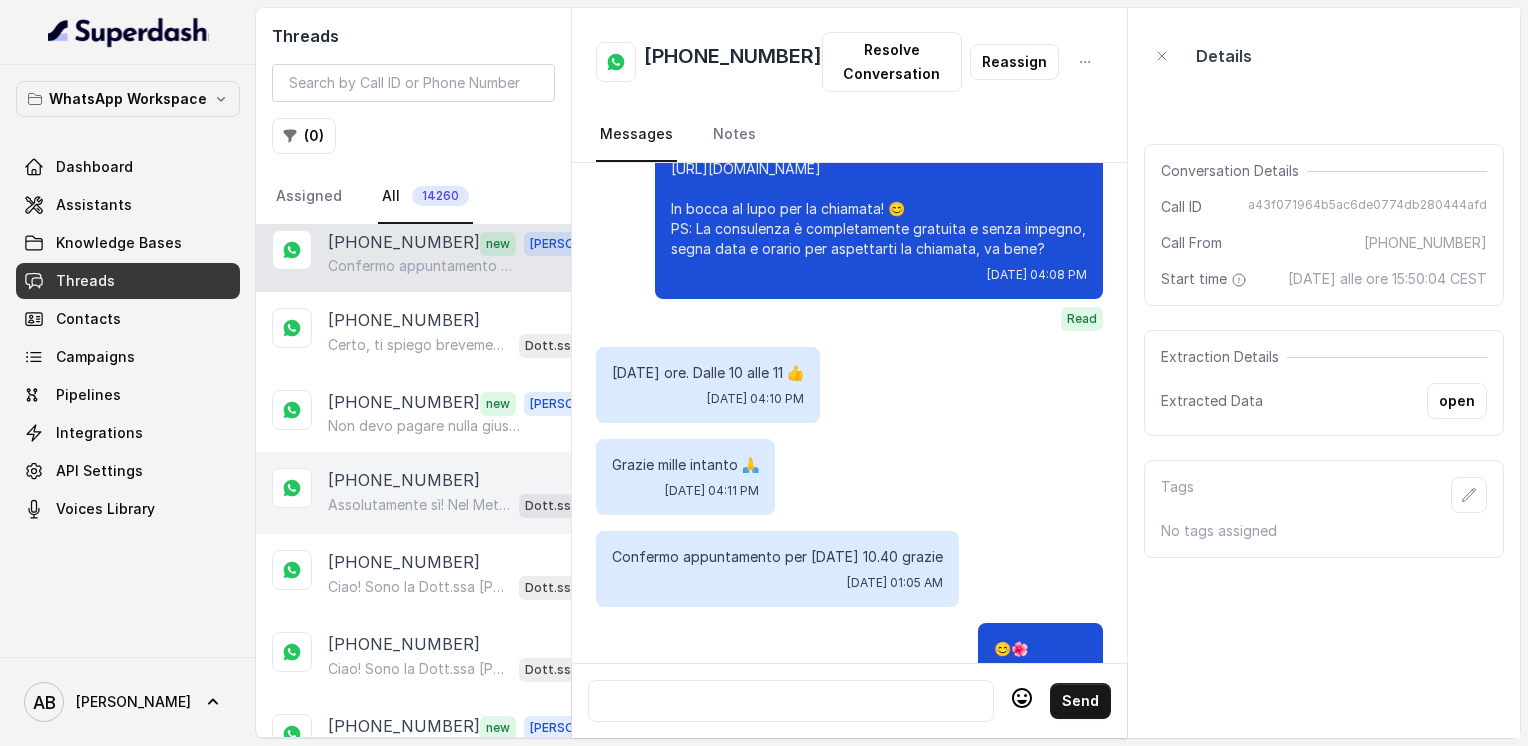 click on "Assolutamente sì! Nel Metodo FESPA non eliminiamo i carboidrati, anzi, impari a mangiarli nel modo giusto per velocizzare il metabolismo e raggiungere un corpo magro, tonico ed armonico senza rinunce.
Ti piacerebbe scoprire come funziona con una chiamata gratuita di 5 minuti? 😊" at bounding box center (419, 505) 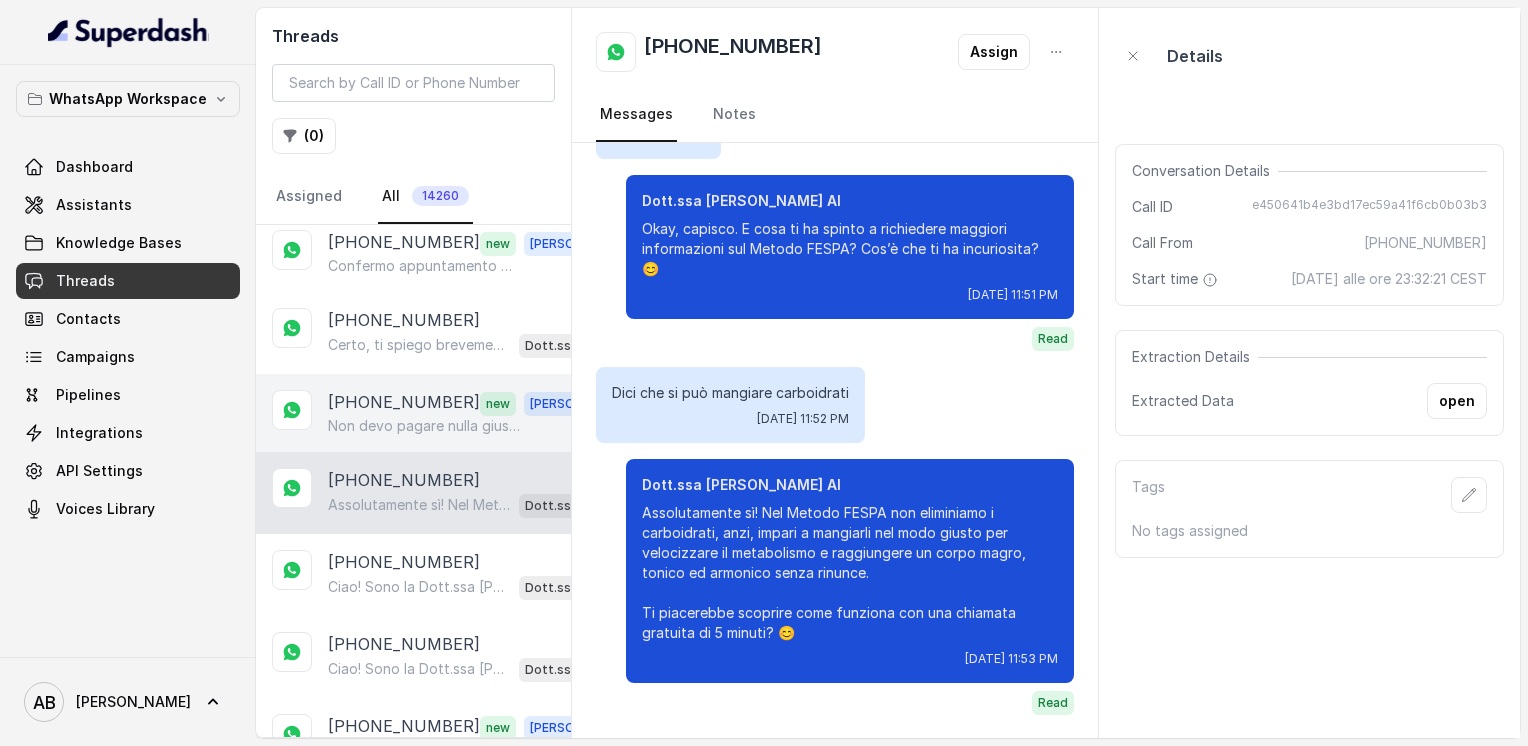 click on "[PHONE_NUMBER]   new [PERSON_NAME] Non devo pagare nulla giusto per avere una. Dieta" at bounding box center (413, 413) 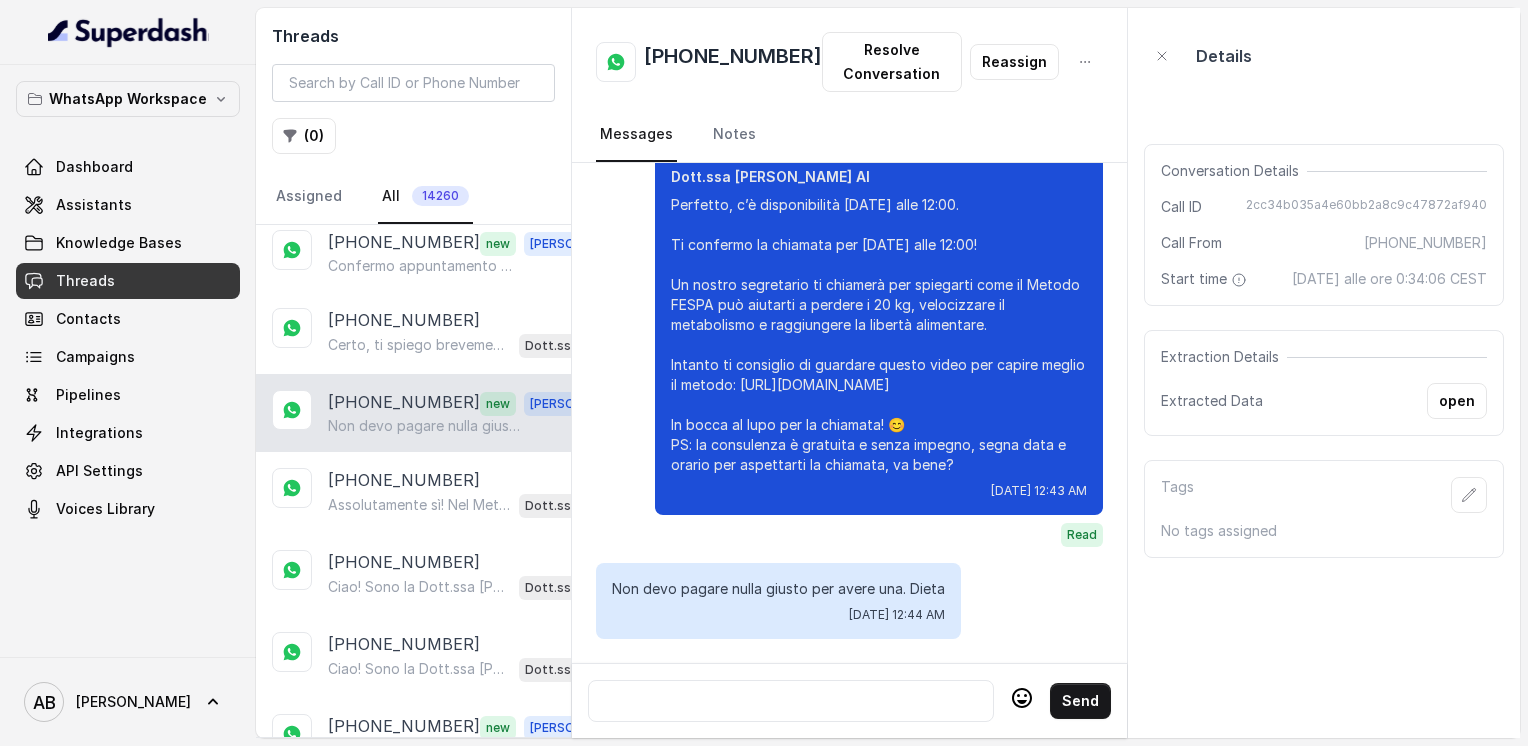 click at bounding box center [791, 701] 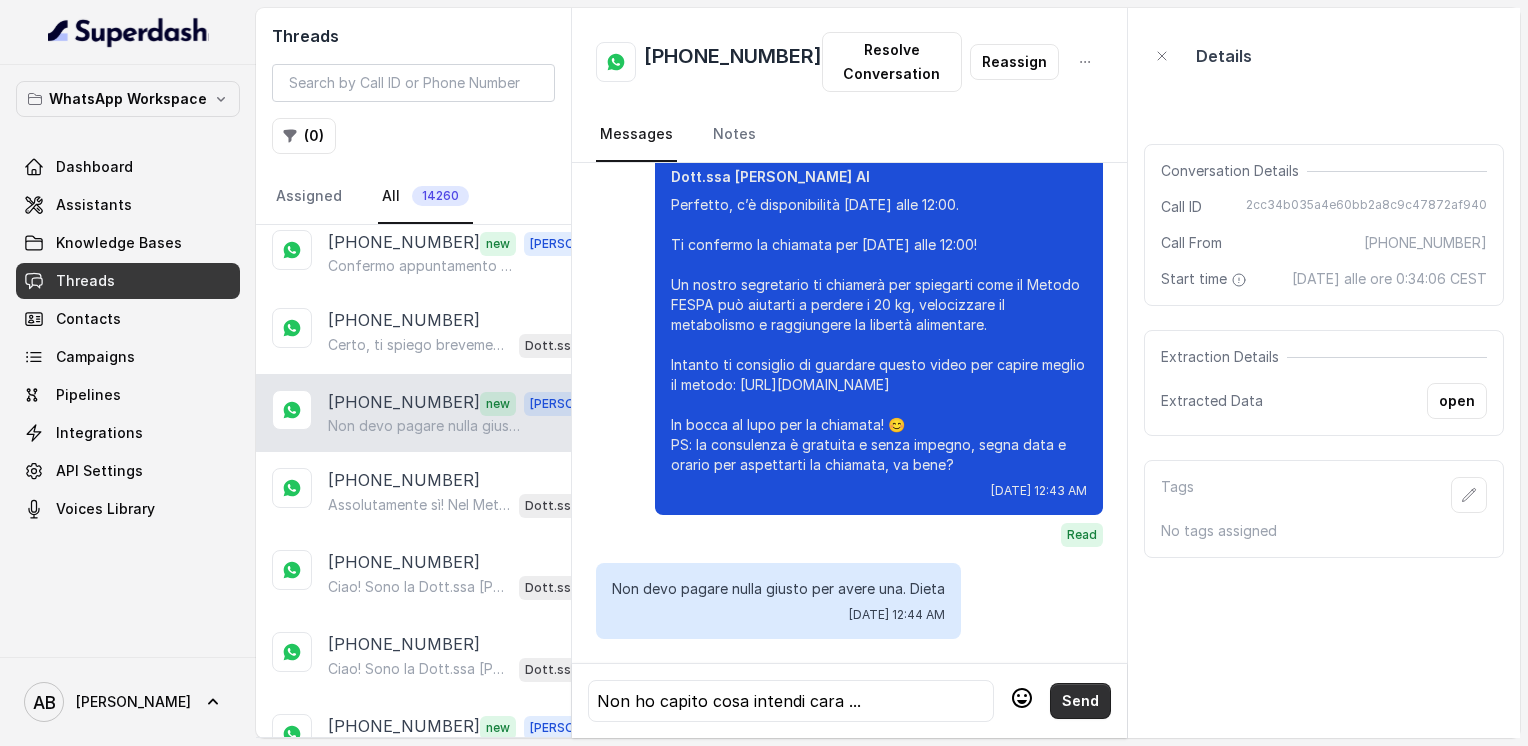 click on "Send" at bounding box center (1080, 701) 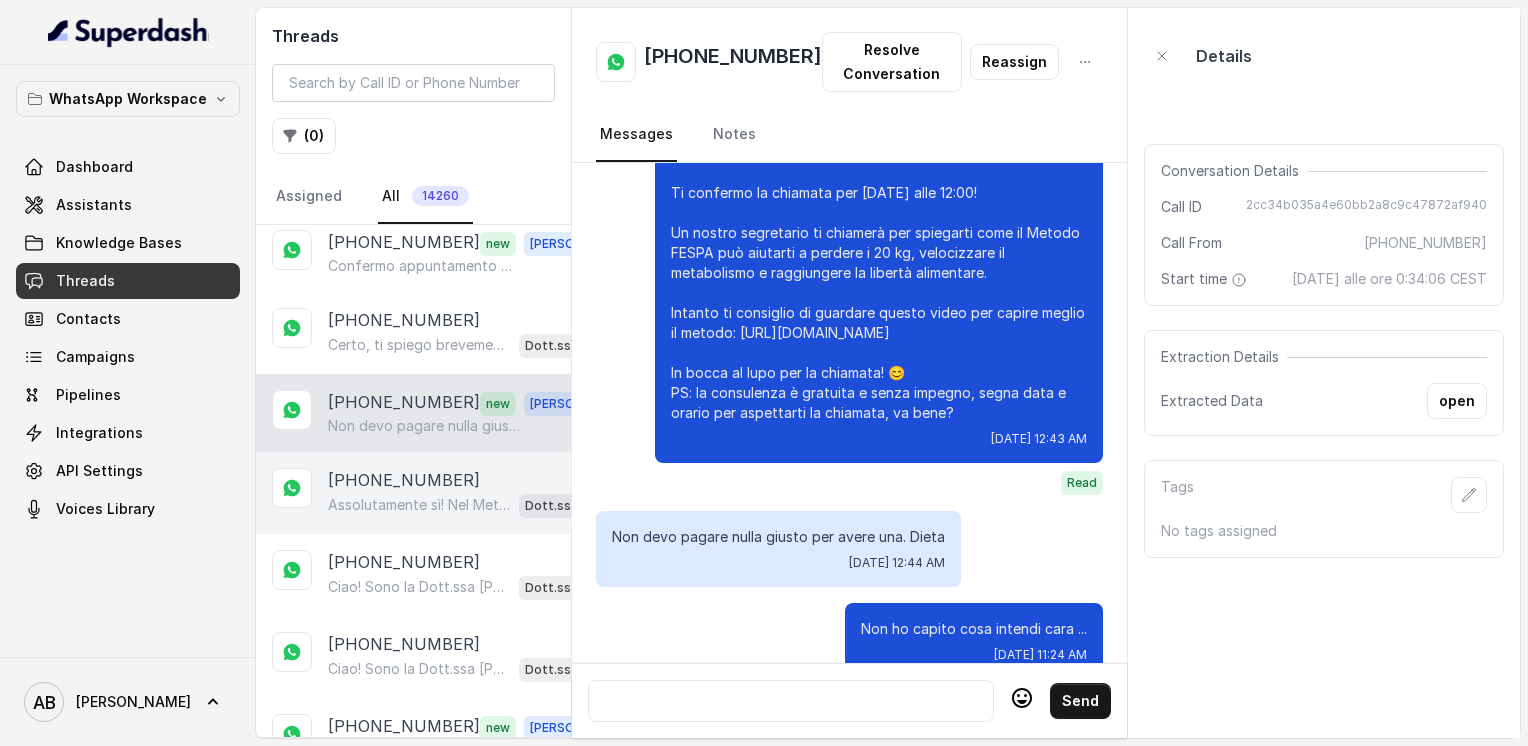 drag, startPoint x: 384, startPoint y: 400, endPoint x: 395, endPoint y: 456, distance: 57.070133 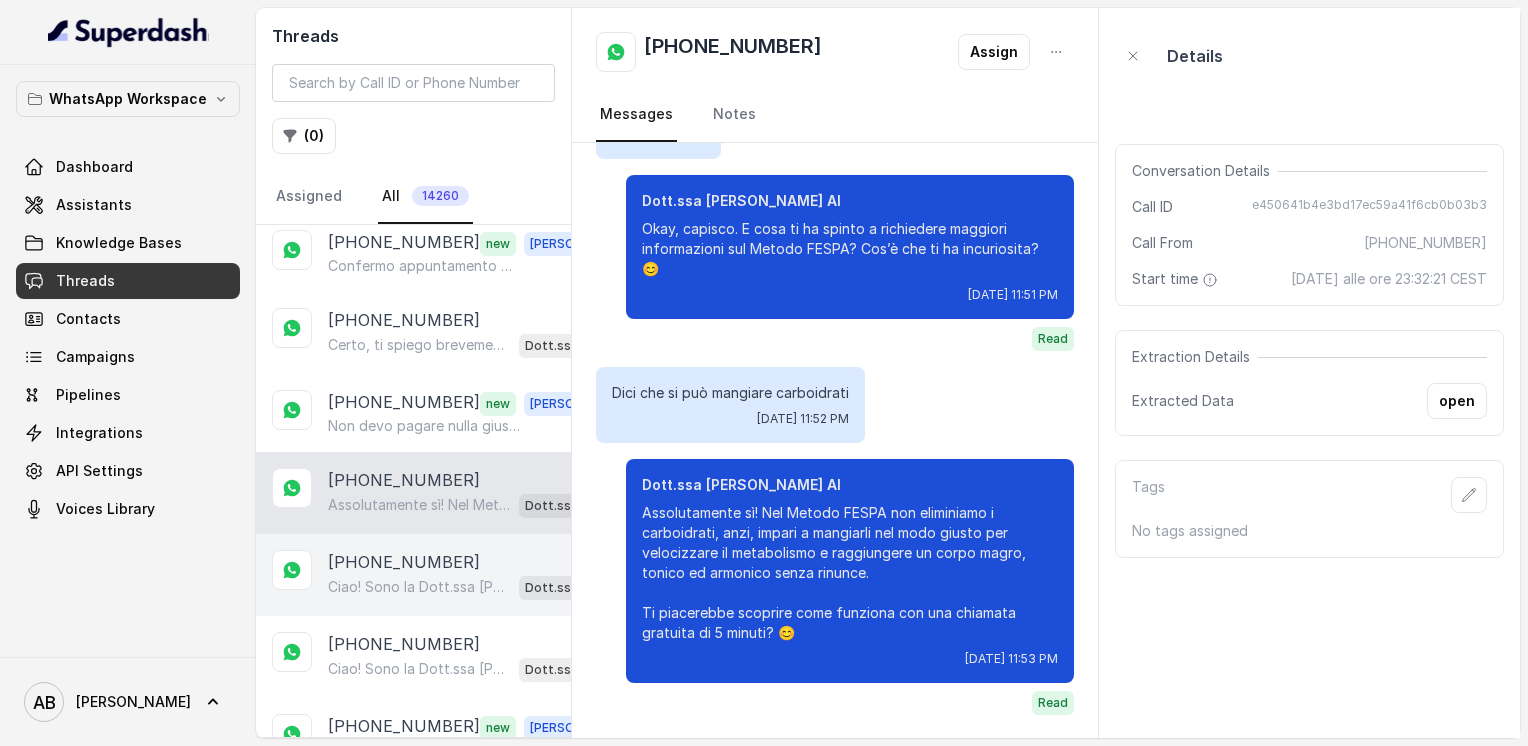 click on "[PHONE_NUMBER]   Ciao! Sono la Dott.ssa [PERSON_NAME] del Metodo F.E.S.P.A., piacere di conoscerti! 😊
Per aiutarti al meglio, potresti dirmi quanti kg vorresti perdere o qual è il tuo obiettivo?
PS. Aggiungi questo numero tra i contatti così non perdi la conversazione! Dott.ssa [PERSON_NAME] AI" at bounding box center [413, 575] 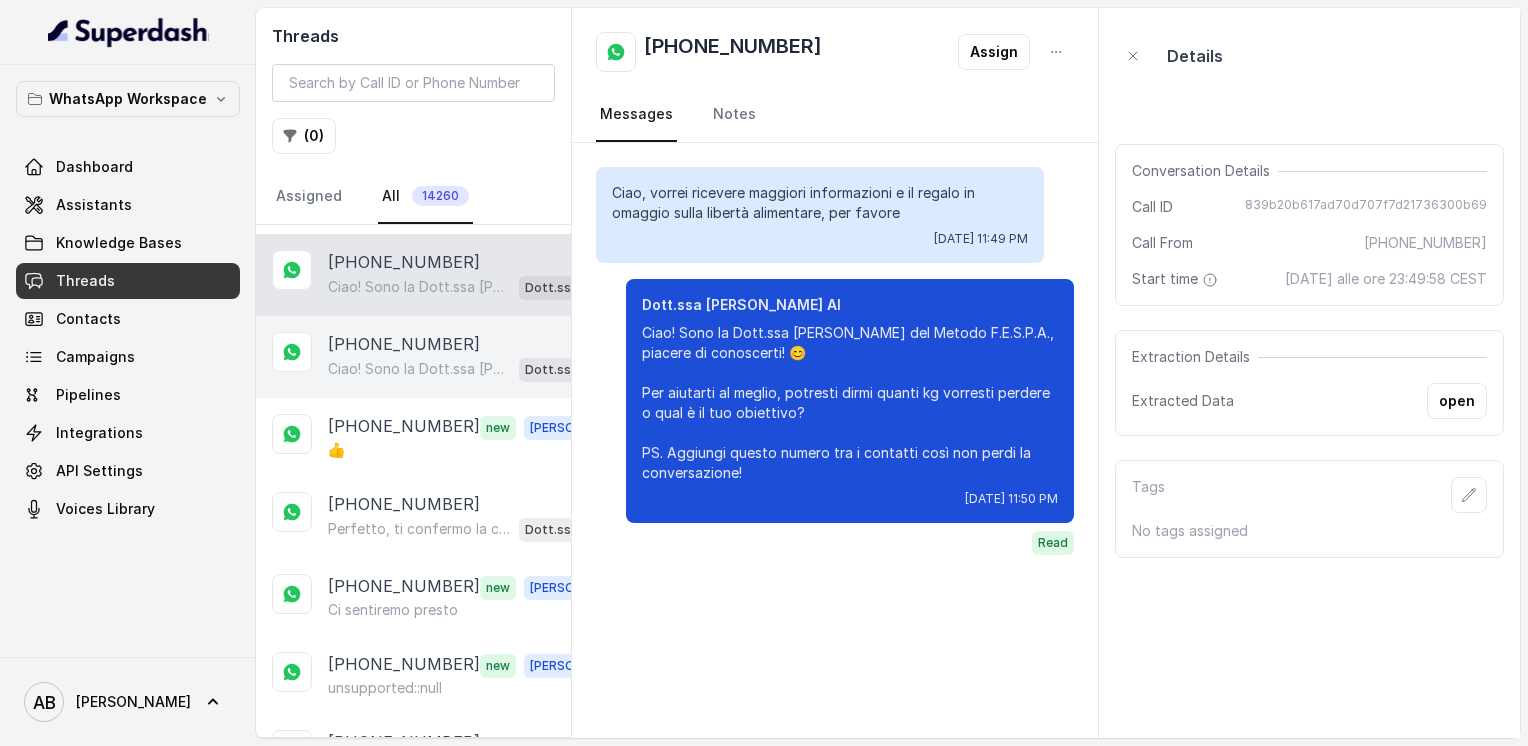 click on "Ciao! Sono la Dott.ssa [PERSON_NAME] del Metodo F.E.S.P.A., piacere di conoscerti! 😊
Per aiutarti al meglio, potresti dirmi quanti kg vorresti perdere o qual è il tuo obiettivo?
PS. Aggiungi questo numero tra i contatti così non perdi la conversazione!" at bounding box center (419, 369) 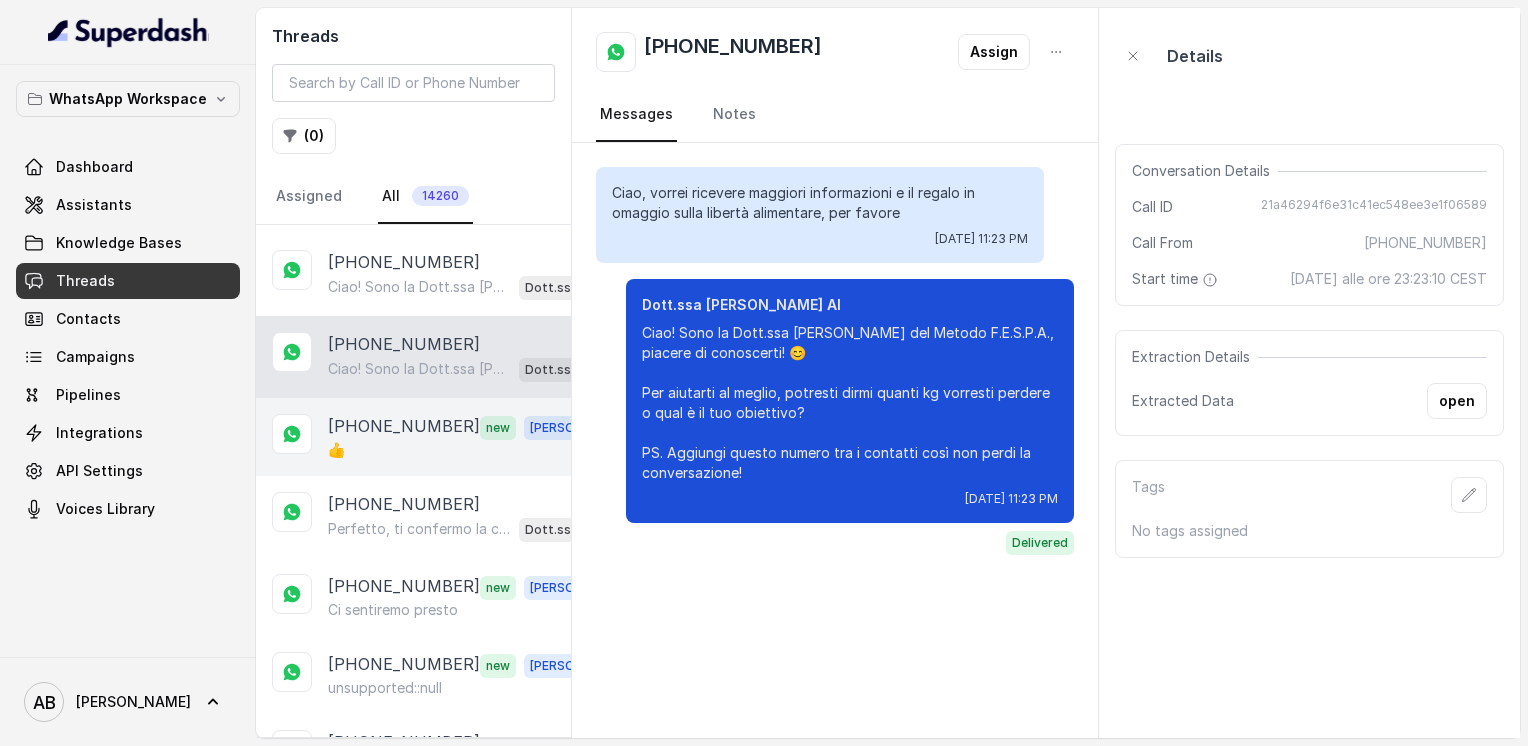 click on "[PHONE_NUMBER]" at bounding box center (404, 427) 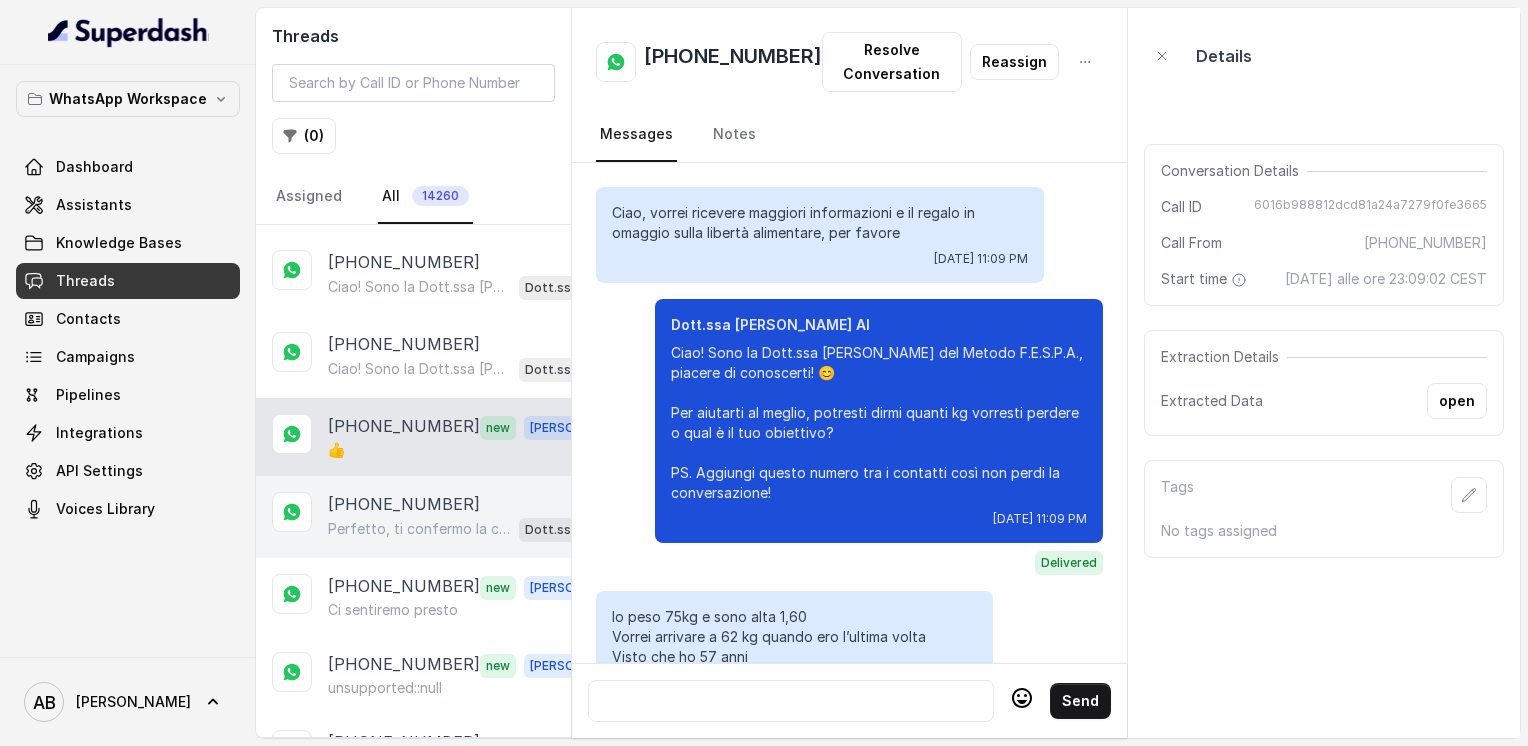 click on "[PHONE_NUMBER]   Perfetto, ti confermo la chiamata per [DATE] alle 18:20!
Un nostro segretario ti chiamerà per una consulenza gratuita di 5 minuti, senza impegno, per spiegarti come funziona il Metodo FESPA e cosa può fare per te.
Intanto ti consiglio di guardare questo video che ti aiuterà a capire meglio:
[URL][DOMAIN_NAME]
In bocca al lupo per la chiamata e buona serata! 😊
PS: Ricorda di segnare data e orario per aspettarti la chiamata. Dott.ssa [PERSON_NAME] AI" at bounding box center (413, 517) 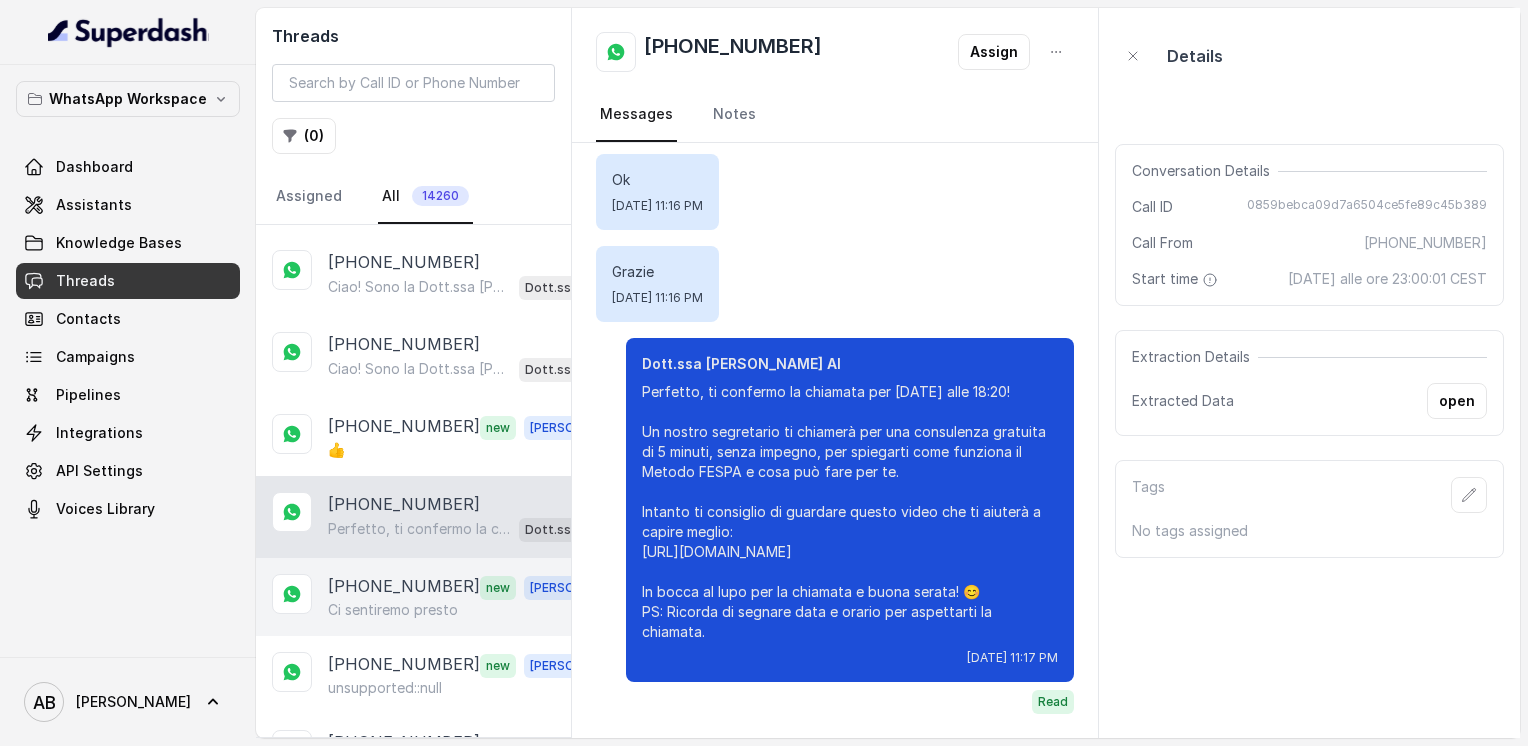click on "Ci sentiremo presto" at bounding box center [393, 610] 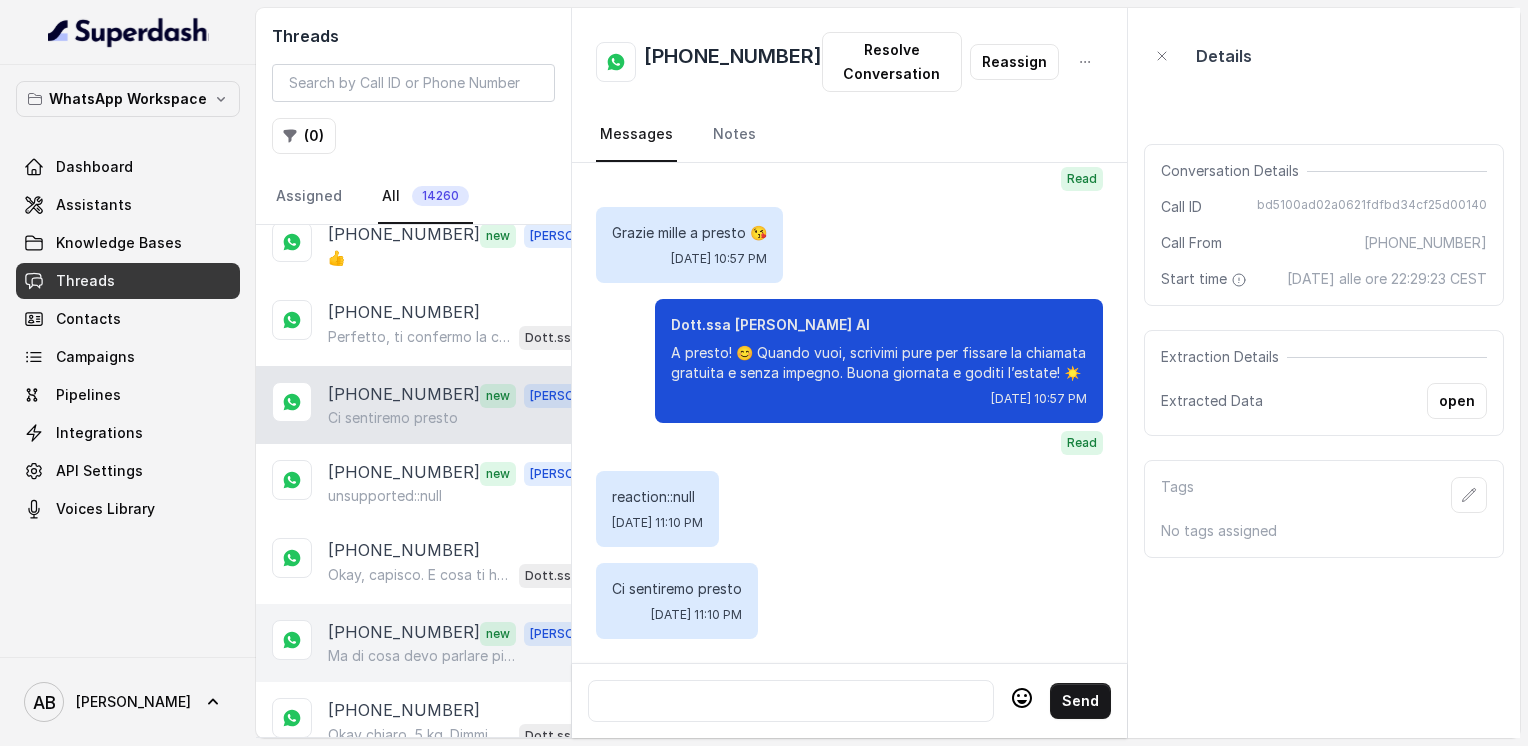 click on "[PHONE_NUMBER]   new [PERSON_NAME] di cosa devo parlare più o meno" at bounding box center (413, 643) 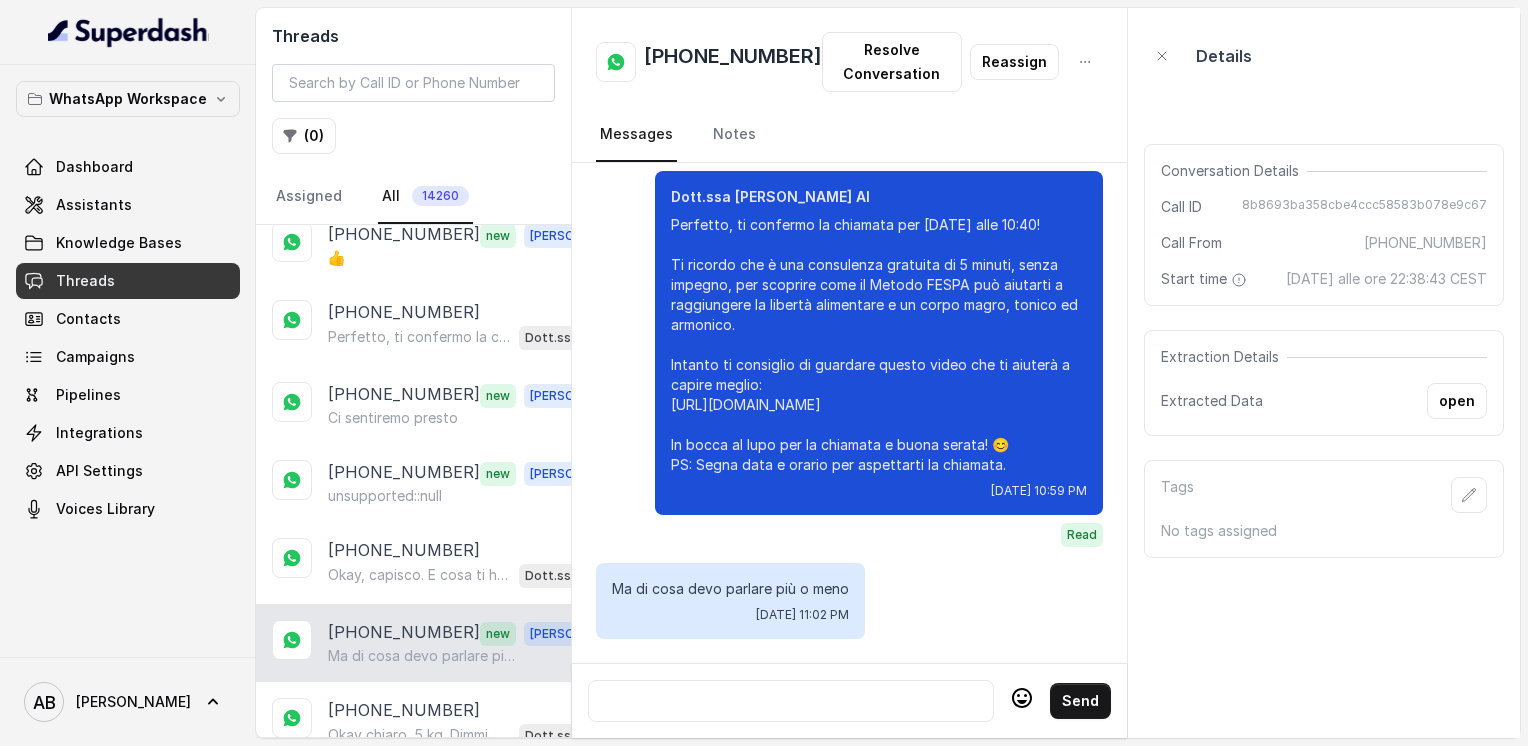 click on "Load more conversations" at bounding box center [414, 792] 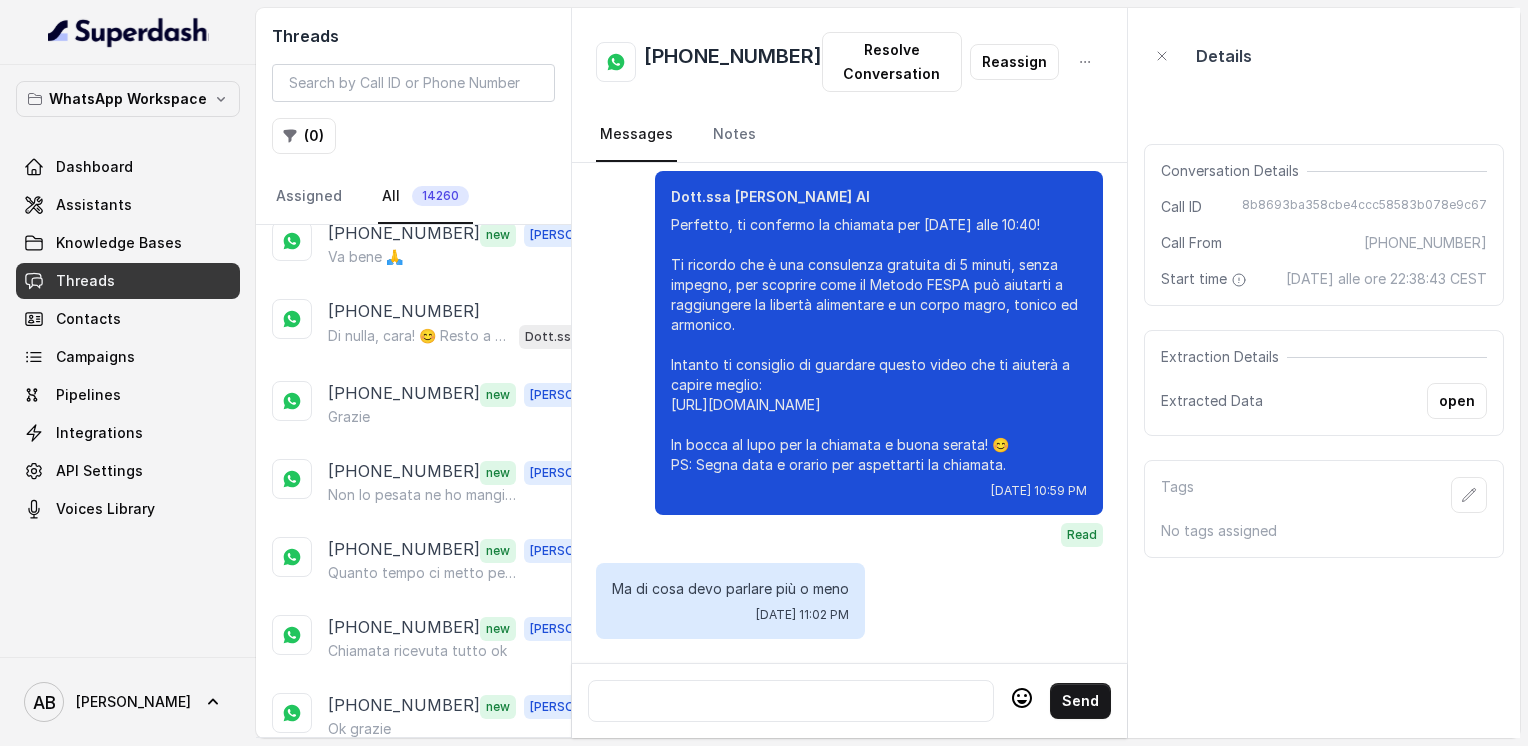 scroll, scrollTop: 10033, scrollLeft: 0, axis: vertical 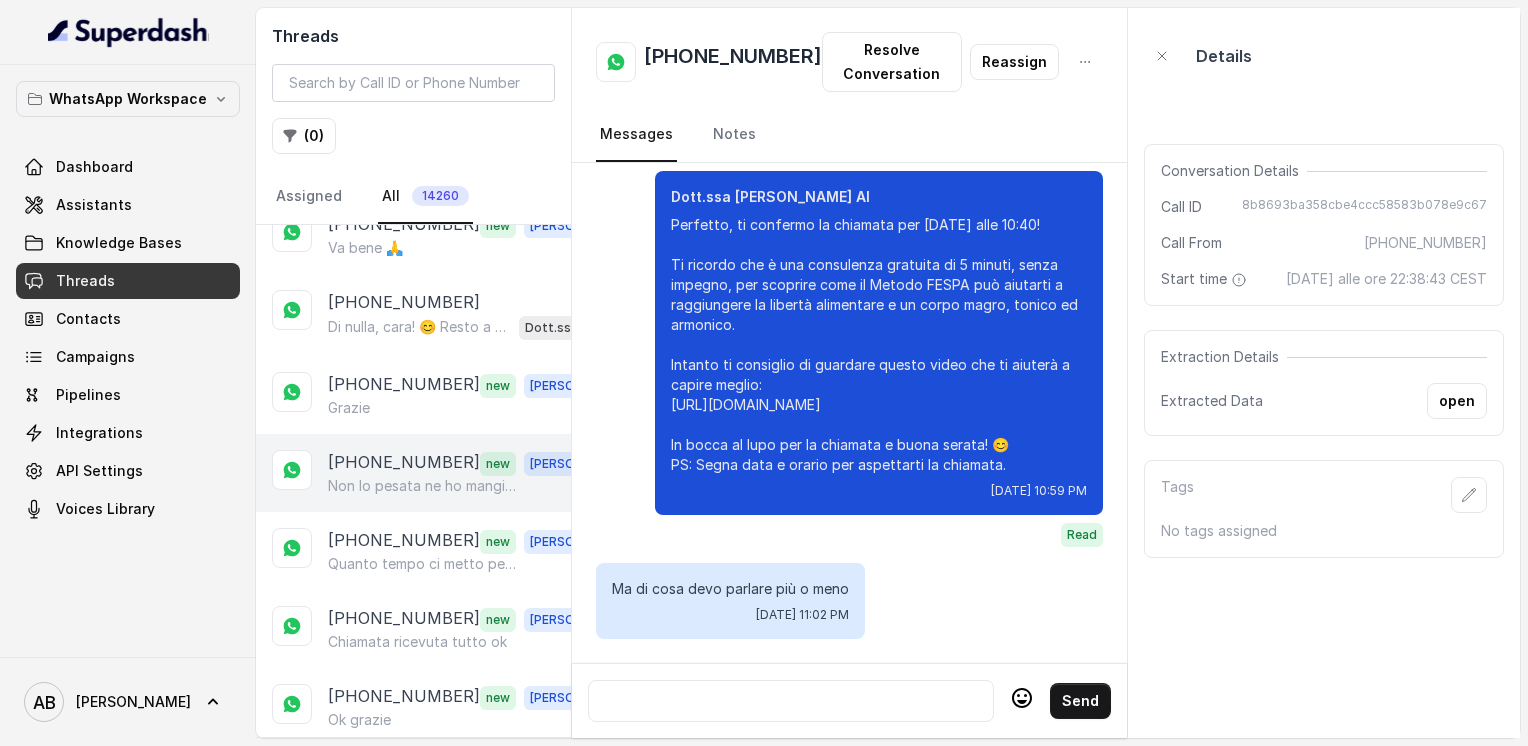 click on "Non lo pesata ne ho mangiato poca stasera mi faccio le proteine" at bounding box center (424, 486) 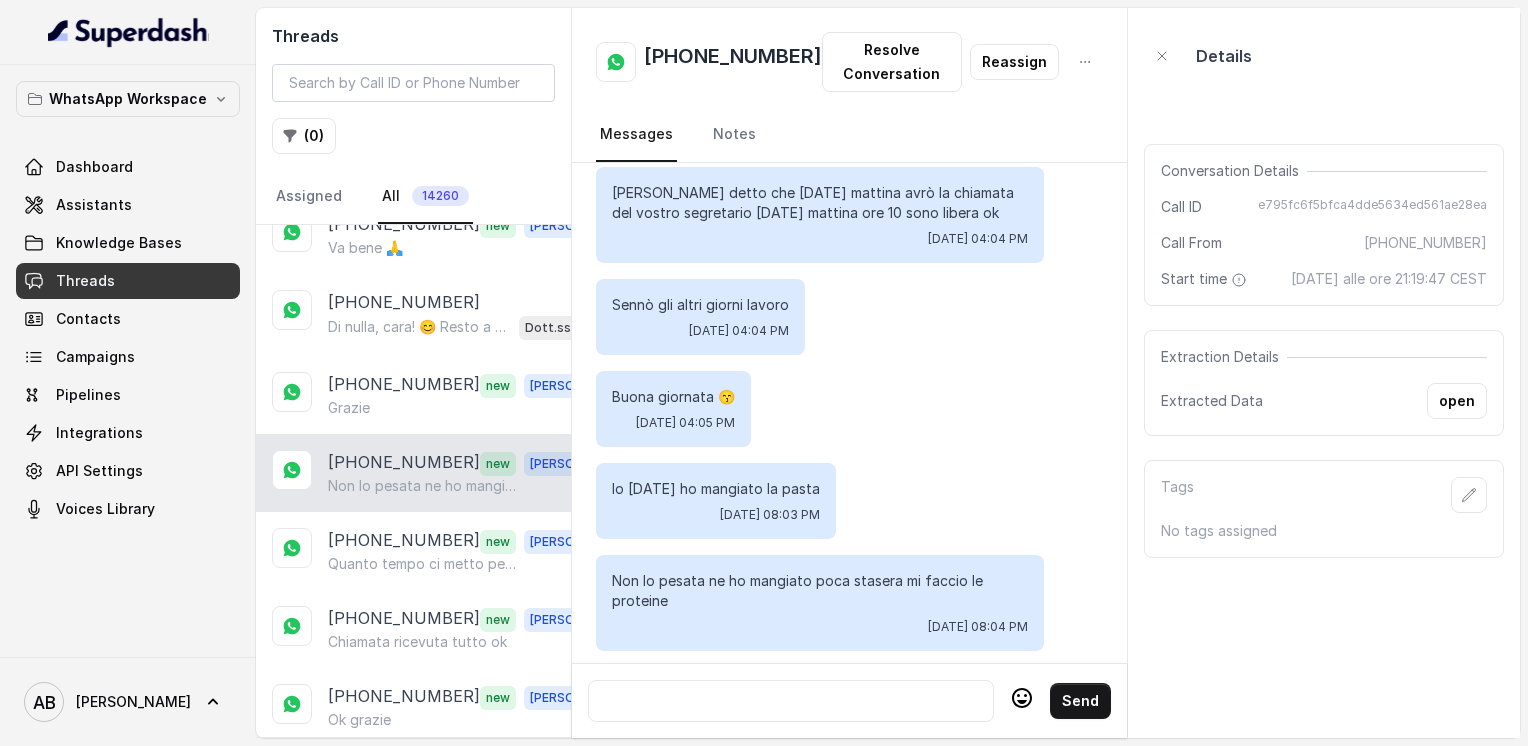 scroll, scrollTop: 9148, scrollLeft: 0, axis: vertical 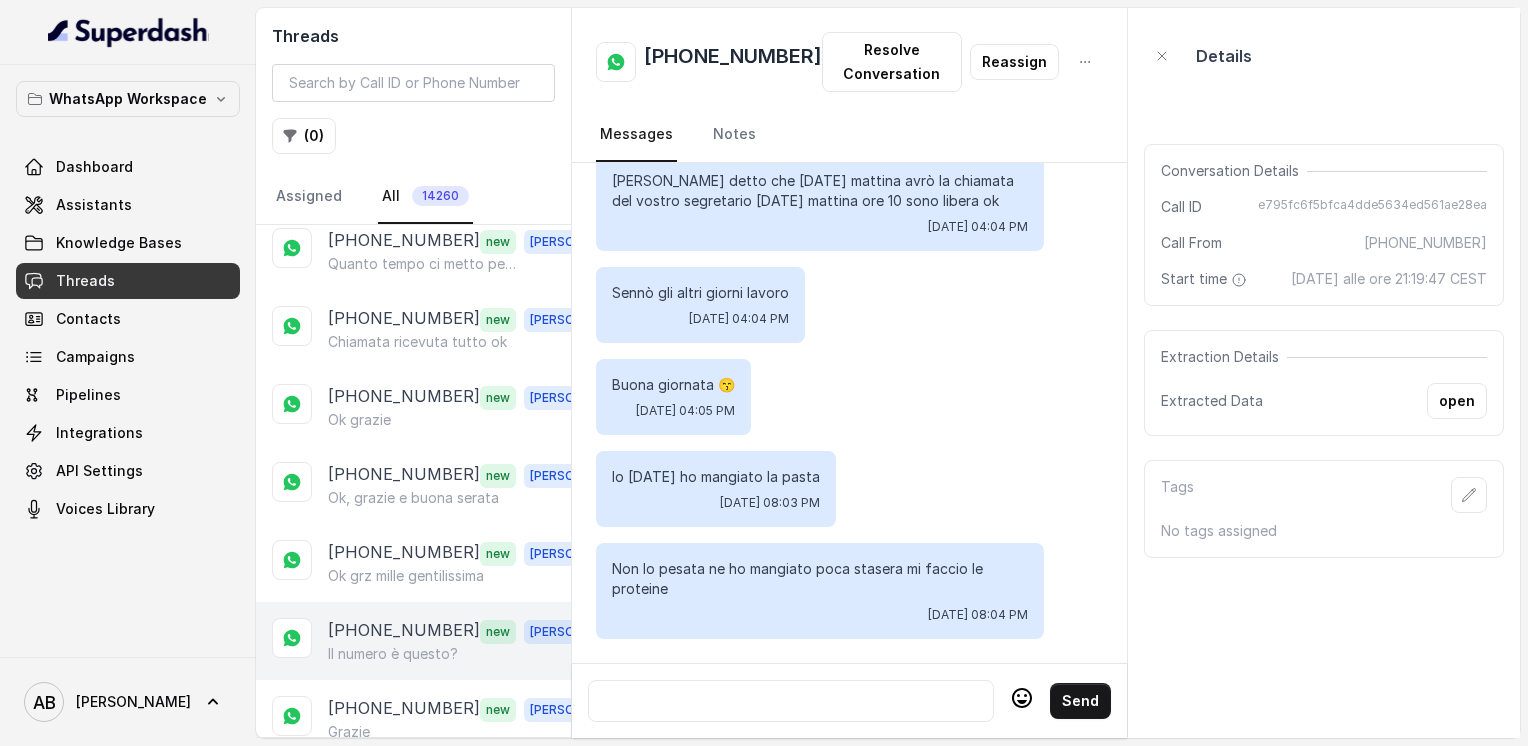 click on "Il numero è questo?" at bounding box center (393, 654) 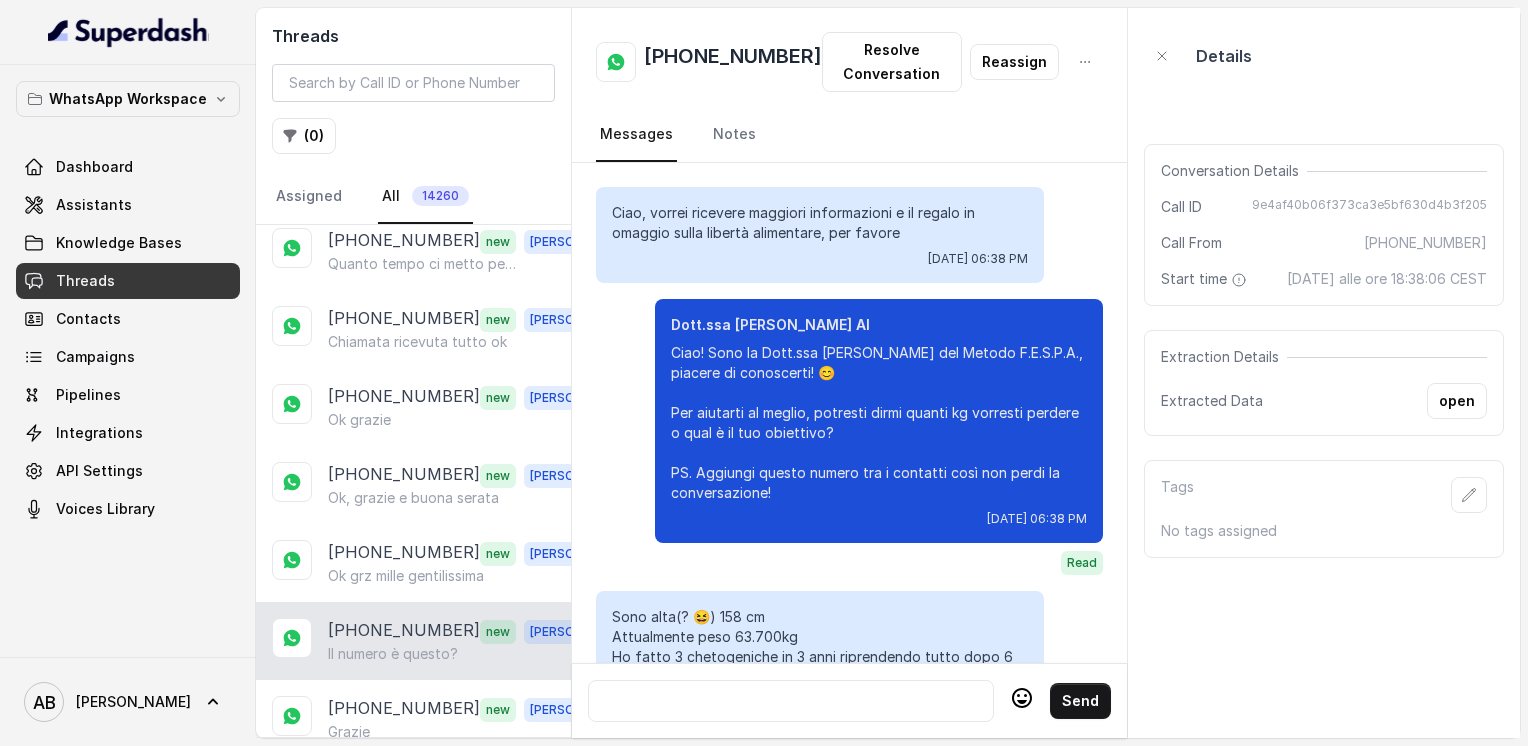 scroll, scrollTop: 2488, scrollLeft: 0, axis: vertical 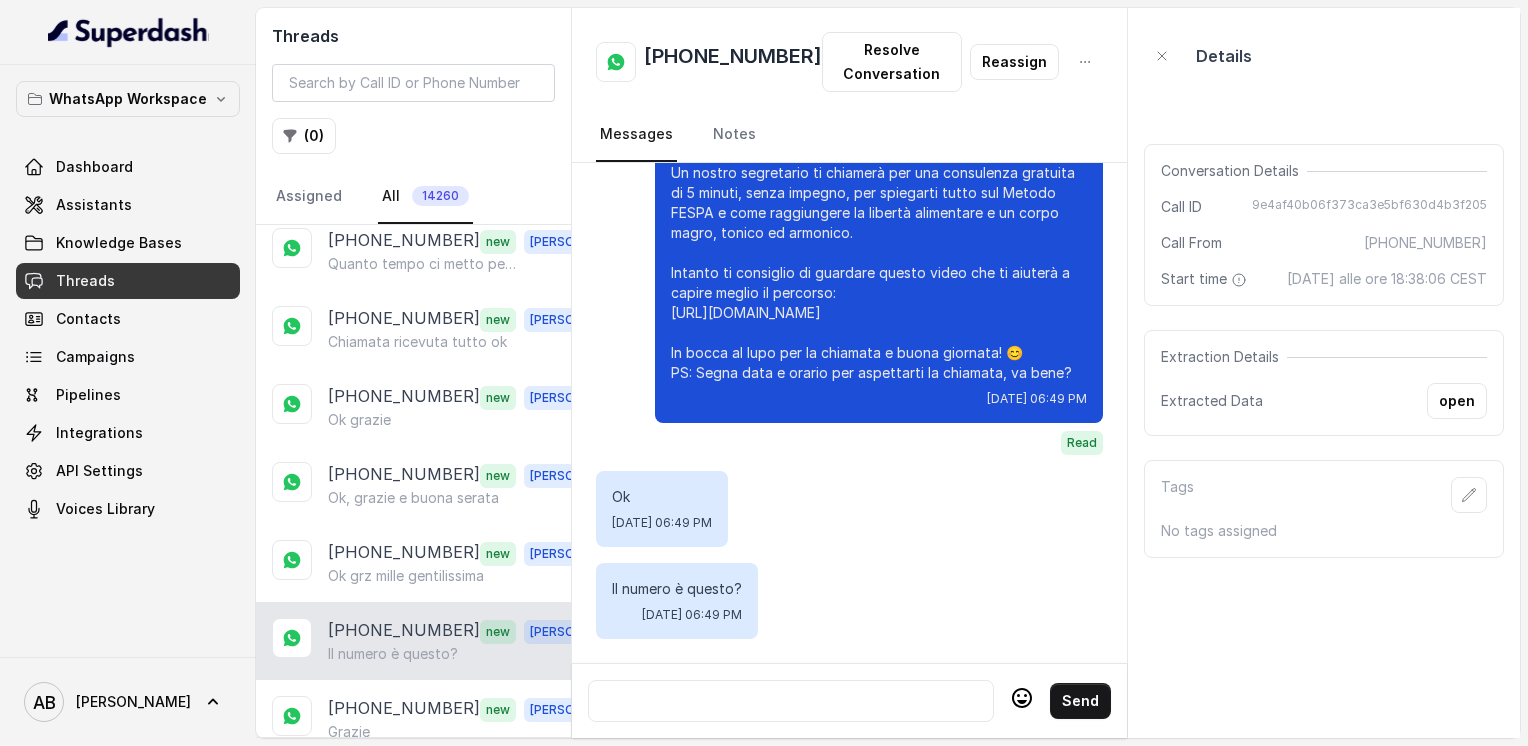 click on "[PHONE_NUMBER]" at bounding box center [733, 62] 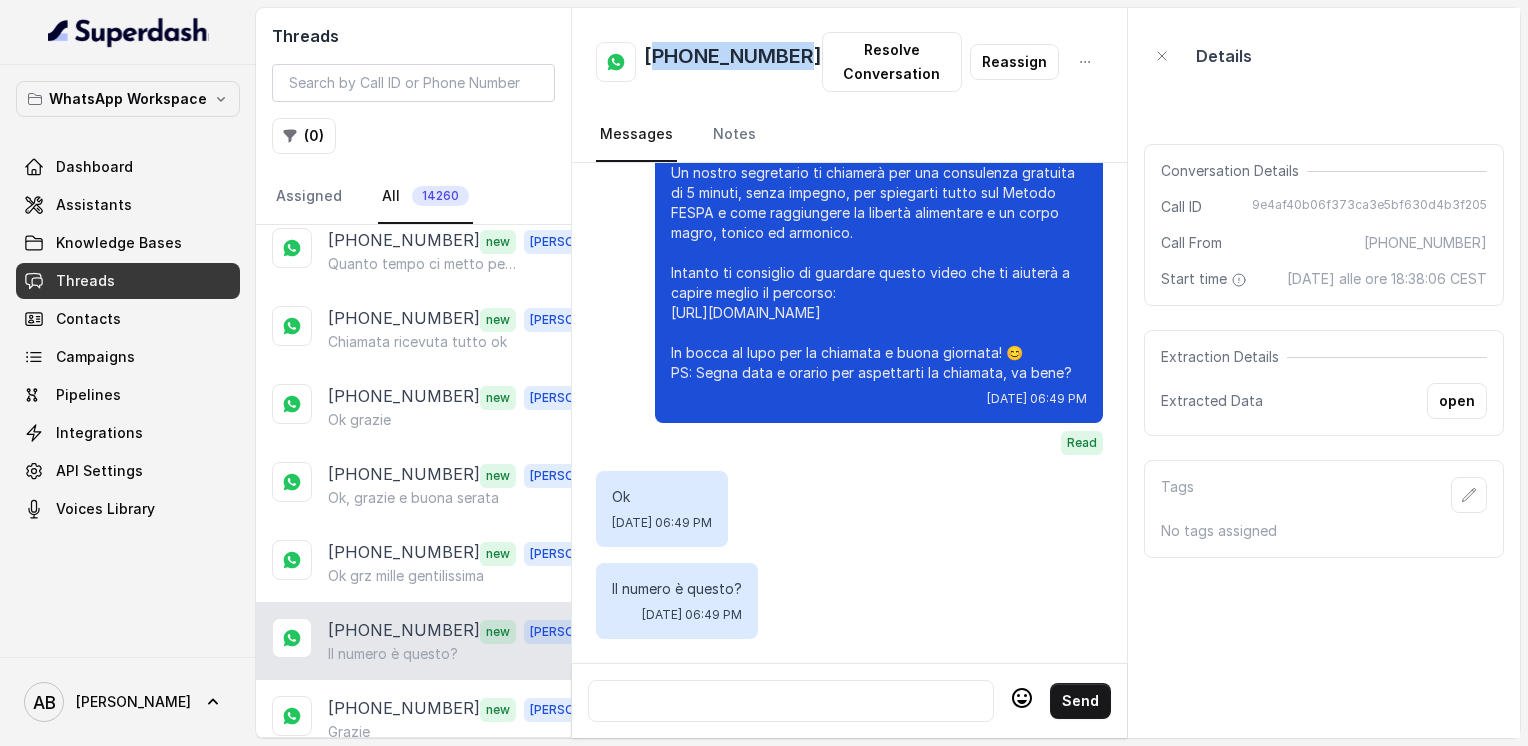 click on "[PHONE_NUMBER]" at bounding box center (733, 62) 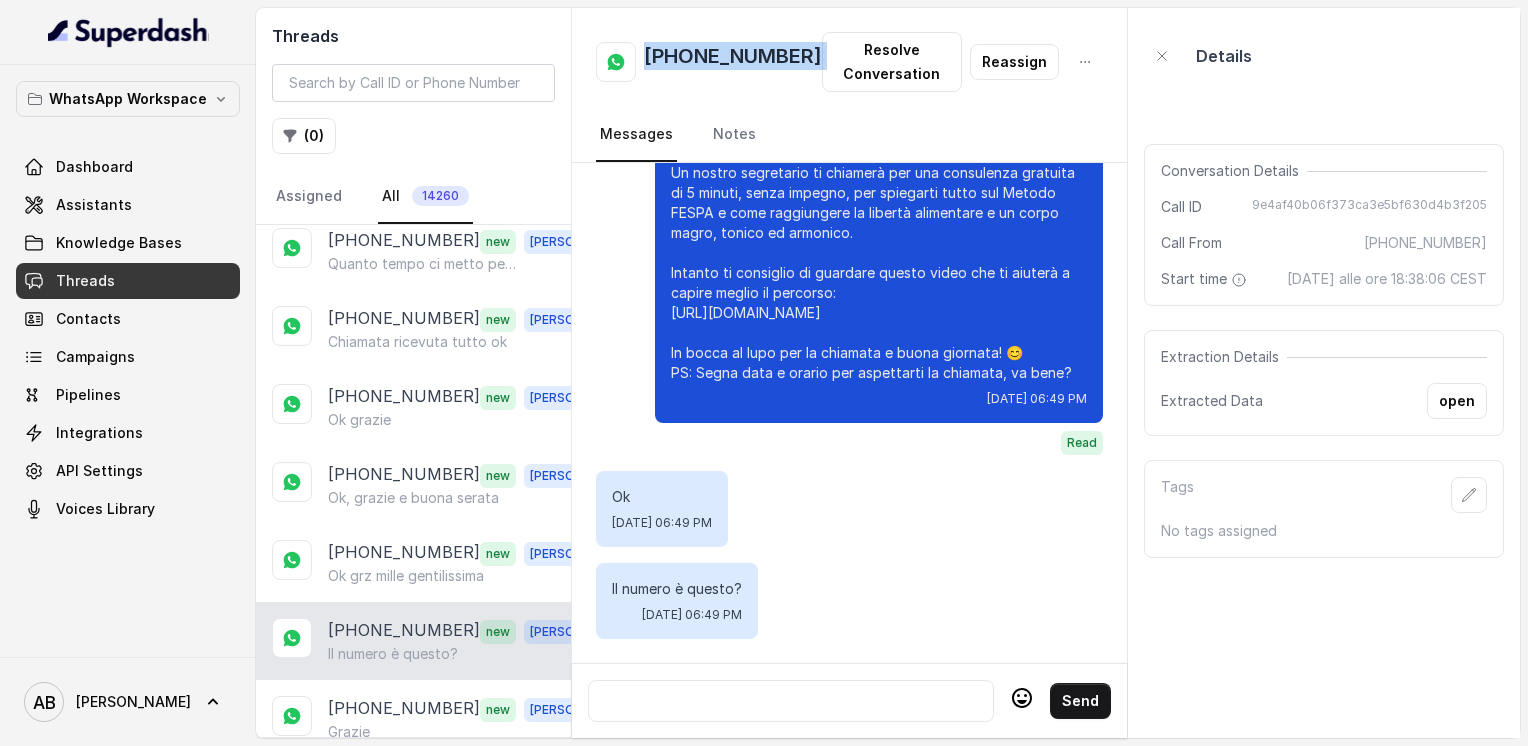 click on "[PHONE_NUMBER]" at bounding box center [733, 62] 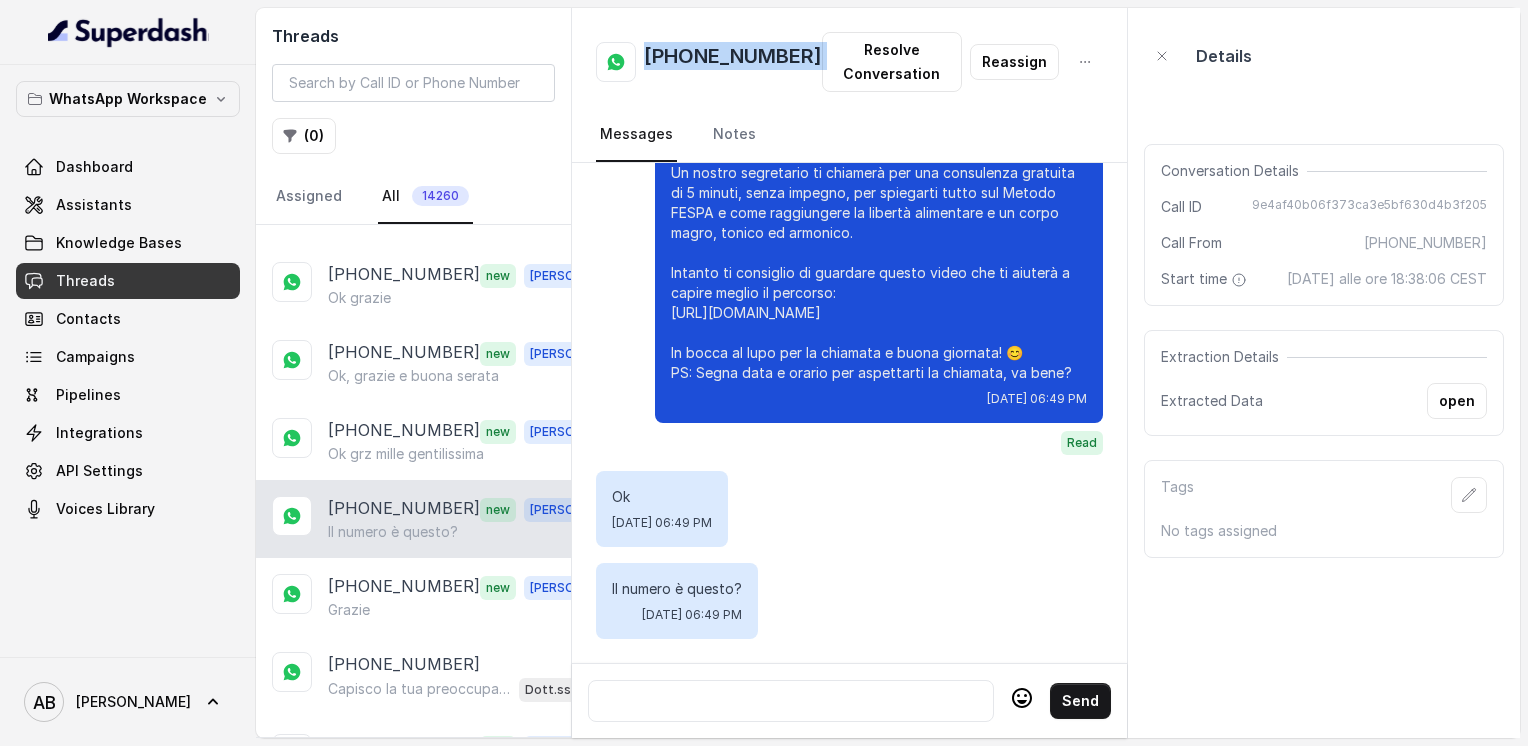 scroll, scrollTop: 10533, scrollLeft: 0, axis: vertical 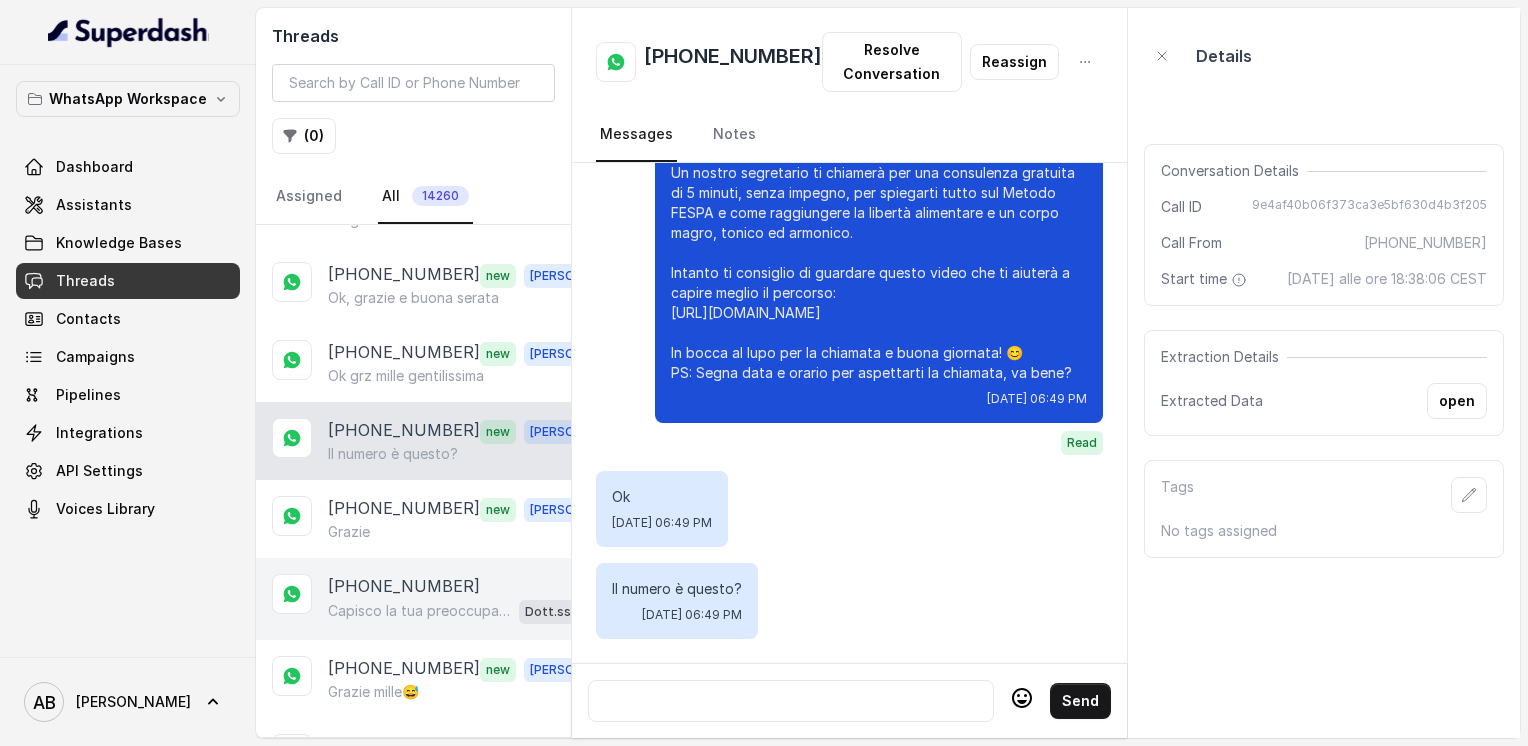 click on "Capisco la tua preoccupazione, è normale.
Ti confermo che la chiamata è completamente gratuita e senza impegno, serve solo a farti capire come funziona il [PERSON_NAME] FESPA e se può fare al caso tuo.
Dimmi, quanti kg vorresti perdere? (So che mi hai già detto 10, ma voglio essere sicura)" at bounding box center [419, 611] 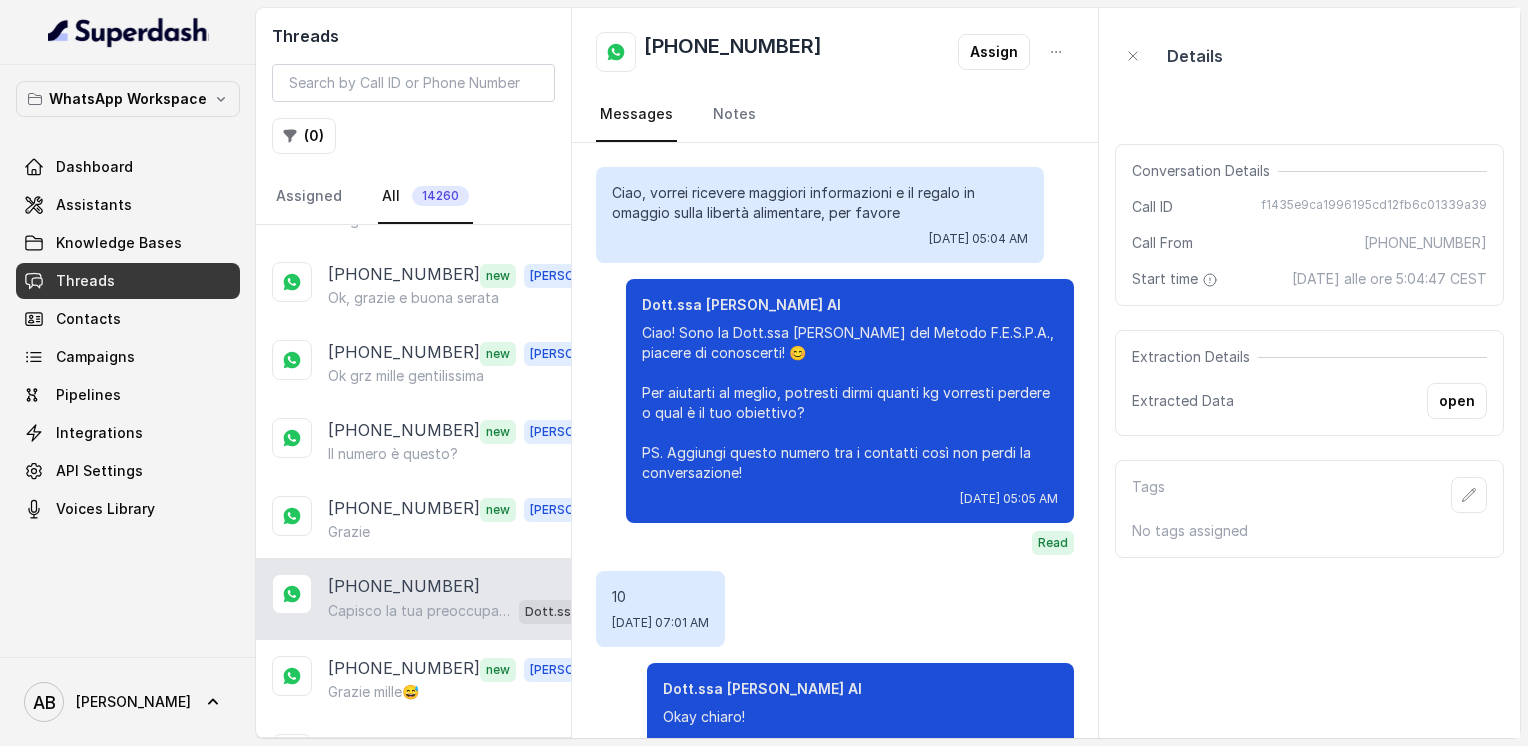 scroll, scrollTop: 1196, scrollLeft: 0, axis: vertical 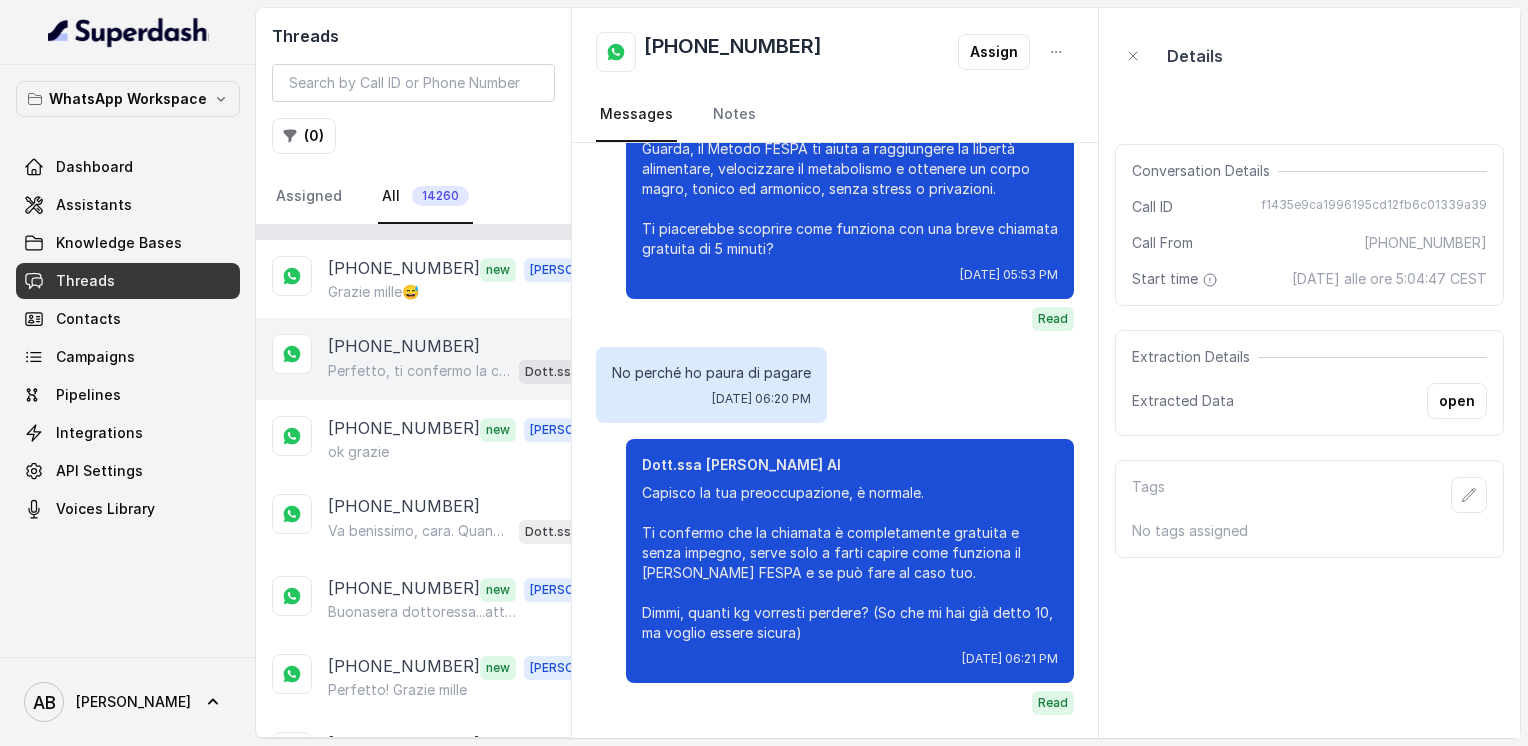 click on "Buonasera dottoressa...attendevo una chiamata per le h 17" at bounding box center [424, 612] 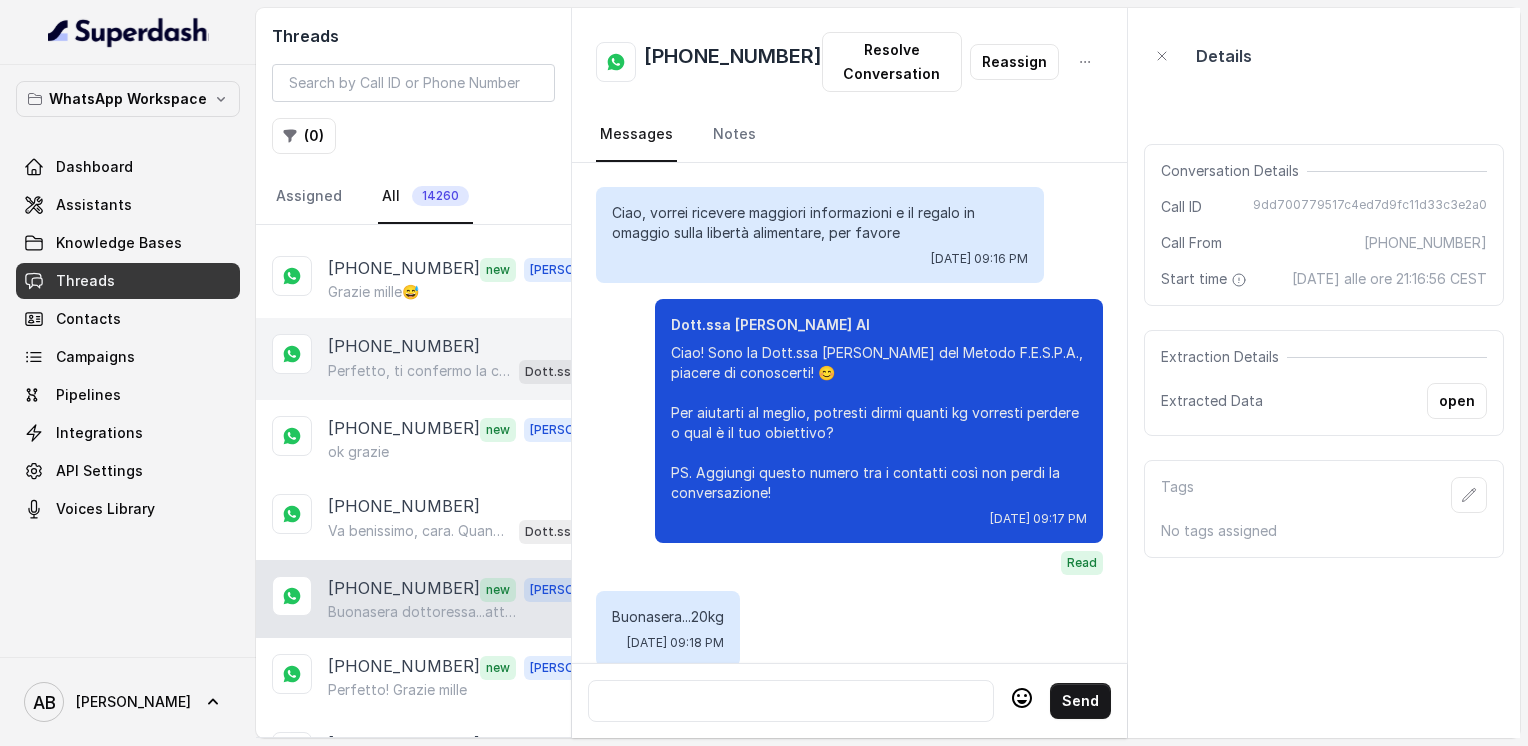 scroll, scrollTop: 1708, scrollLeft: 0, axis: vertical 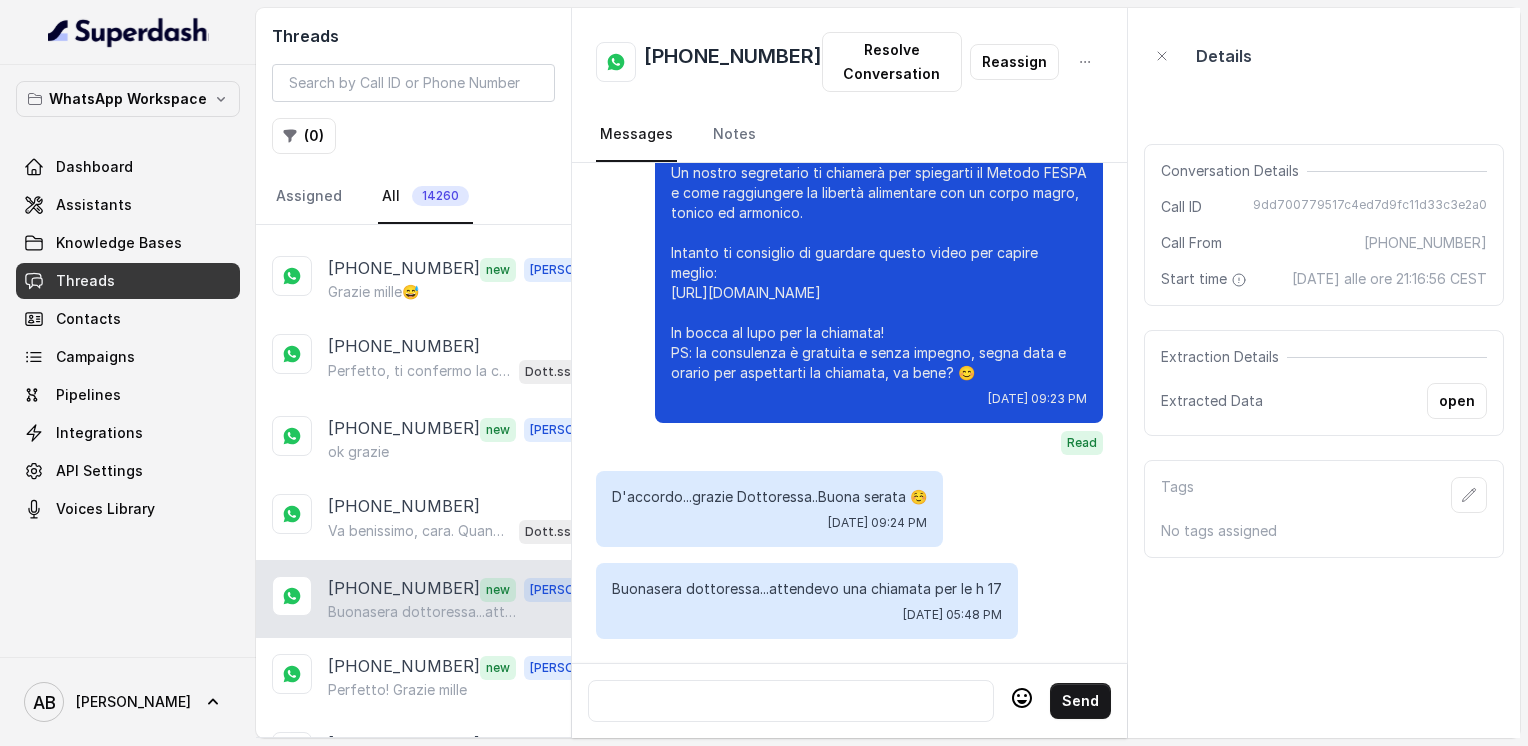 click on "[PHONE_NUMBER]" at bounding box center (733, 62) 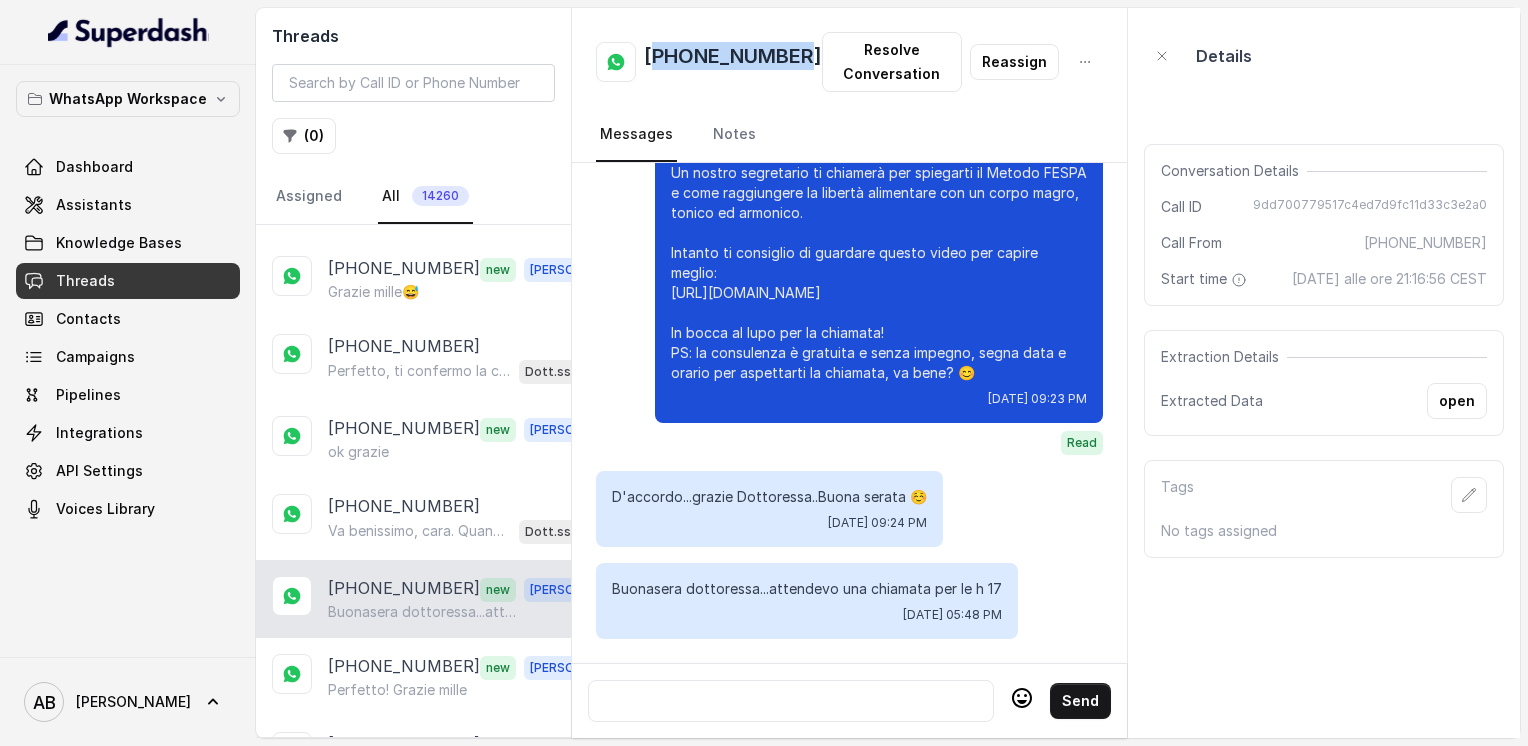 click on "[PHONE_NUMBER]" at bounding box center (733, 62) 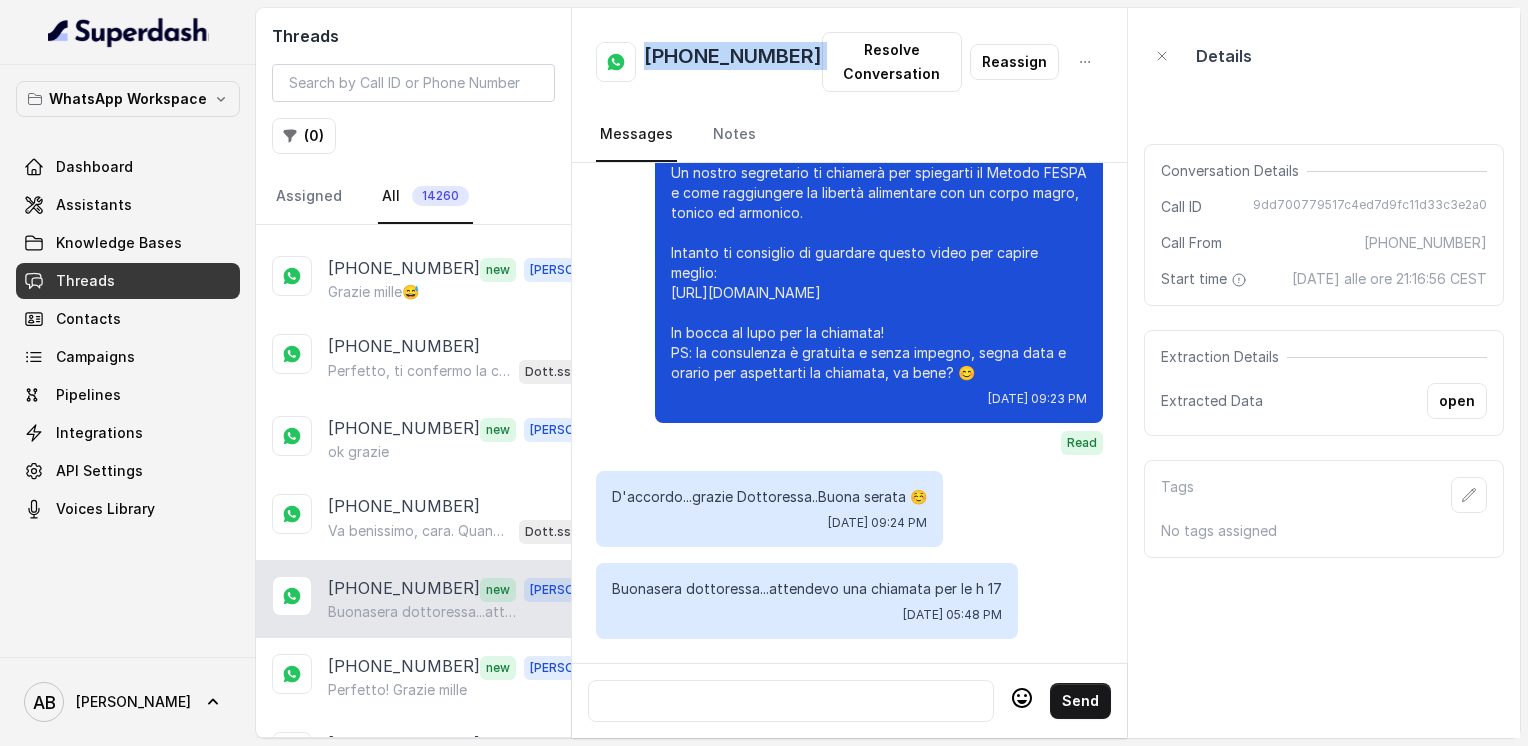 click on "[PHONE_NUMBER]" at bounding box center [733, 62] 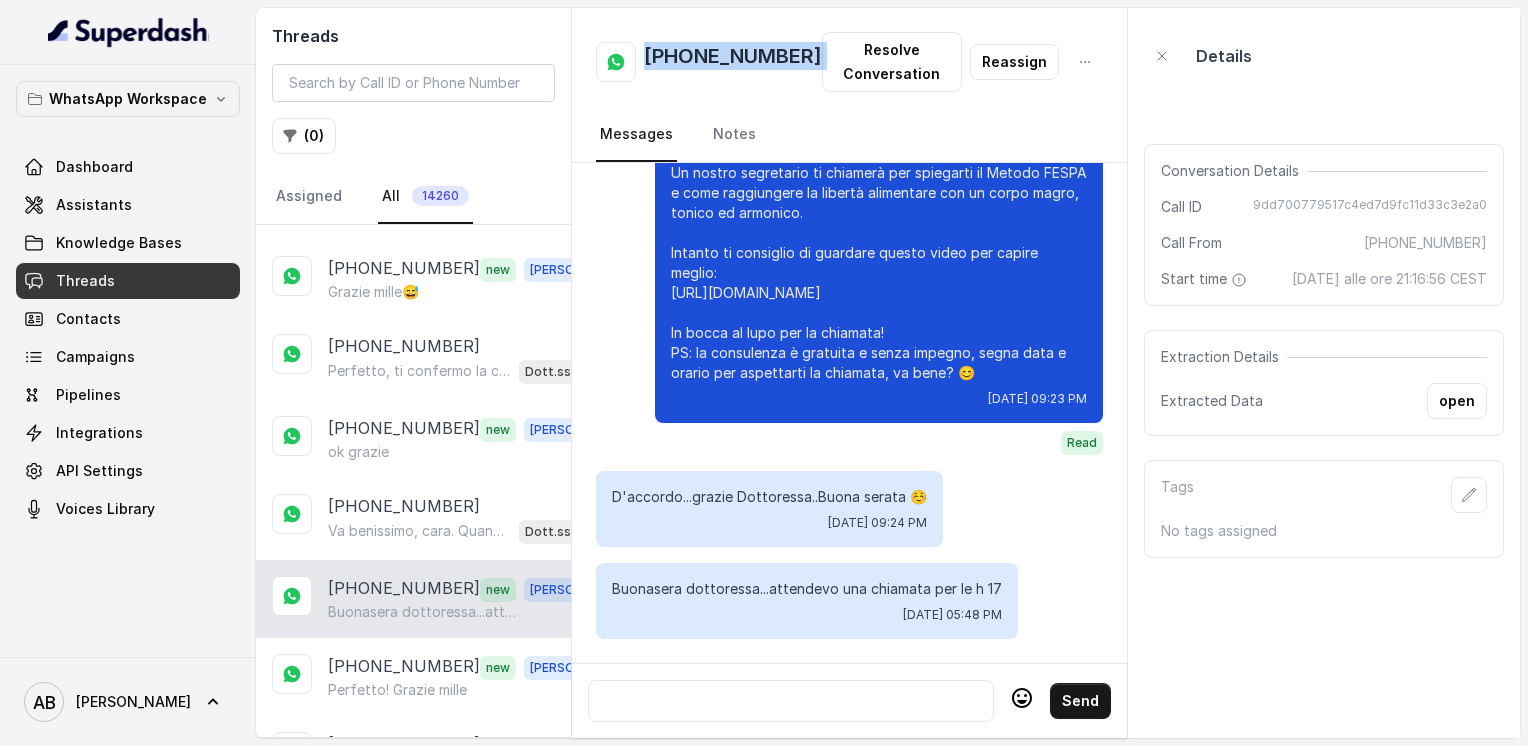 copy on "[PHONE_NUMBER]" 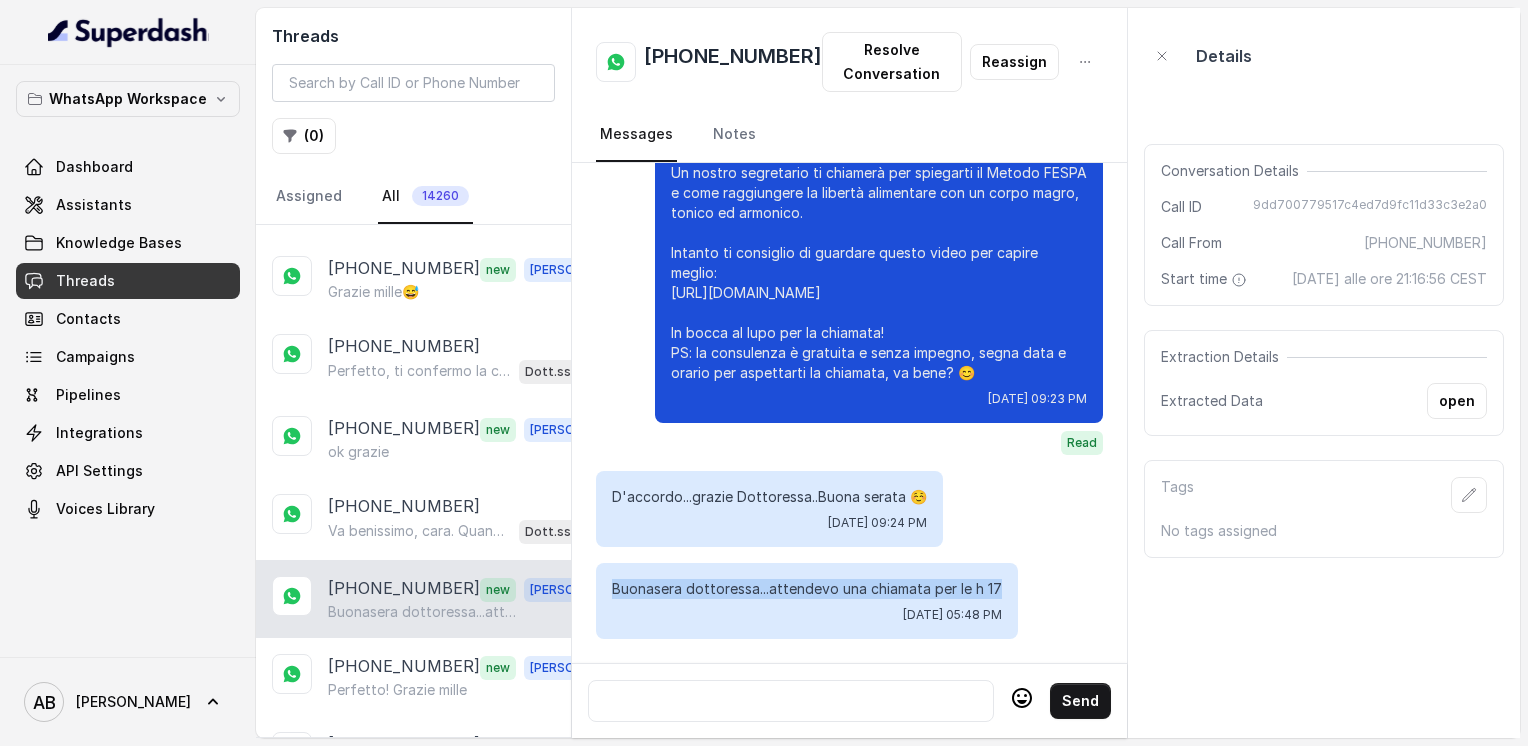 drag, startPoint x: 696, startPoint y: 576, endPoint x: 996, endPoint y: 560, distance: 300.42636 